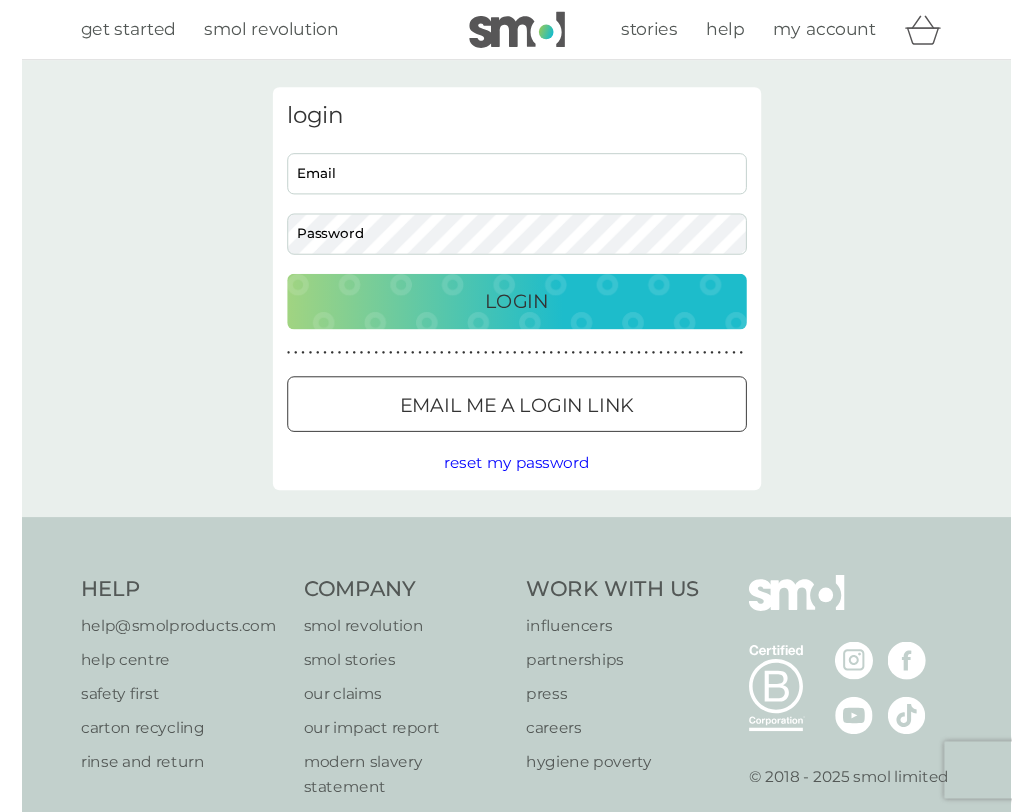 scroll, scrollTop: 0, scrollLeft: 0, axis: both 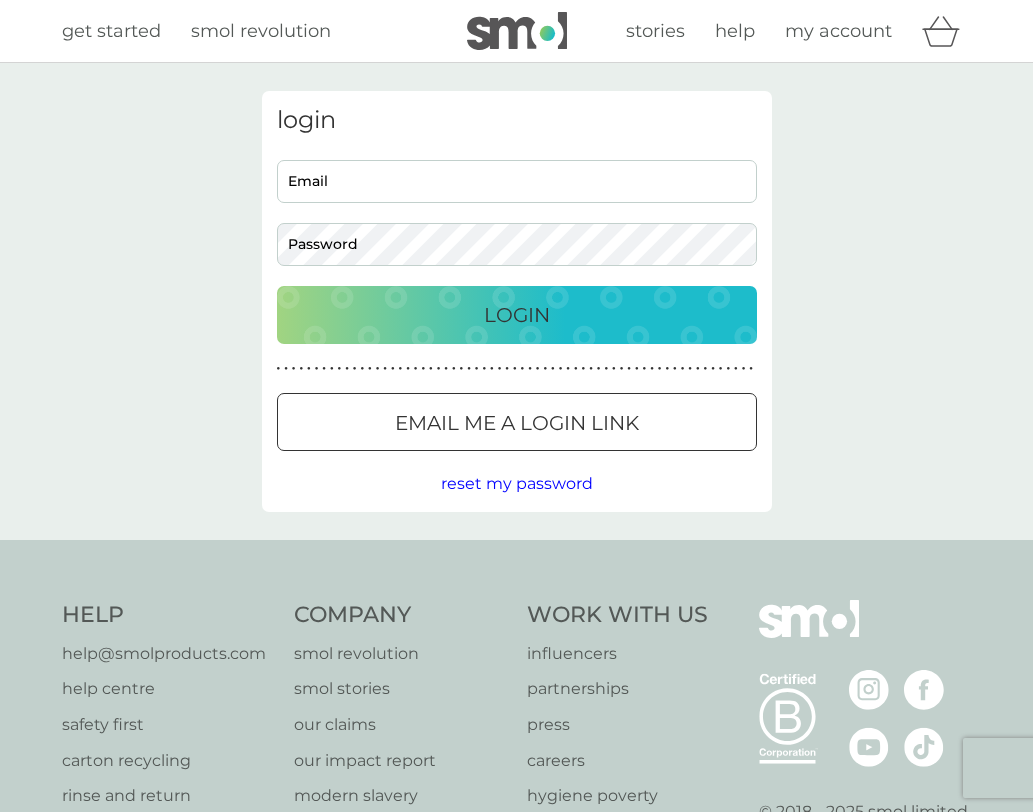 click on "Email" at bounding box center [517, 181] 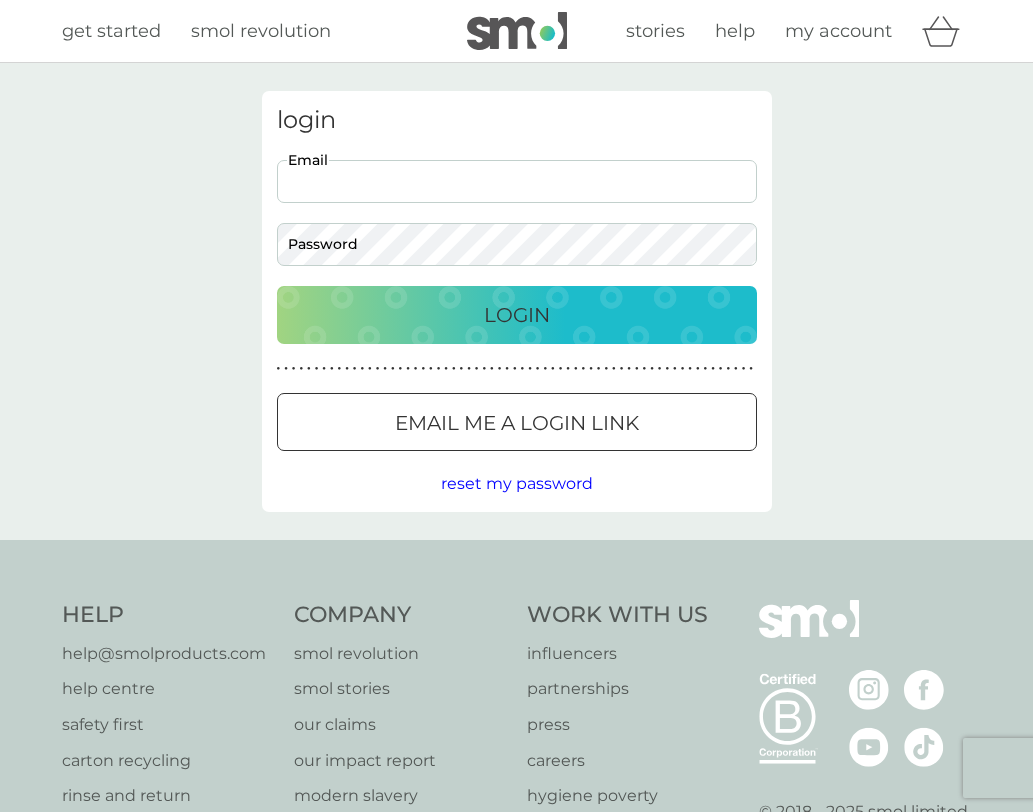 paste on "[NAME]@example.com" 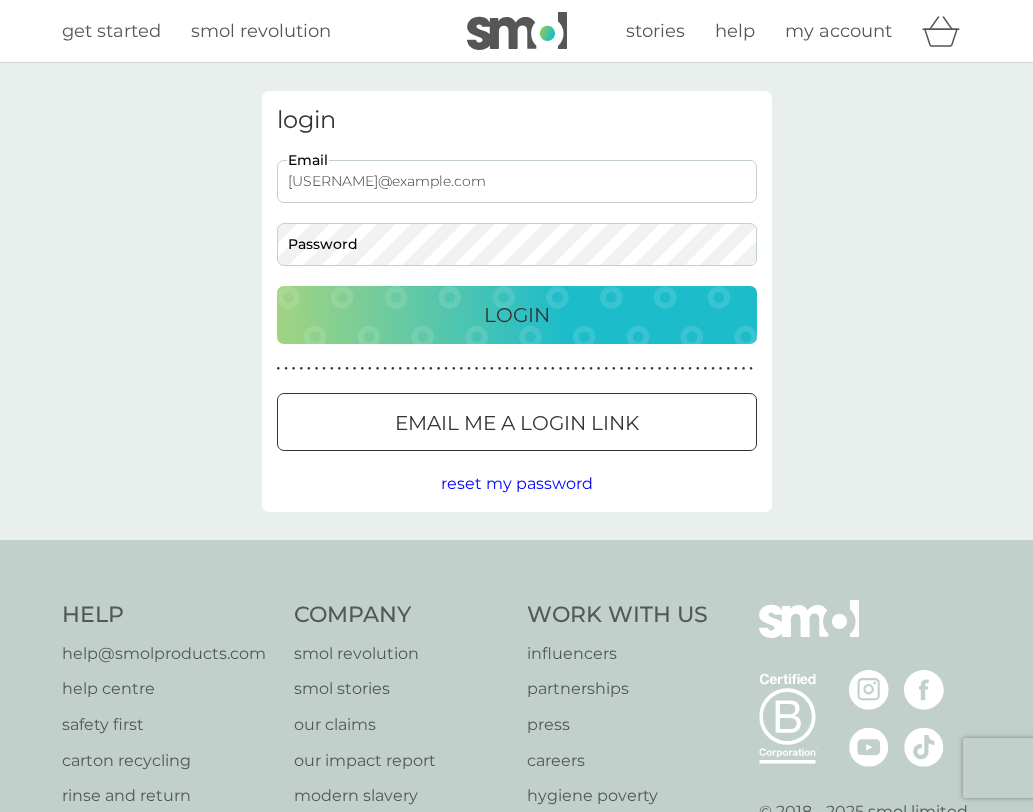type on "[NAME]@example.com" 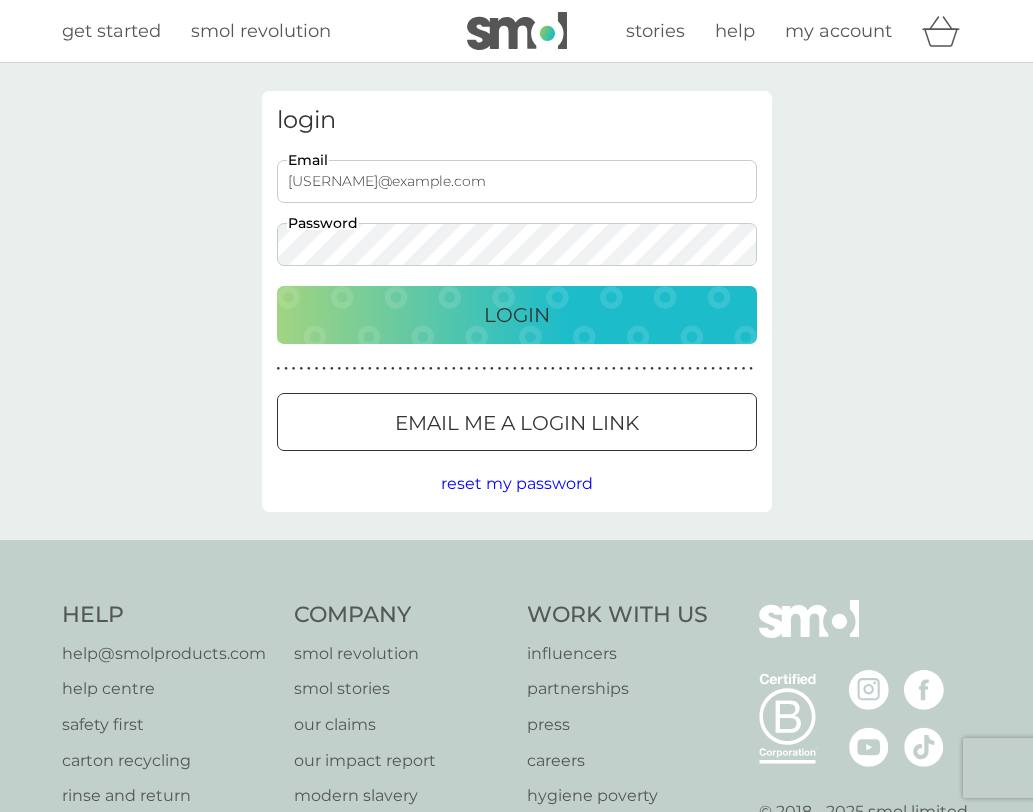 click on "Login" at bounding box center [517, 315] 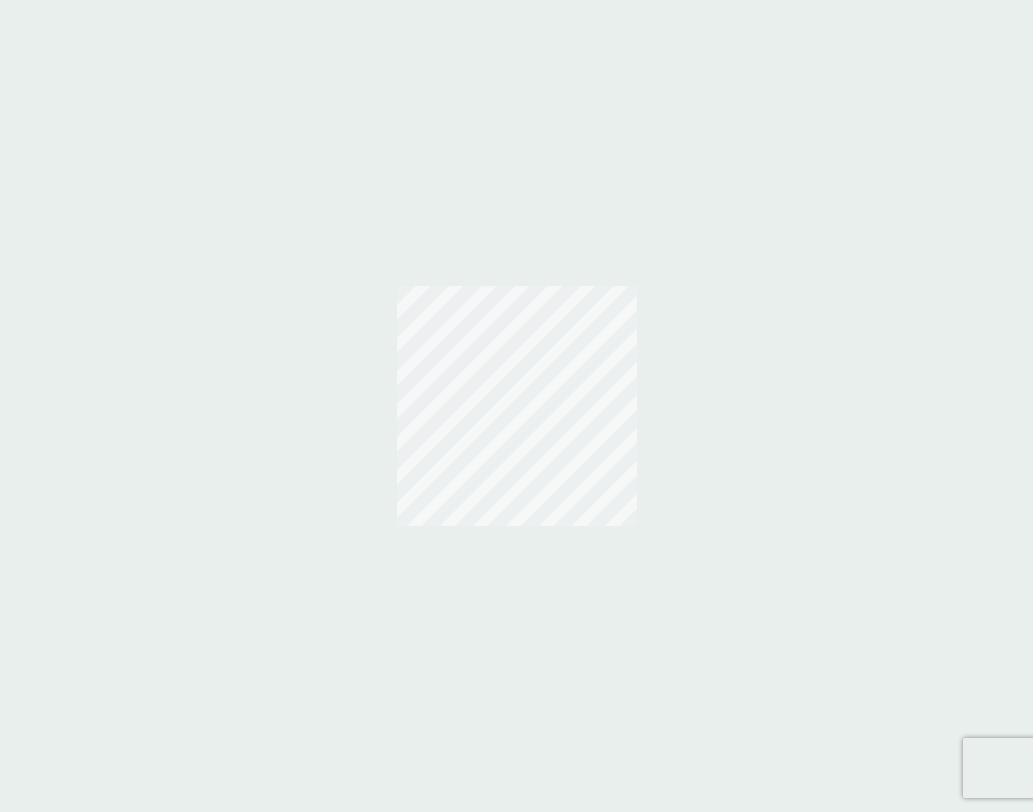 scroll, scrollTop: 0, scrollLeft: 0, axis: both 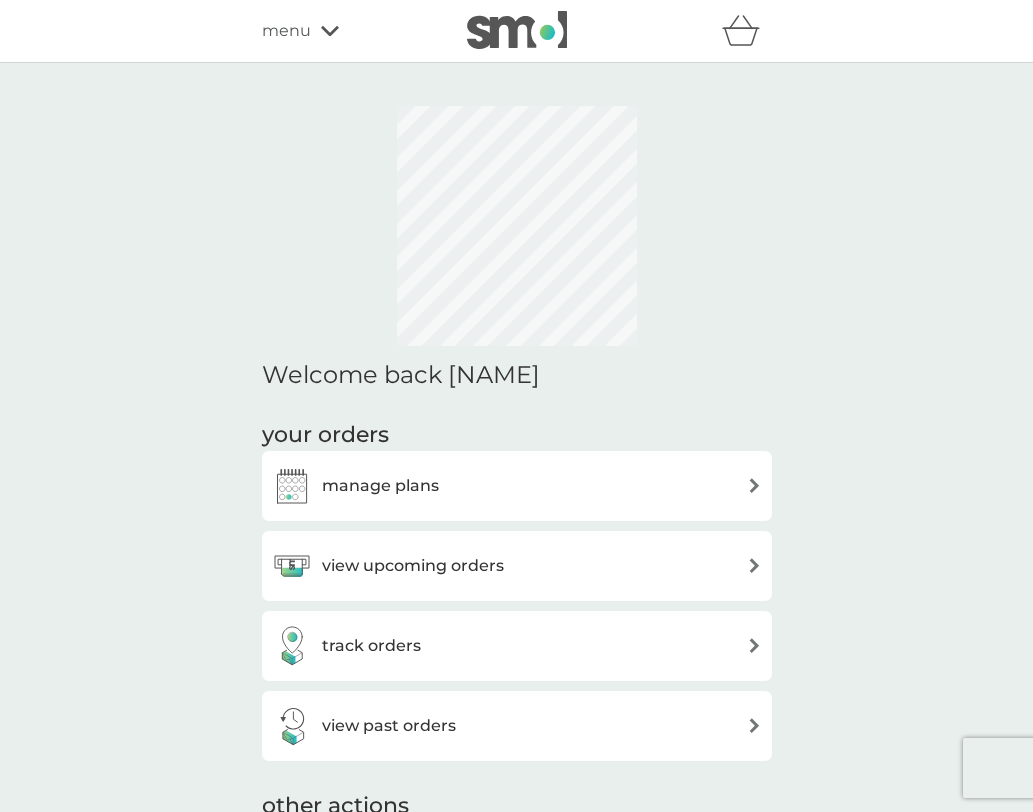 click on "menu" at bounding box center (286, 31) 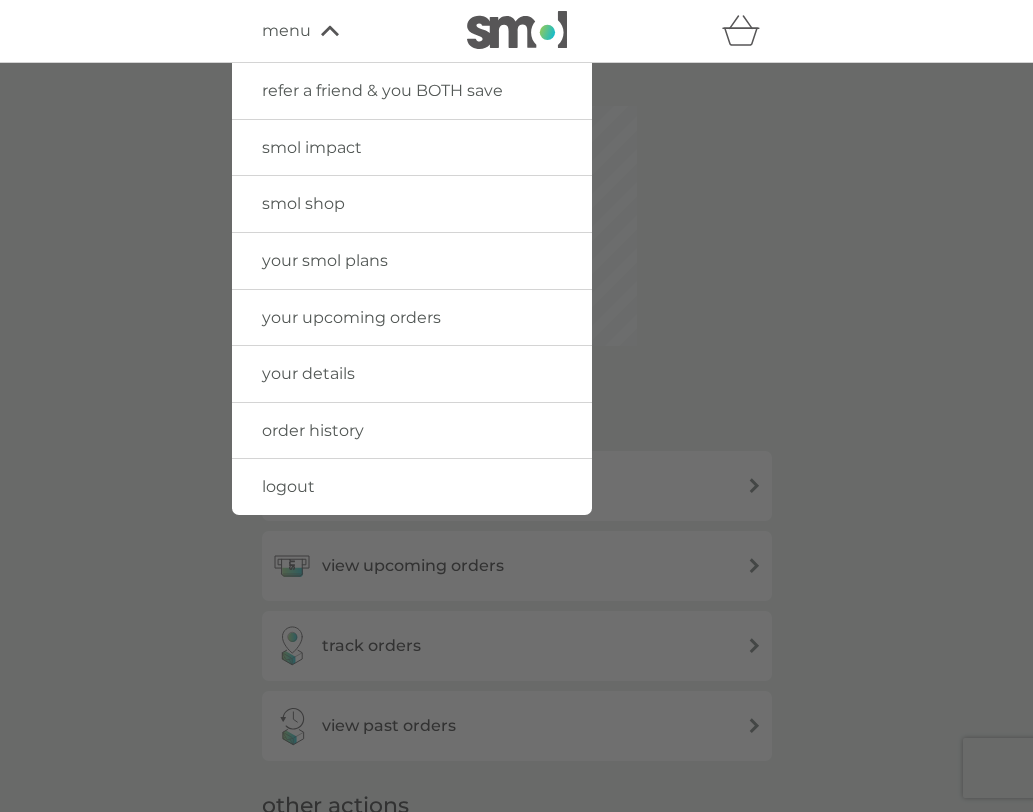 click on "order history" at bounding box center (313, 430) 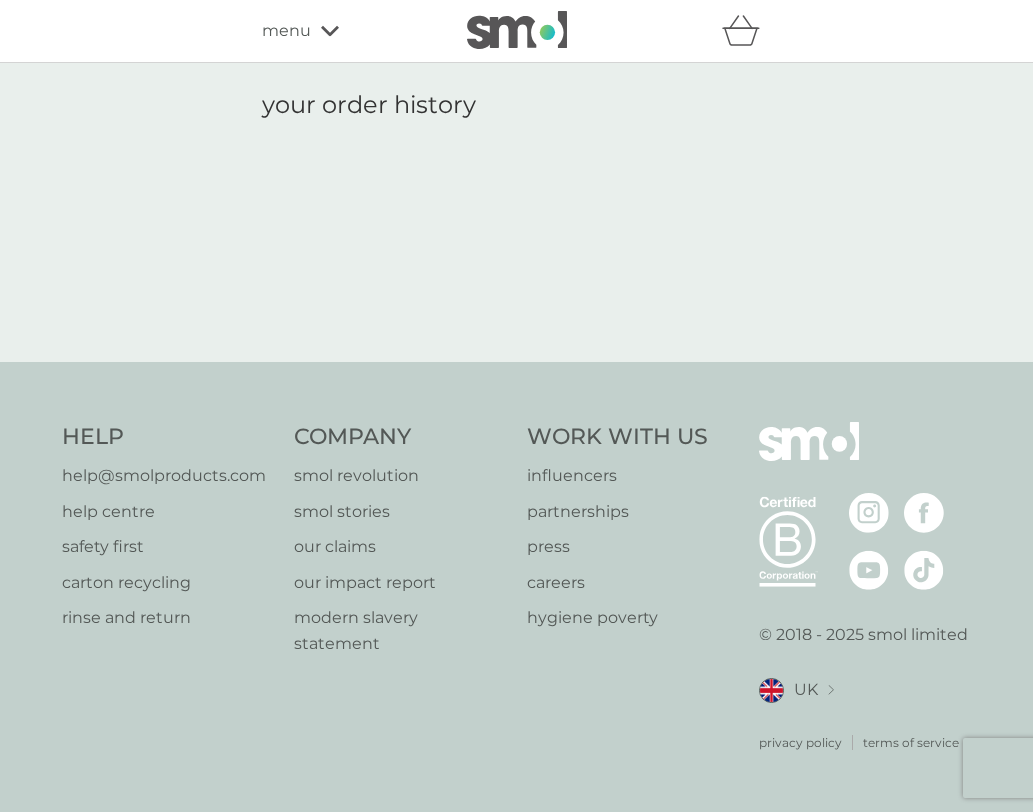 click on "your order history" at bounding box center [517, 212] 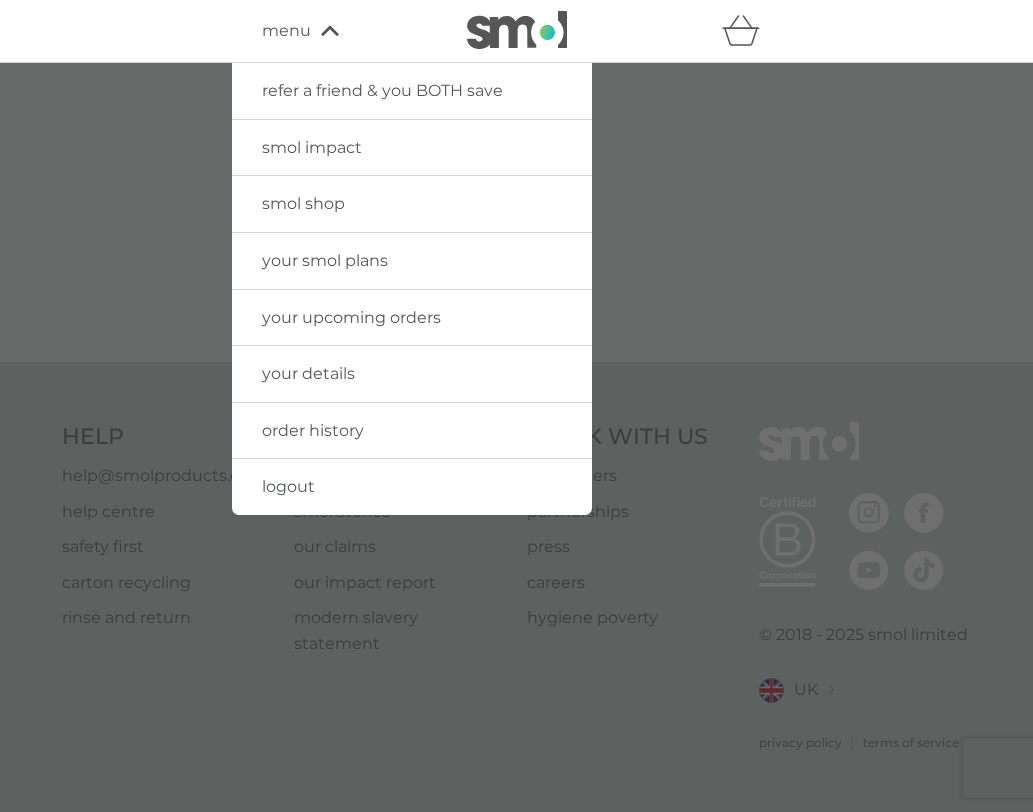 click on "your details" at bounding box center (308, 373) 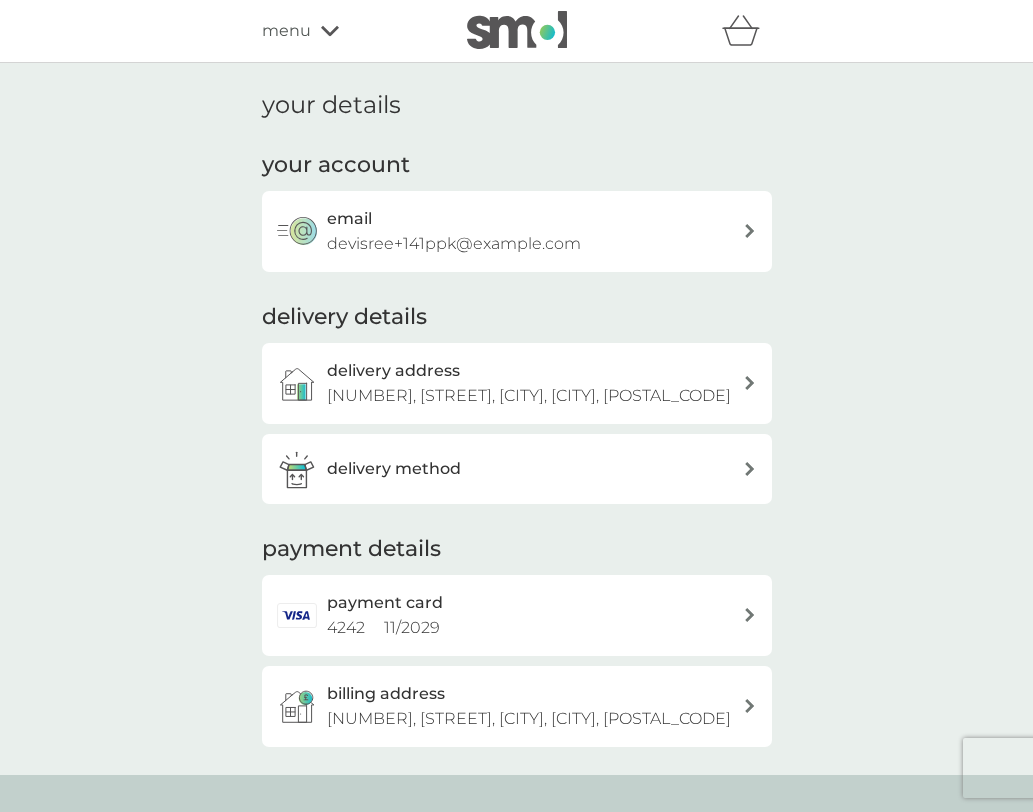 click on "[NAME]@example.com" at bounding box center (454, 244) 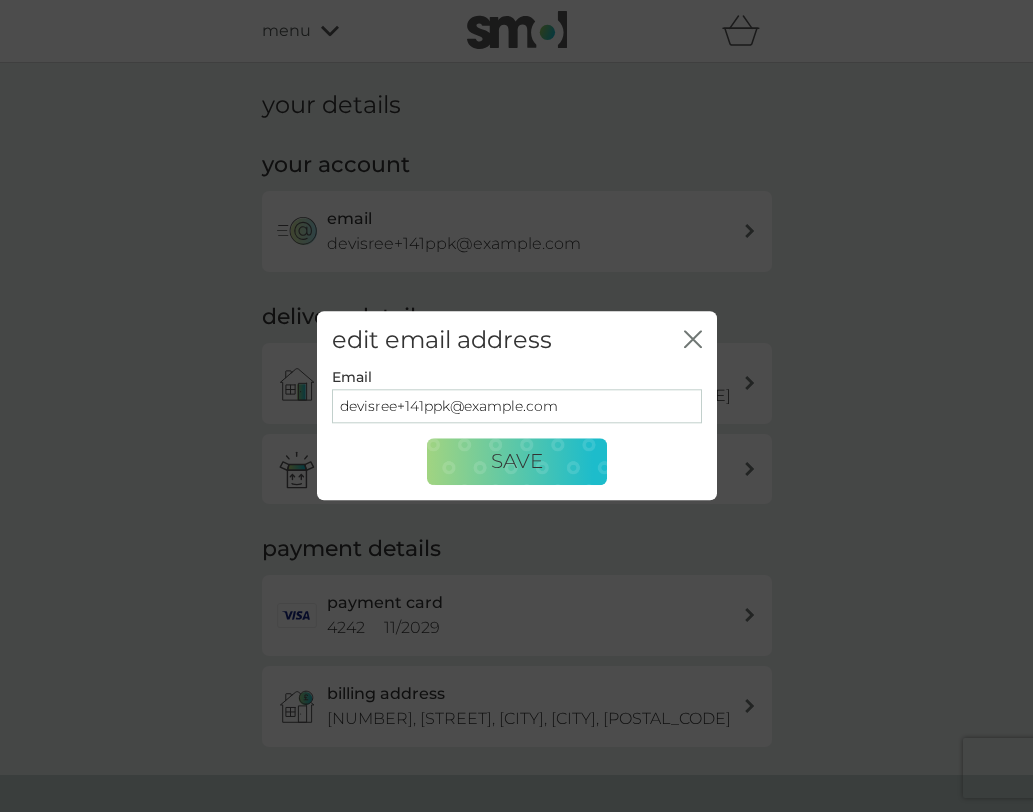 drag, startPoint x: 498, startPoint y: 407, endPoint x: 297, endPoint y: 407, distance: 201 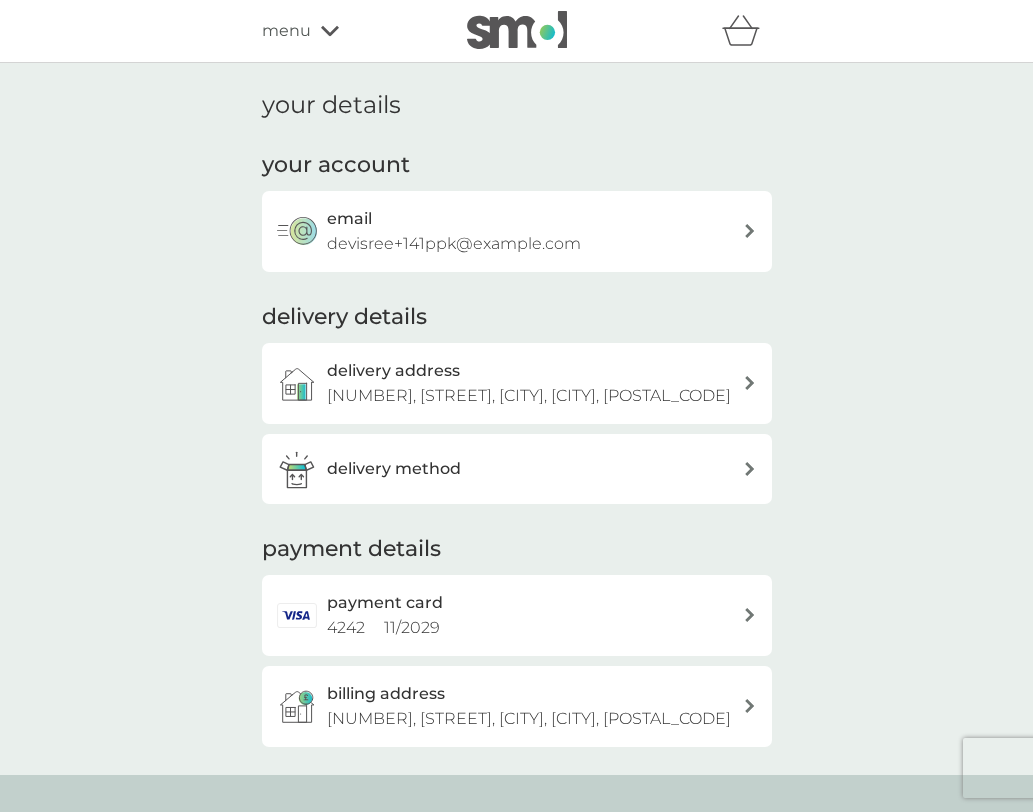 click on "menu" at bounding box center [286, 31] 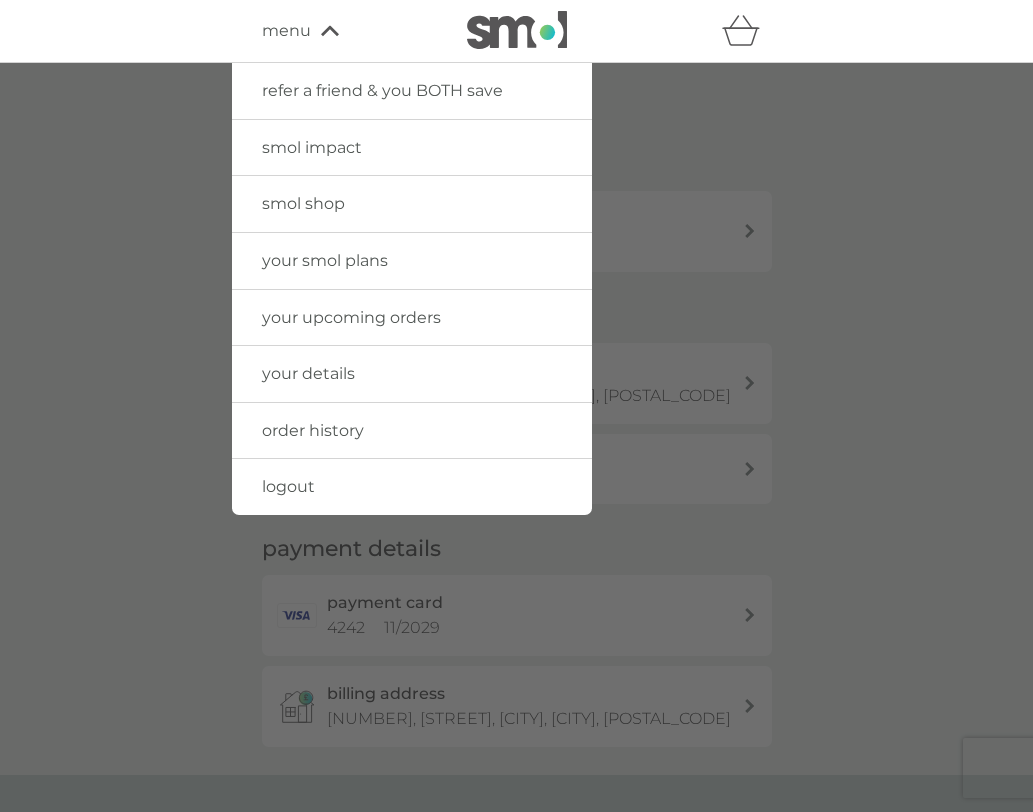 click on "order history" at bounding box center [313, 430] 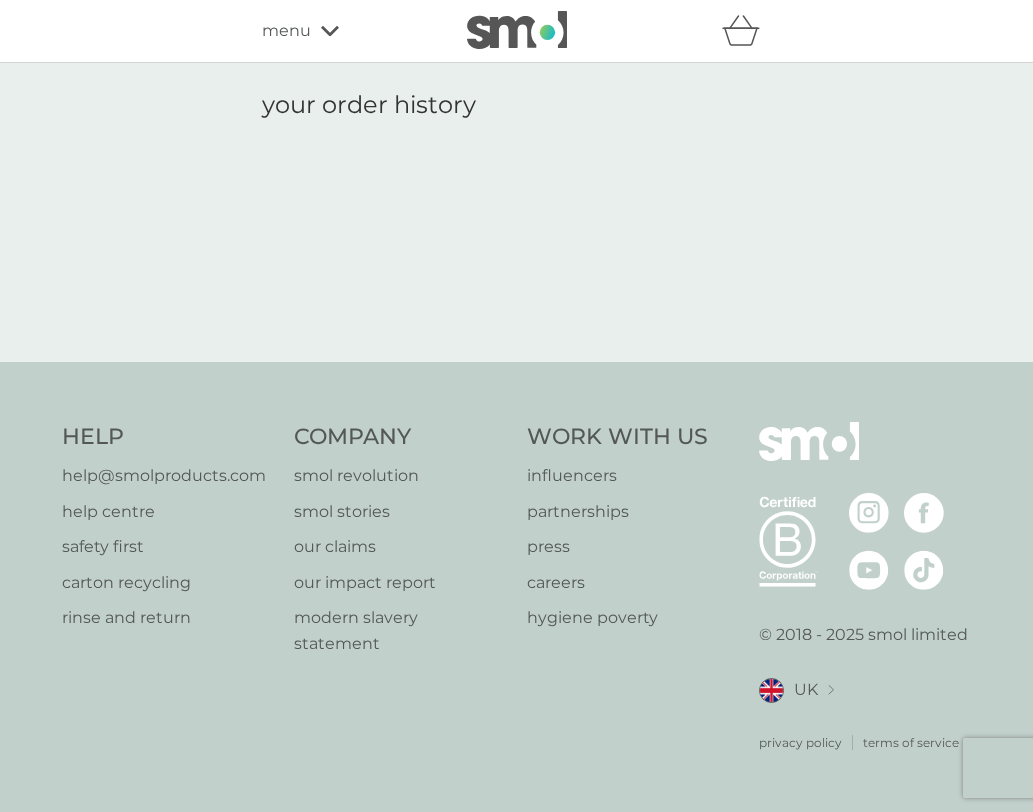 click on "menu" at bounding box center [347, 31] 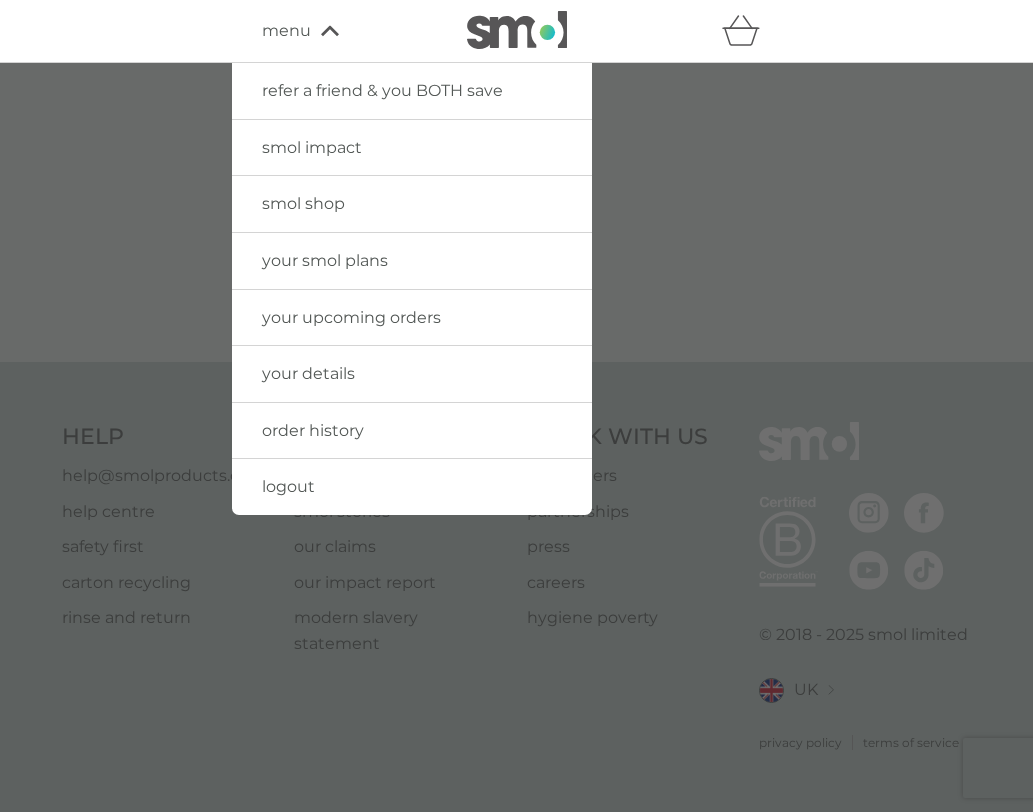 click on "logout" at bounding box center (412, 487) 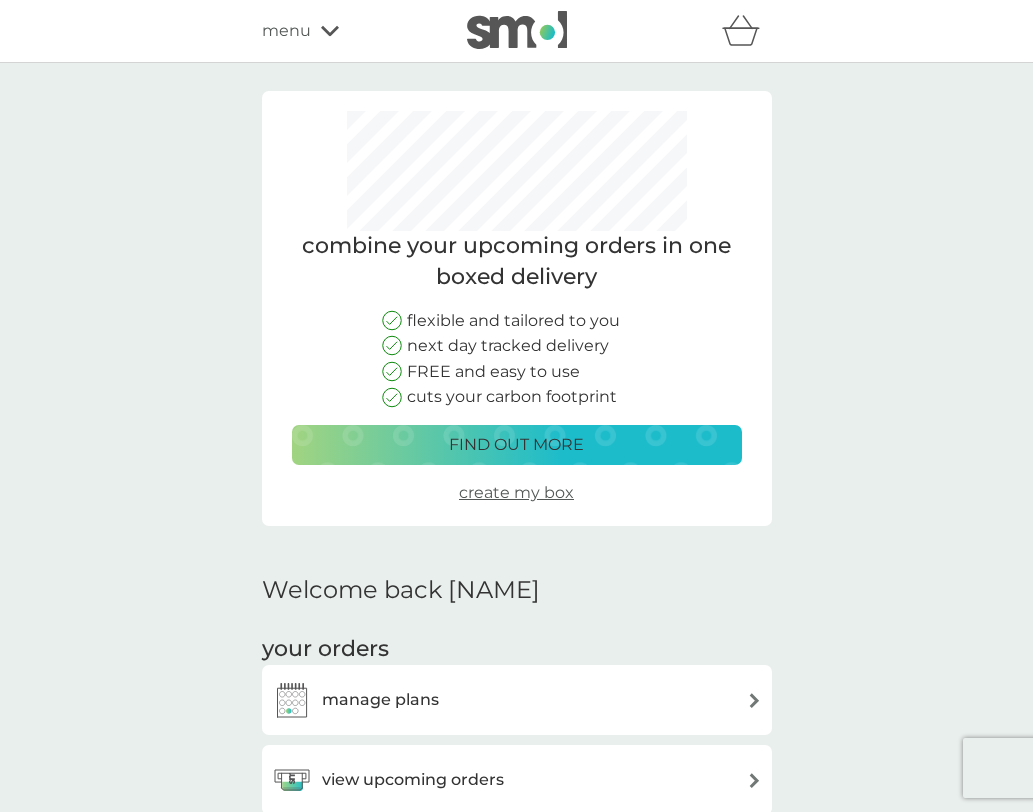 scroll, scrollTop: 0, scrollLeft: 0, axis: both 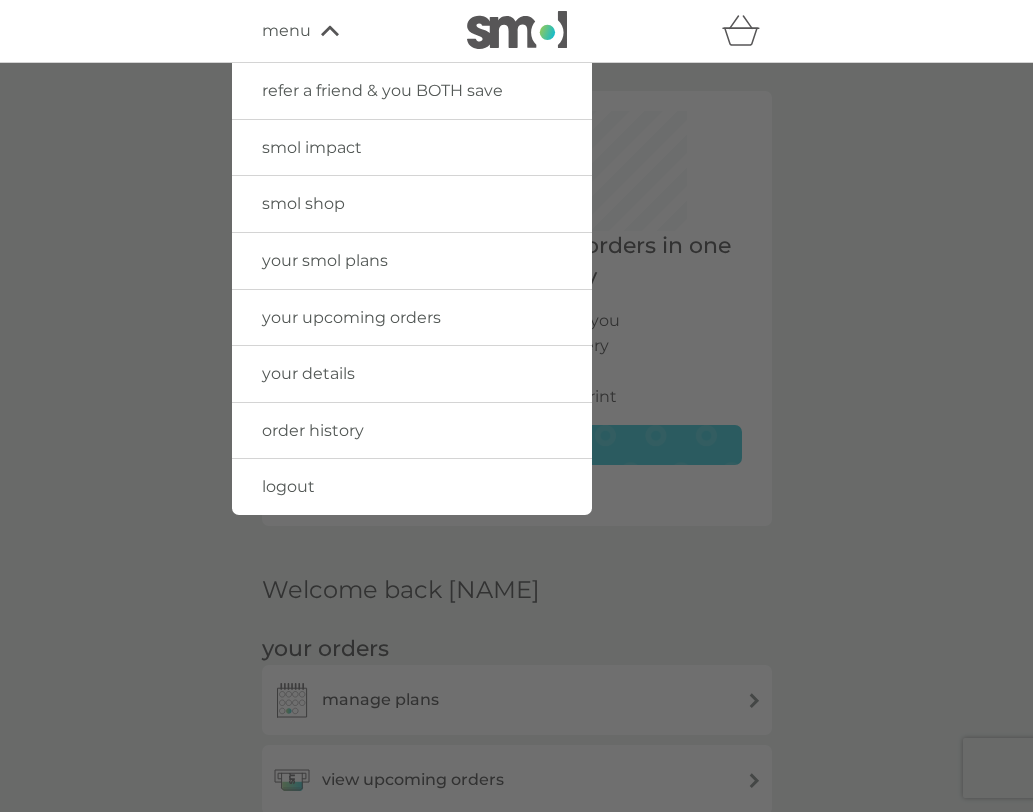 click on "logout" at bounding box center (288, 486) 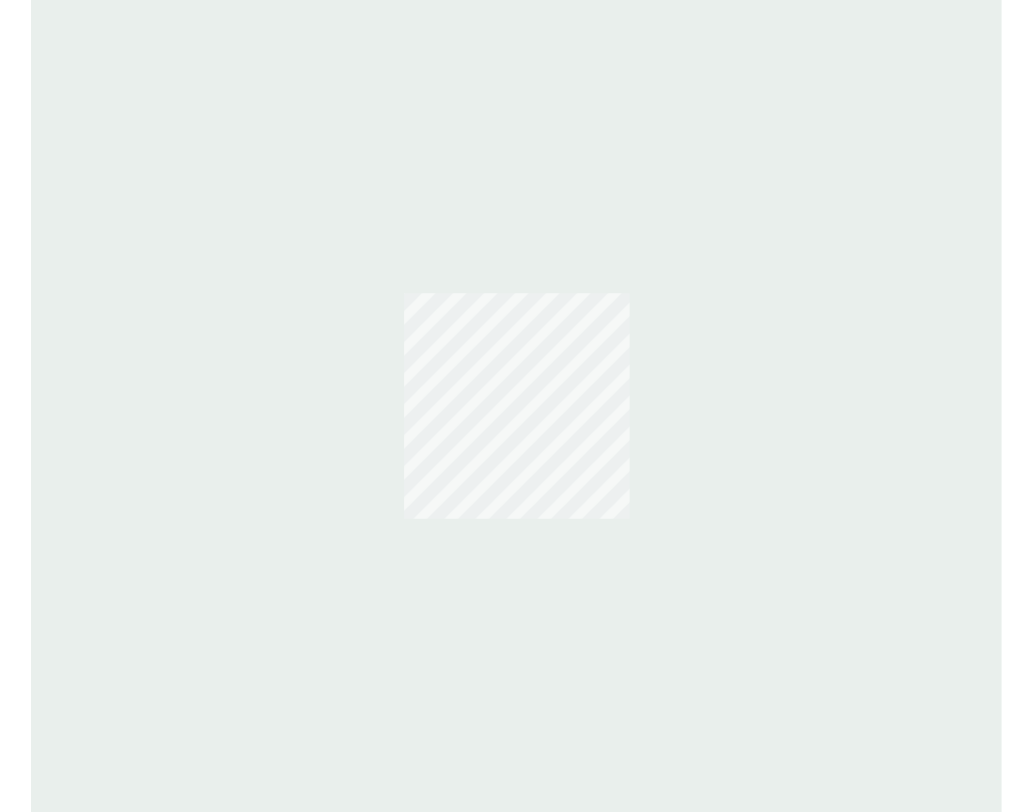 scroll, scrollTop: 0, scrollLeft: 0, axis: both 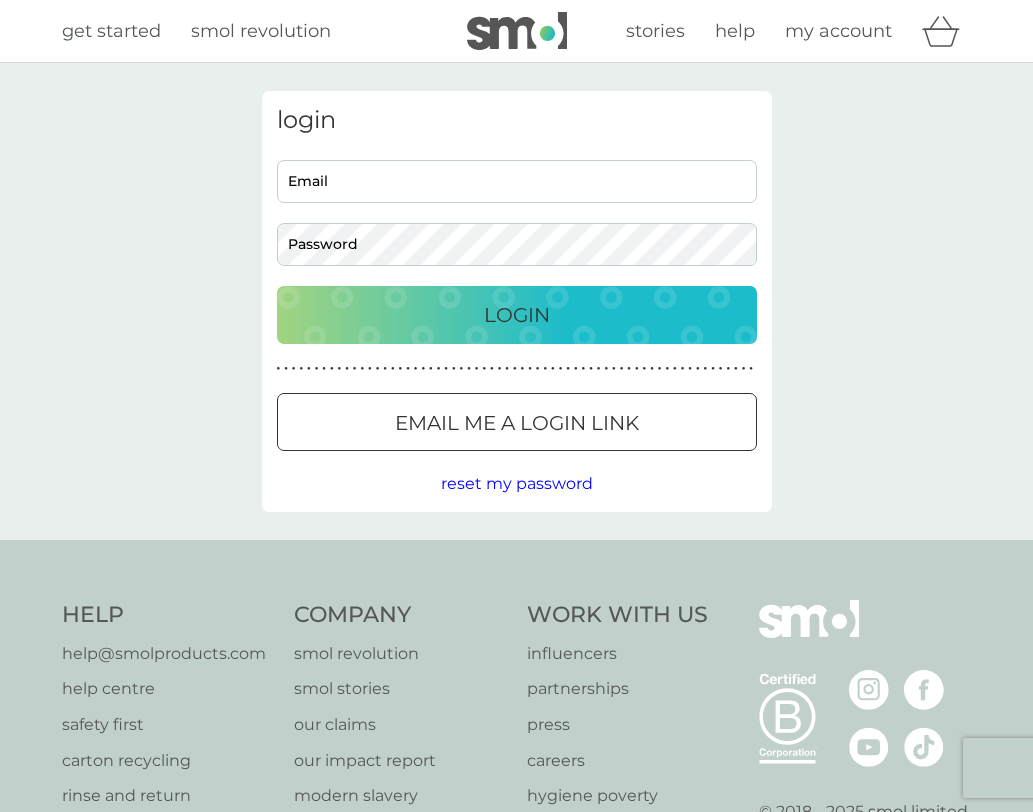 click on "Email" at bounding box center [517, 181] 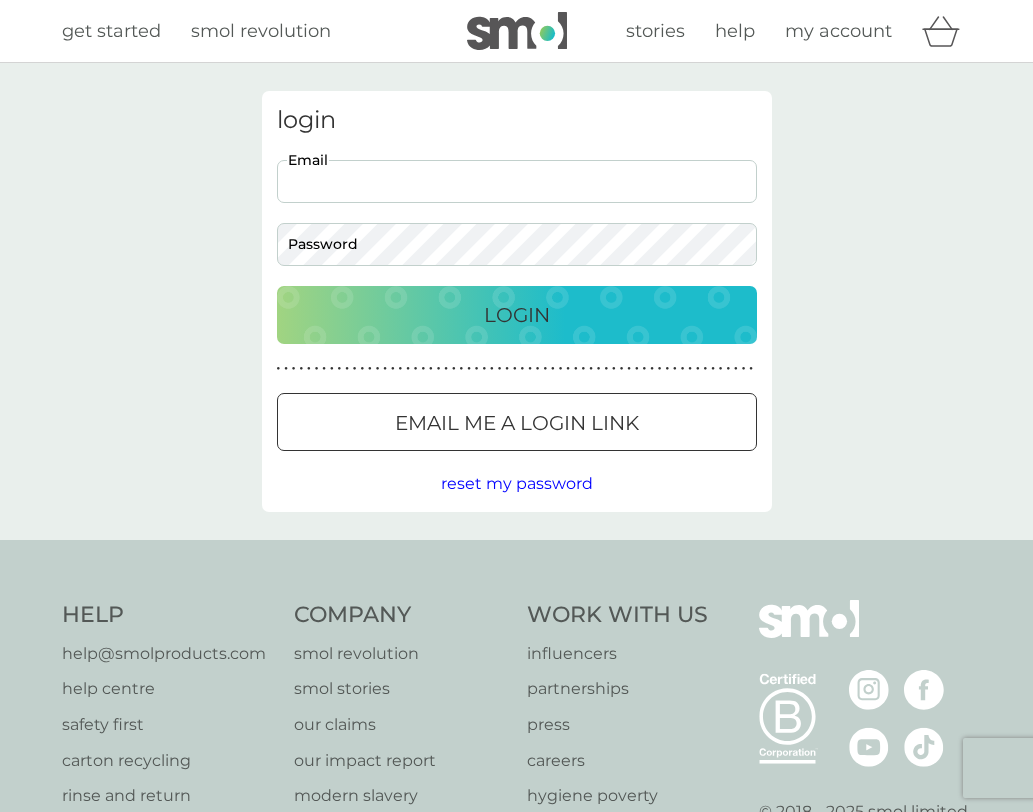 paste on "[NAME]@example.com" 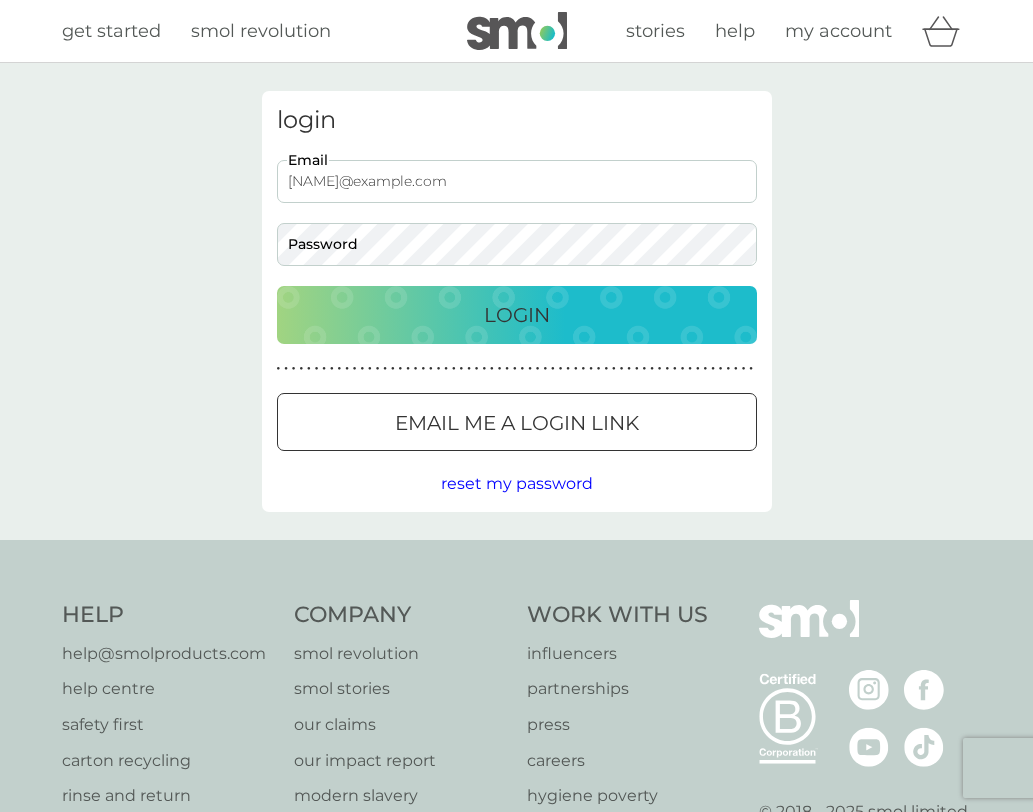 type on "[NAME]@example.com" 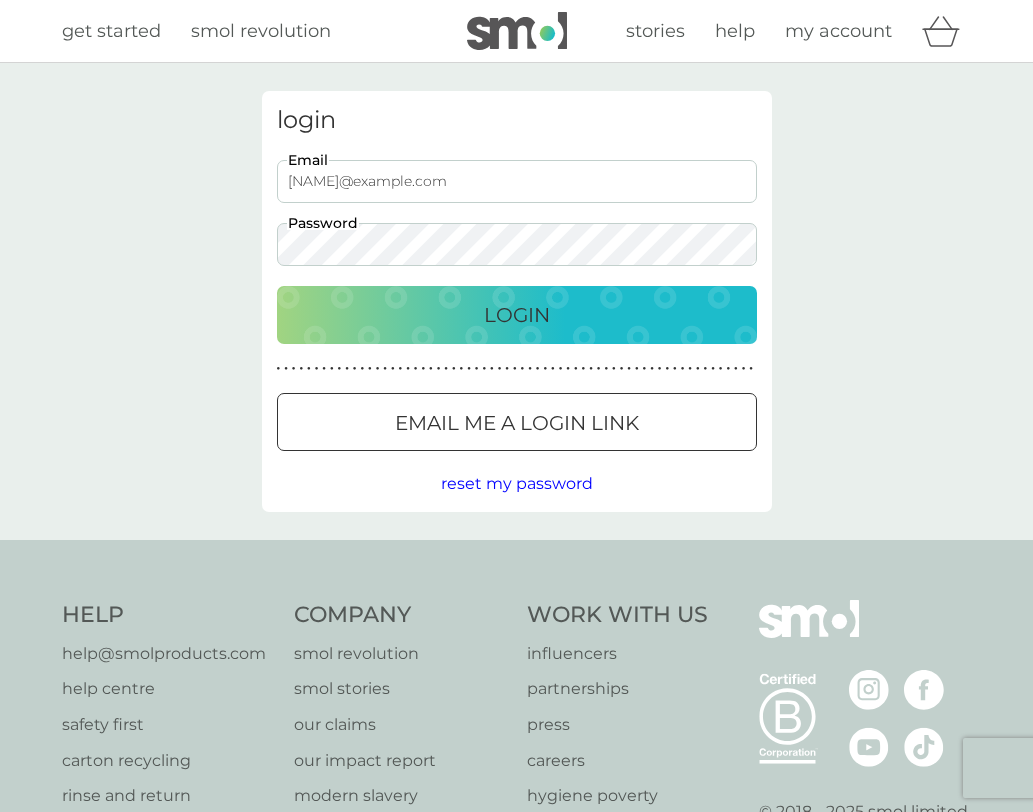 click on "Login" at bounding box center [517, 315] 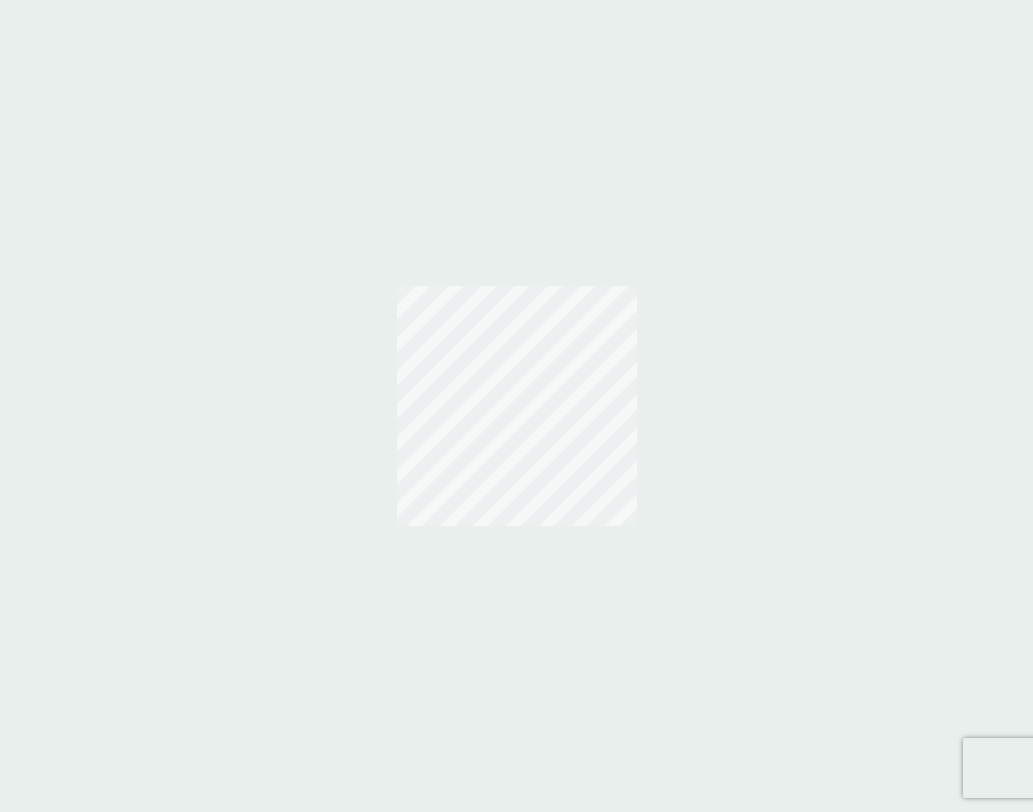 scroll, scrollTop: 0, scrollLeft: 0, axis: both 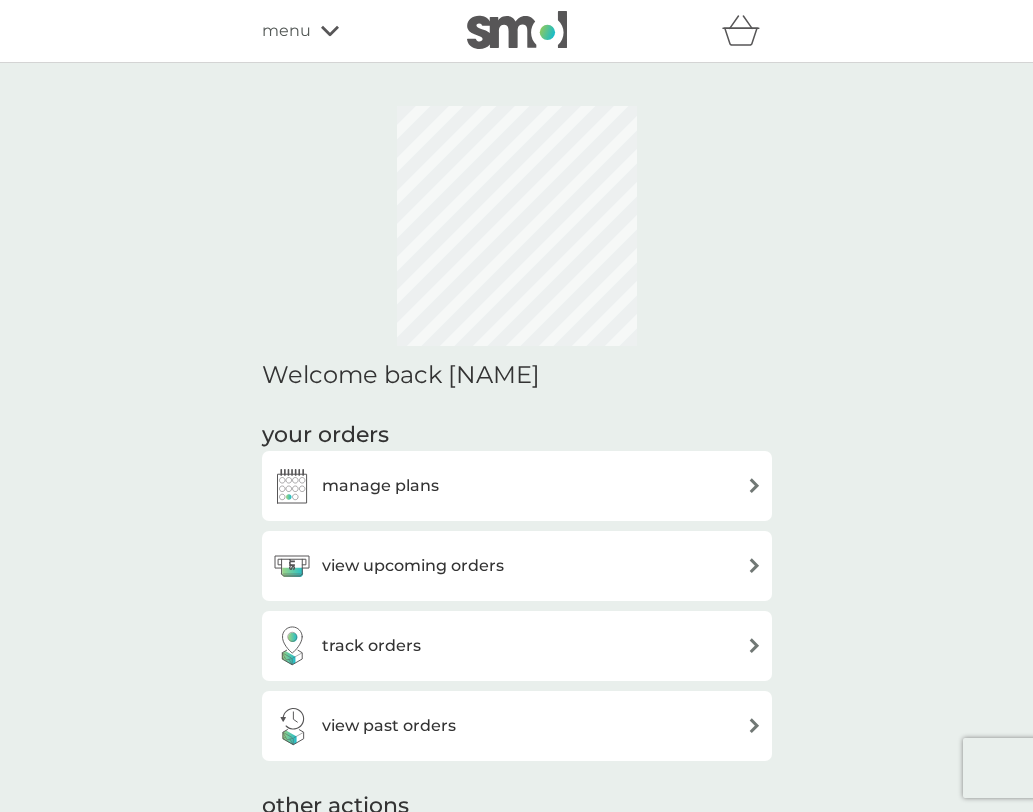 click on "menu" at bounding box center [347, 31] 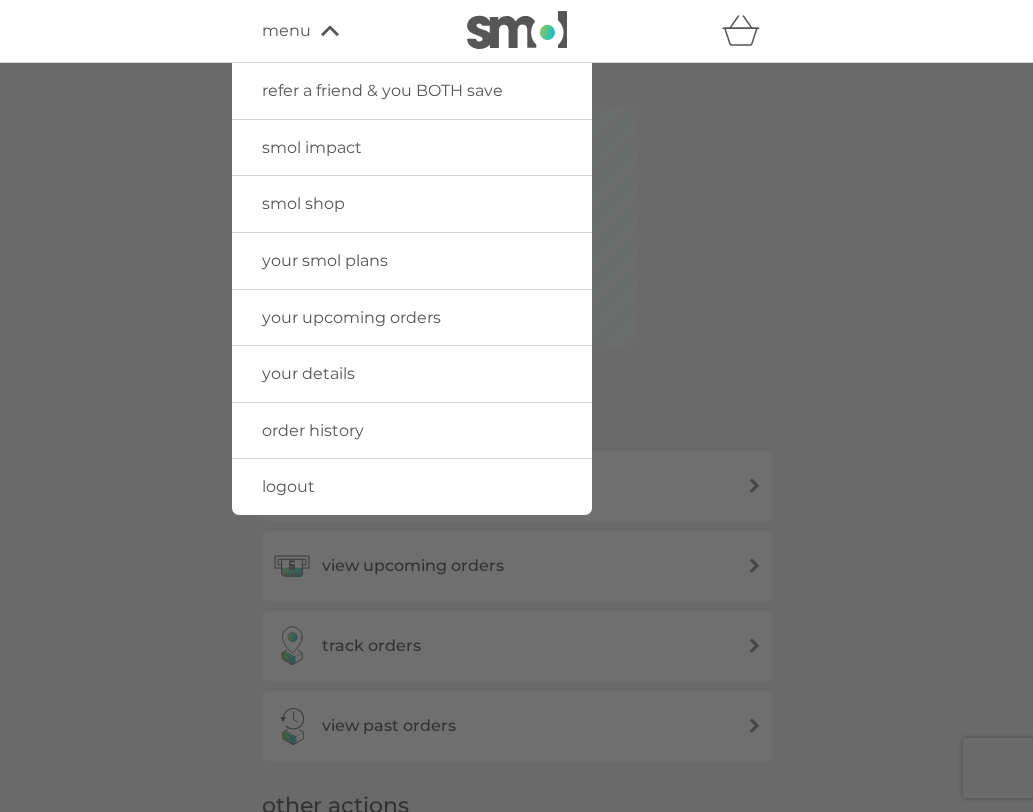 click on "order history" at bounding box center [313, 430] 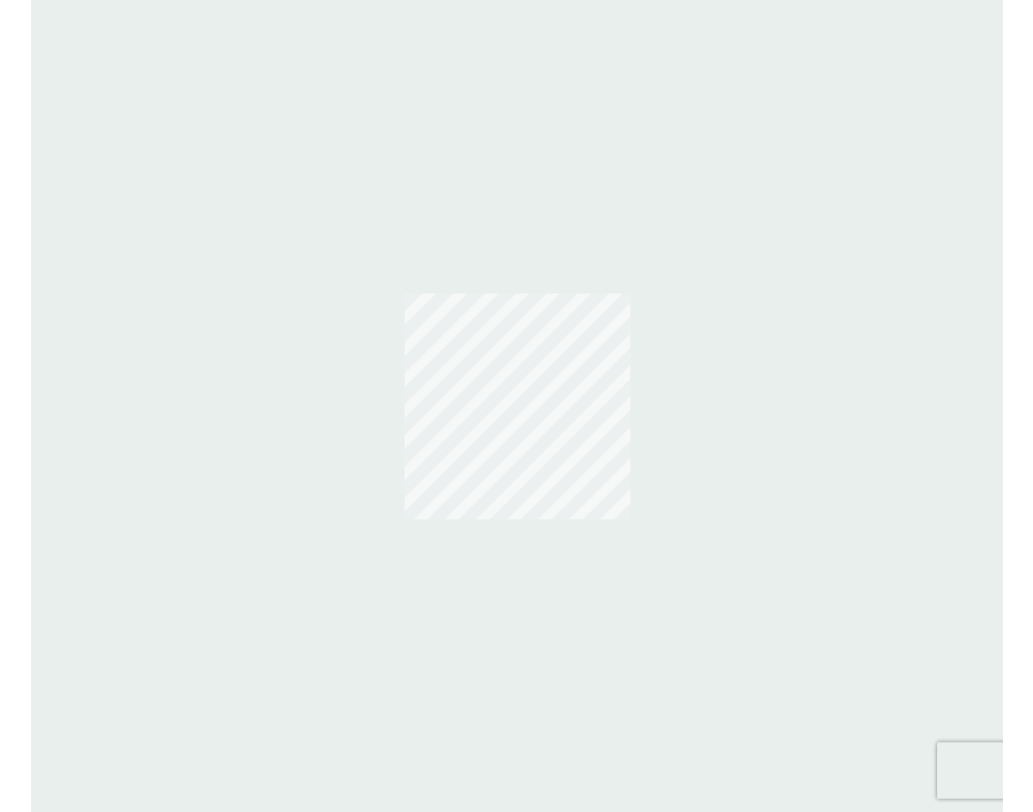 scroll, scrollTop: 0, scrollLeft: 0, axis: both 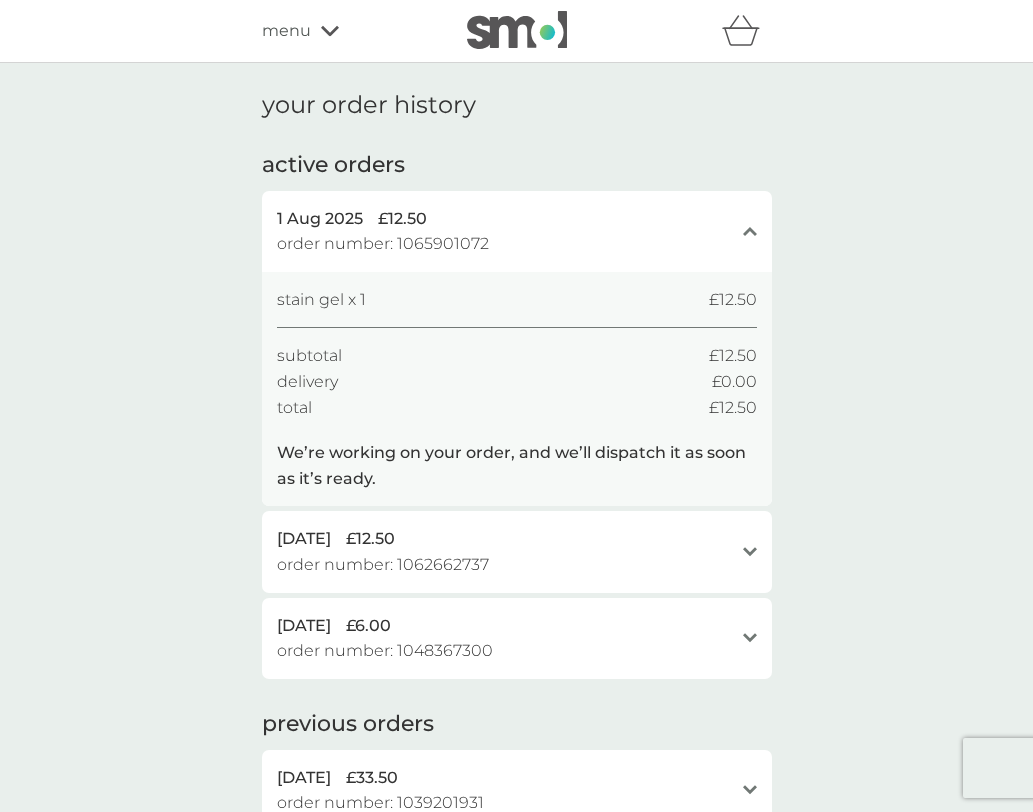 click on "menu" at bounding box center [347, 31] 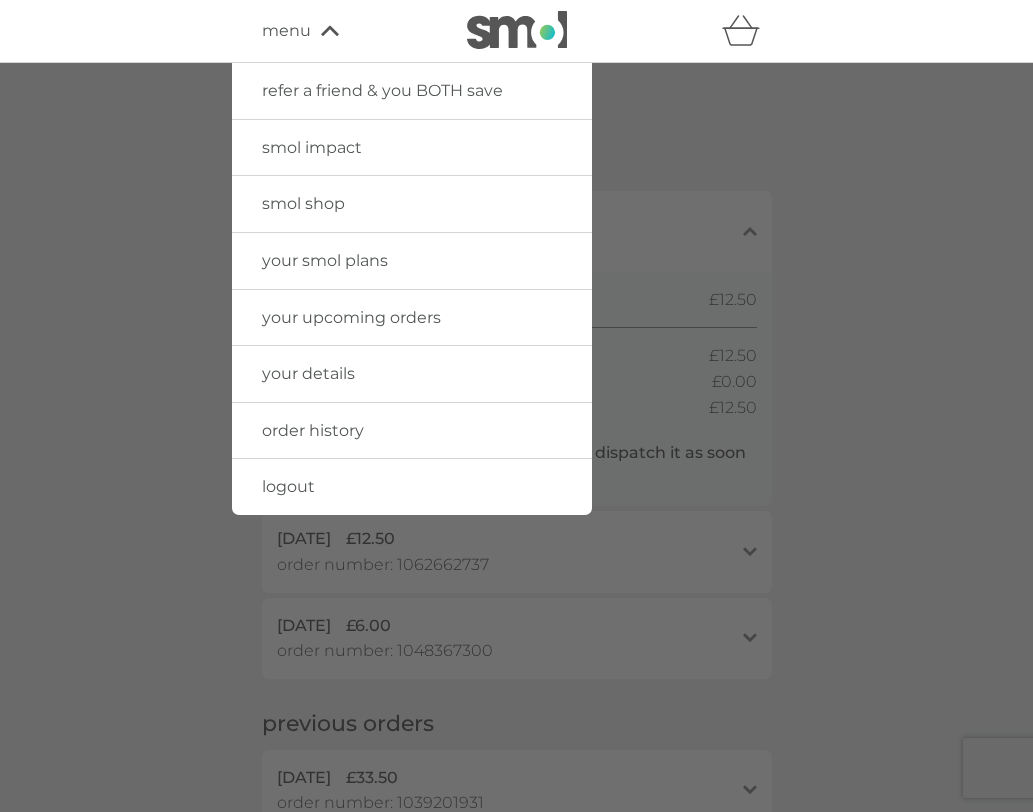 click on "your details" at bounding box center [308, 373] 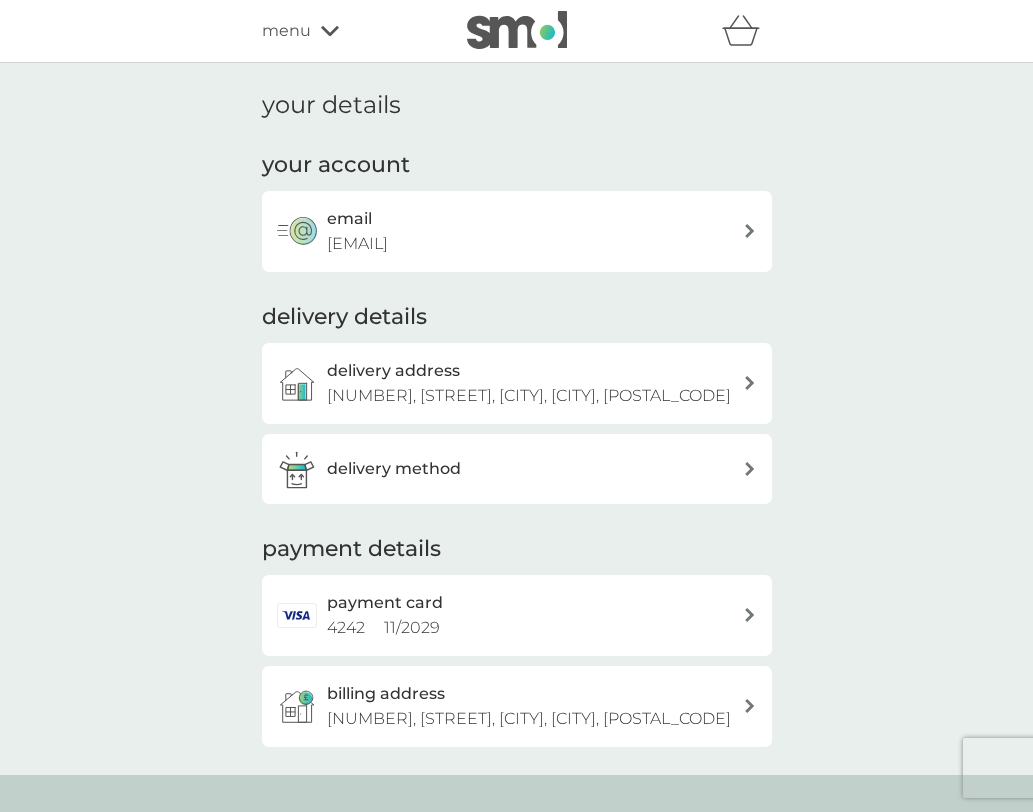 click on "menu" at bounding box center [286, 31] 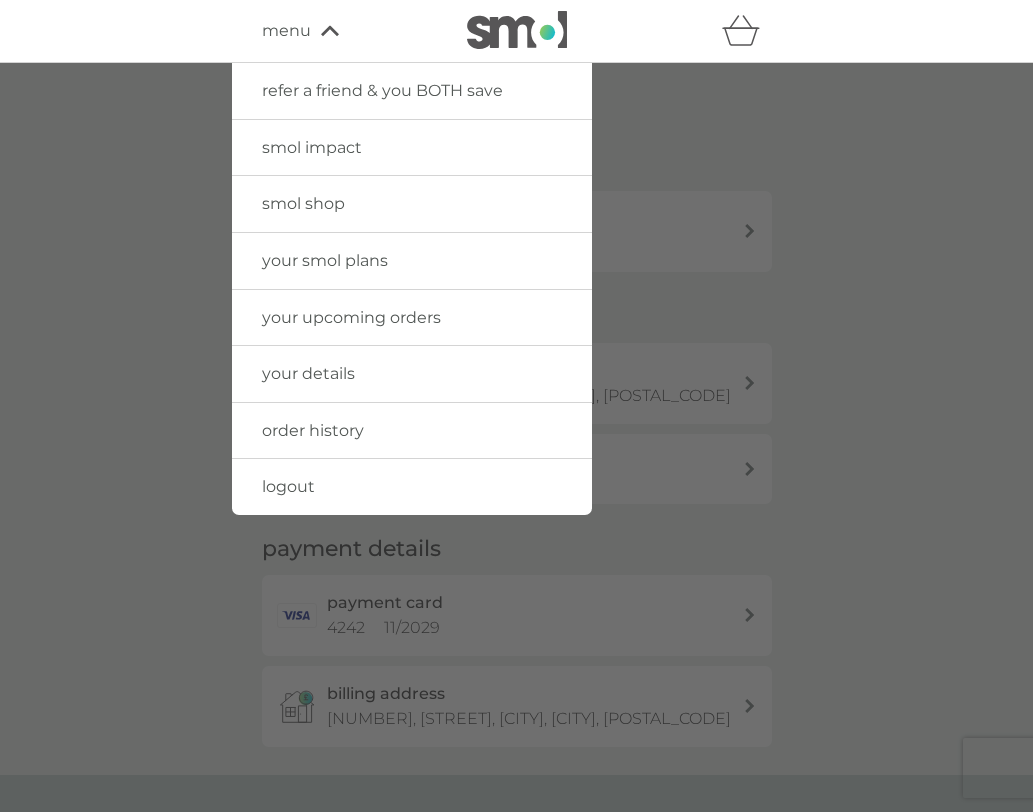 click on "order history" at bounding box center [313, 430] 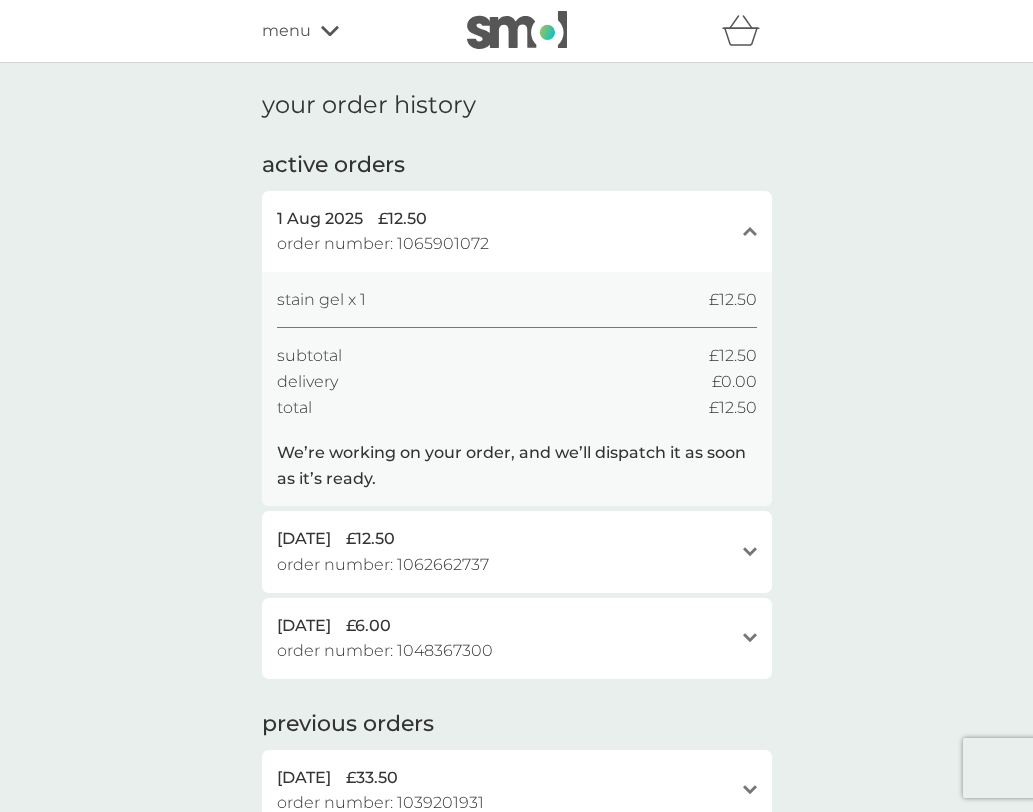 click on "refer a friend & you BOTH save smol impact smol shop your smol plans your upcoming orders your details order history logout menu" at bounding box center (516, 31) 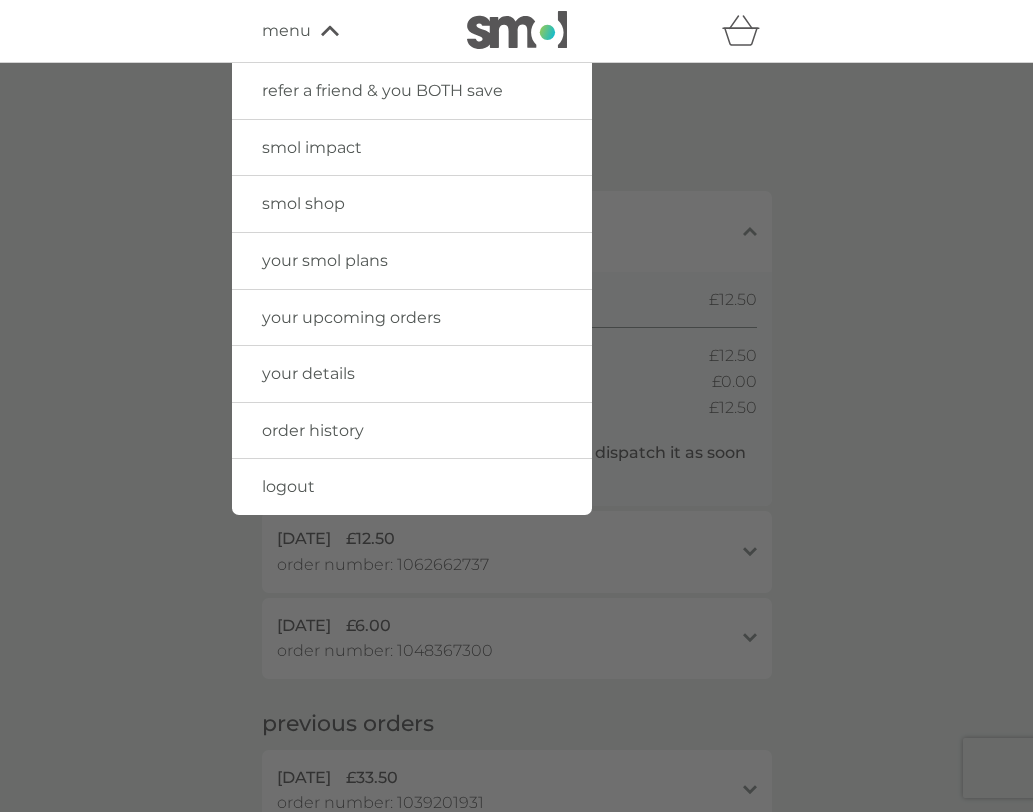 click on "logout" at bounding box center [288, 486] 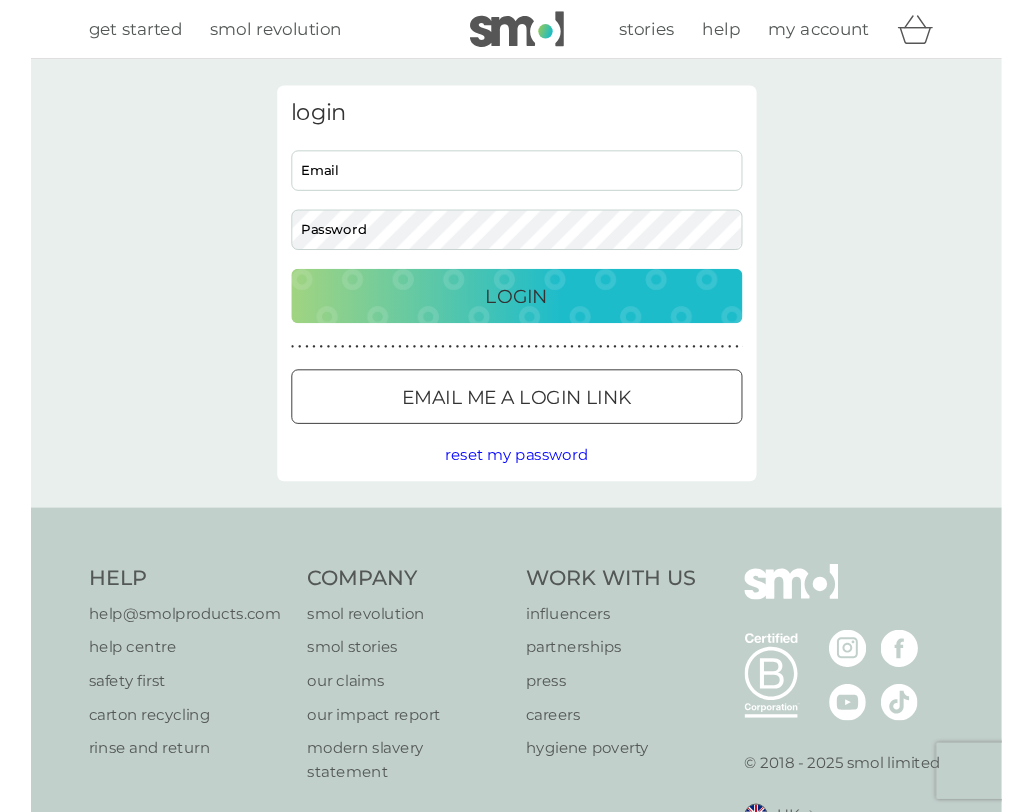 scroll, scrollTop: 0, scrollLeft: 0, axis: both 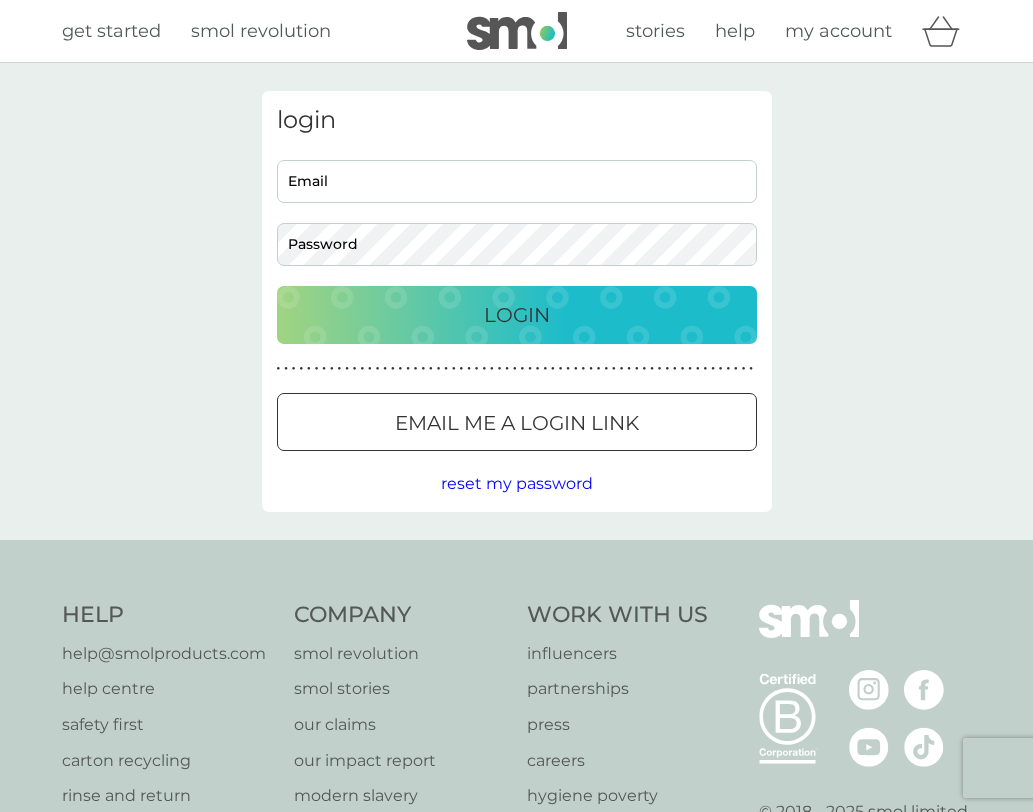 click on "Email" at bounding box center (517, 181) 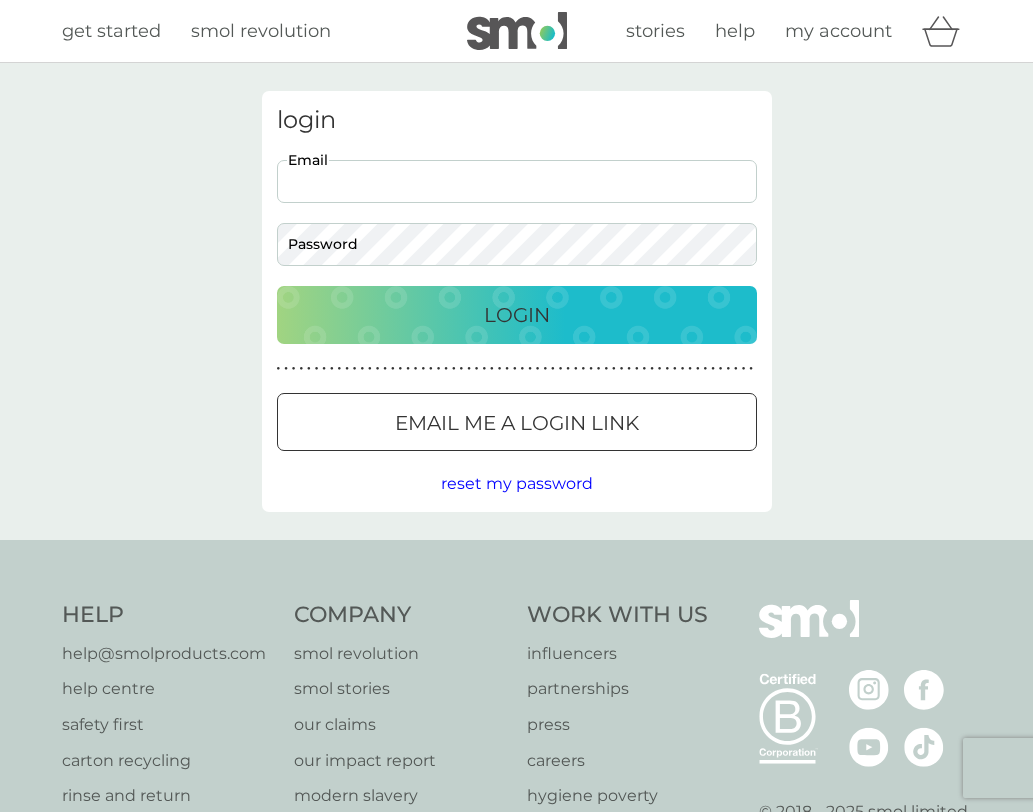 paste on "[EMAIL]" 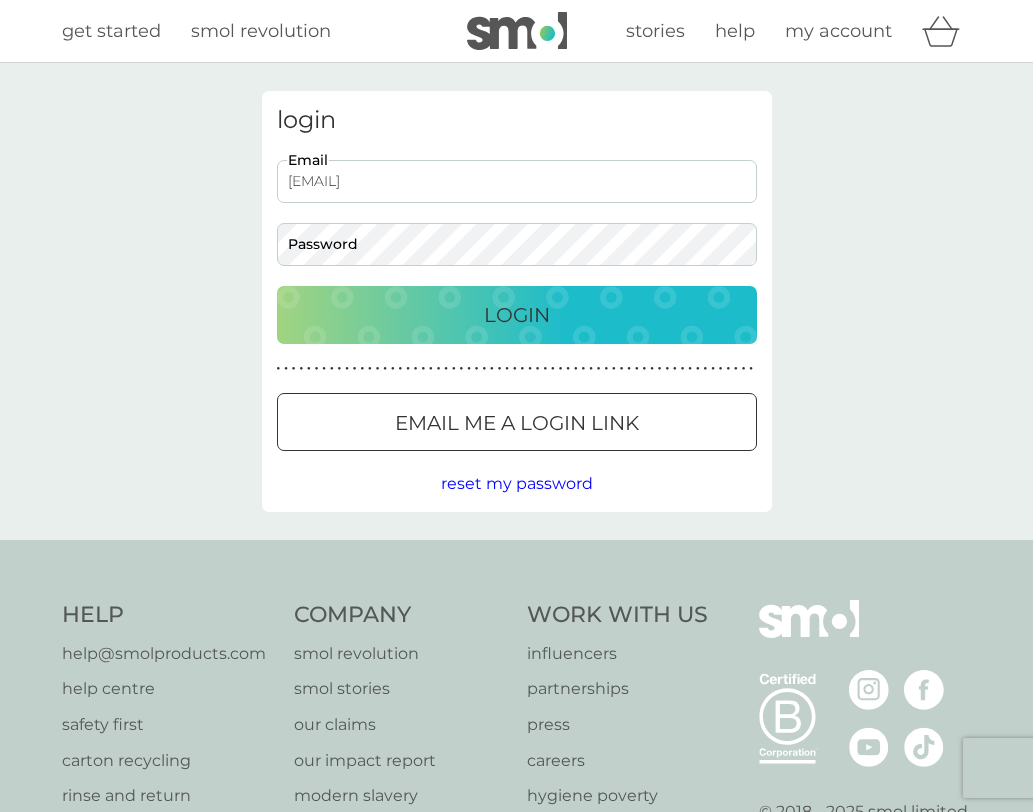 type on "[EMAIL]" 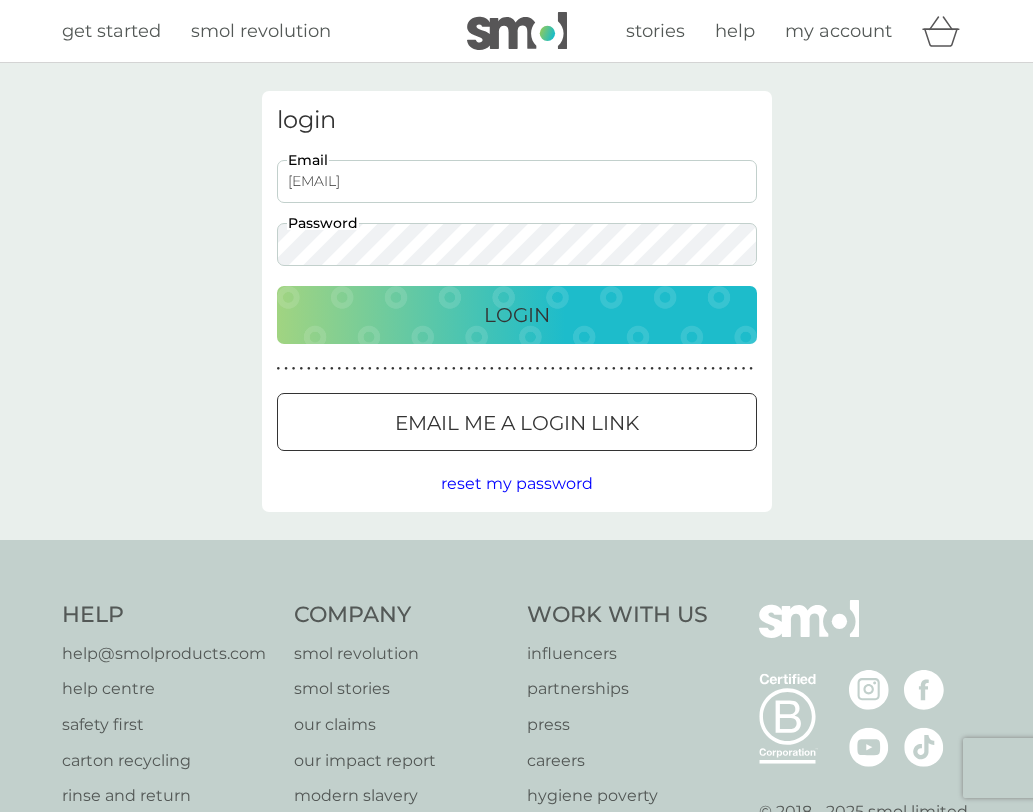click on "Login" at bounding box center (517, 315) 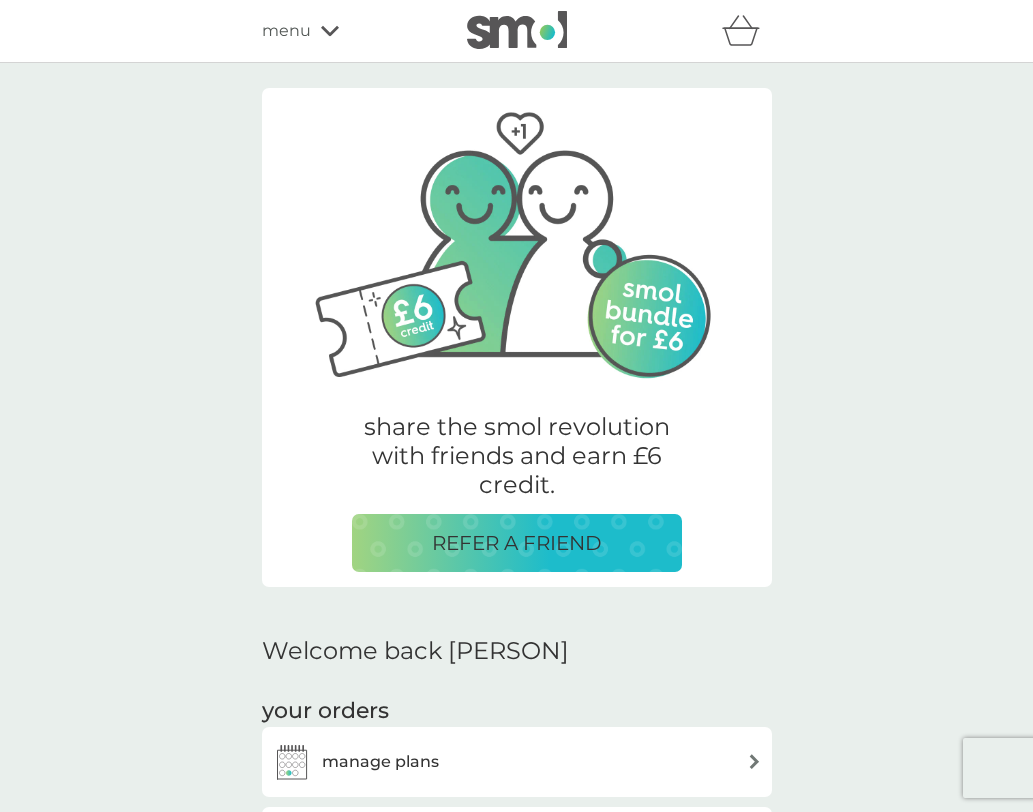 scroll, scrollTop: 0, scrollLeft: 0, axis: both 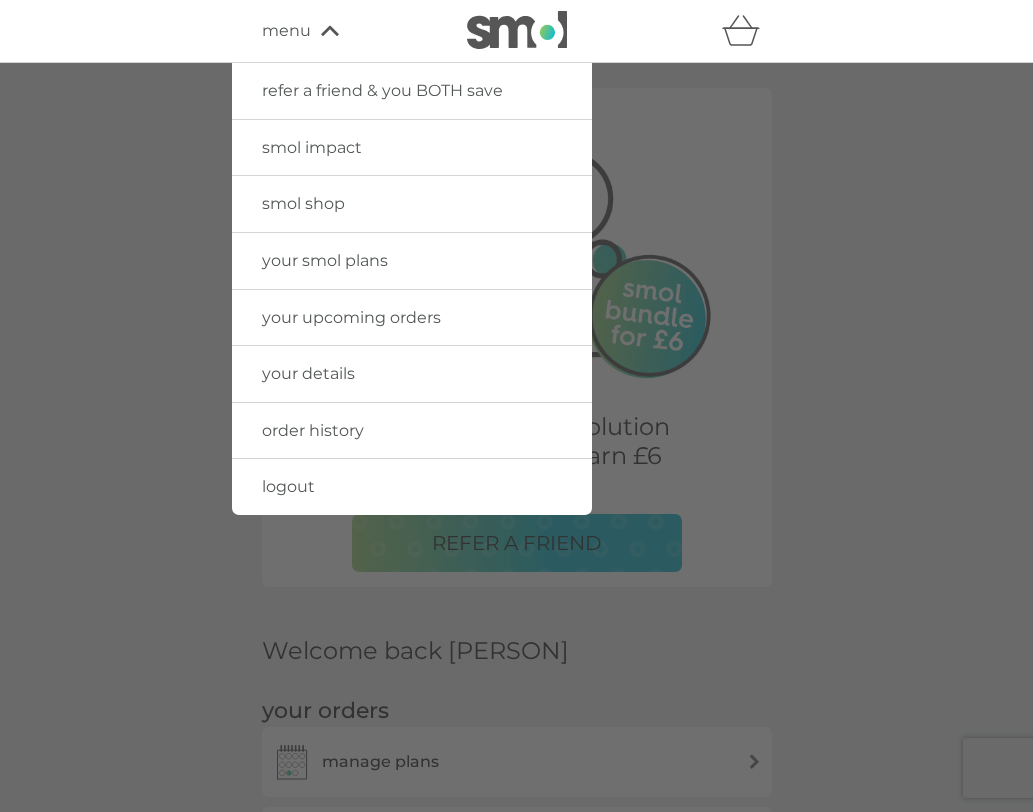 click on "order history" at bounding box center (313, 430) 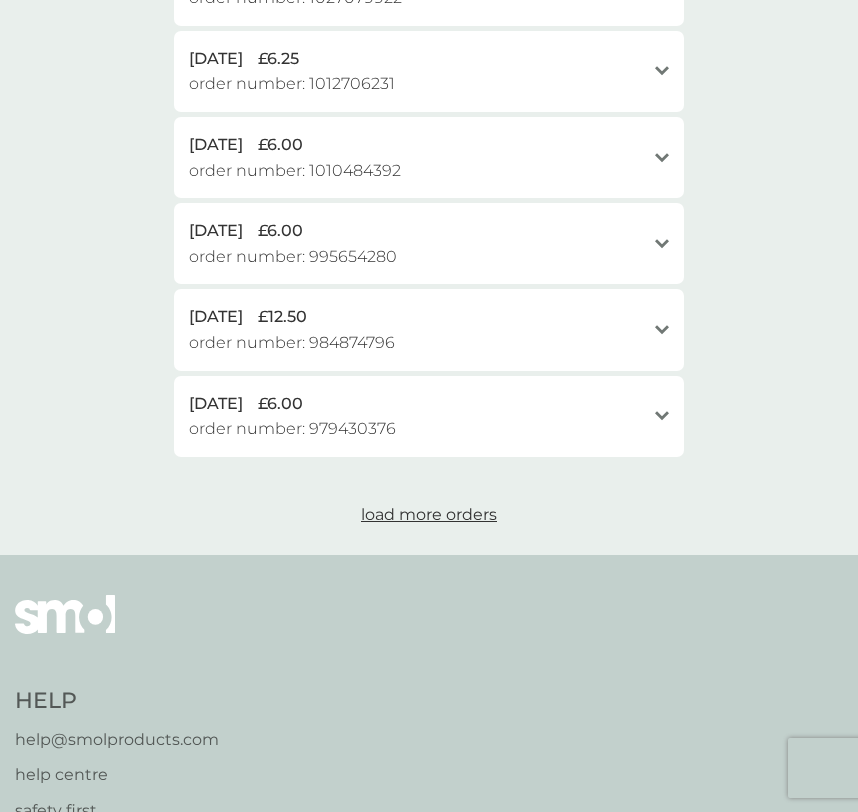 scroll, scrollTop: 718, scrollLeft: 0, axis: vertical 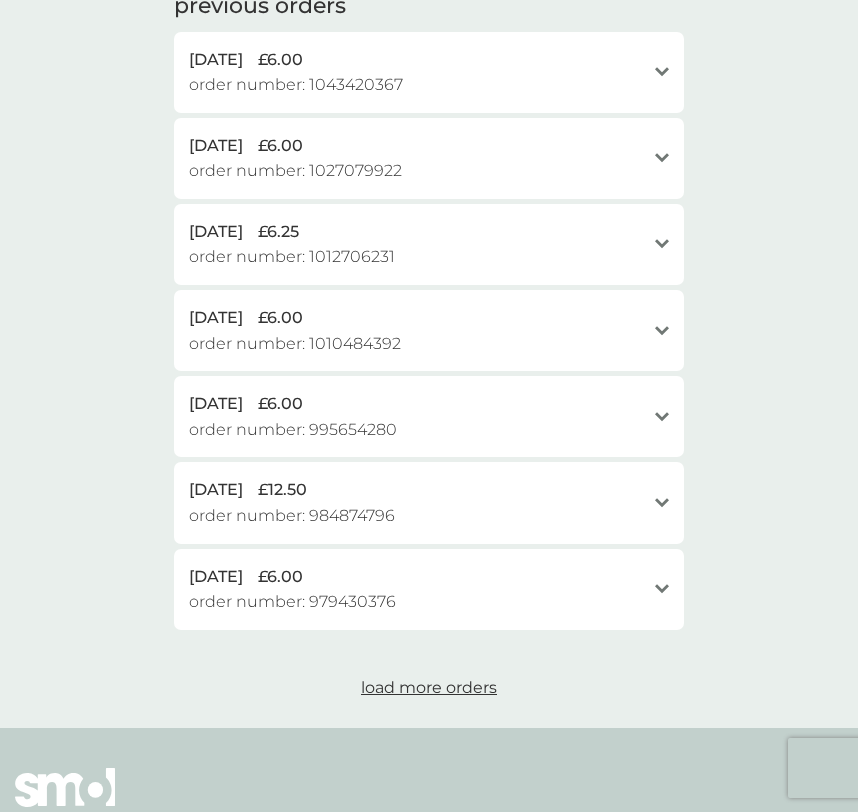 click on "load more orders" at bounding box center [429, 687] 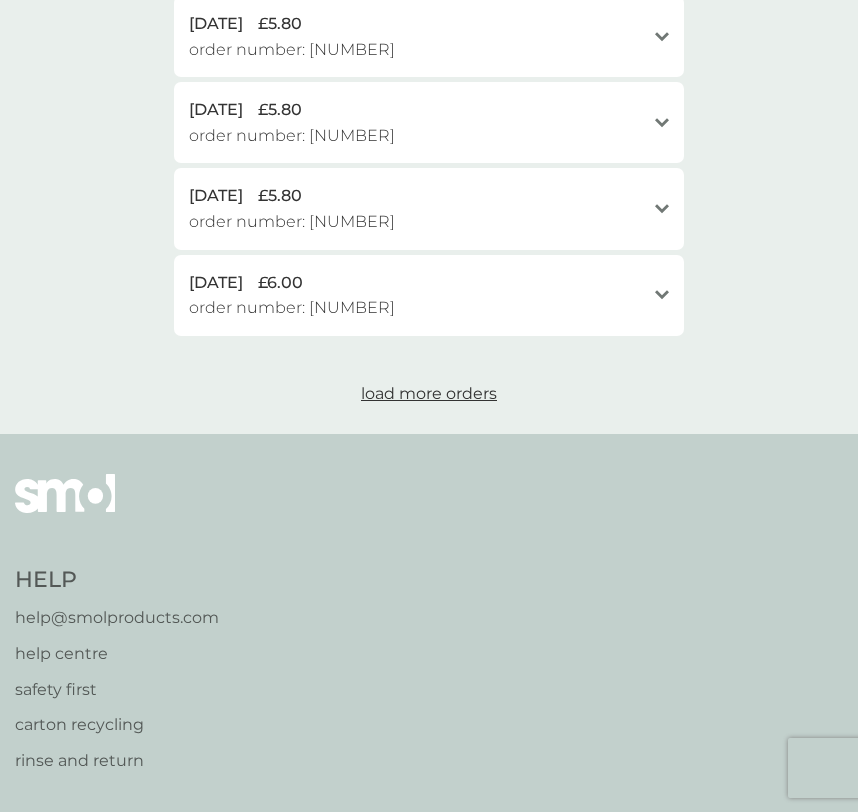 scroll, scrollTop: 1739, scrollLeft: 0, axis: vertical 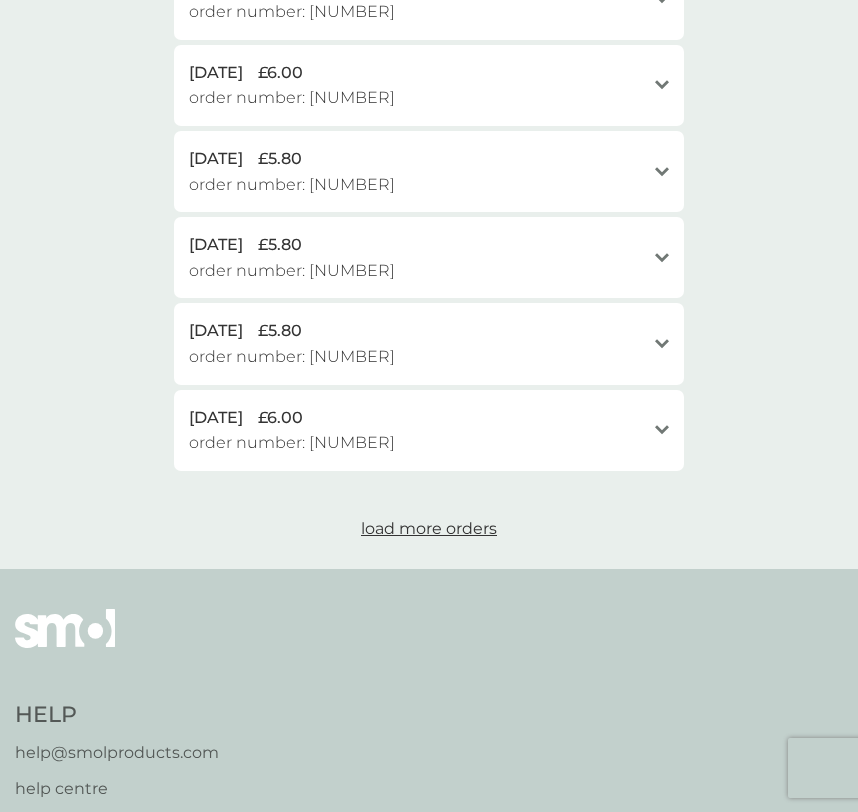click on "load more orders" at bounding box center [429, 528] 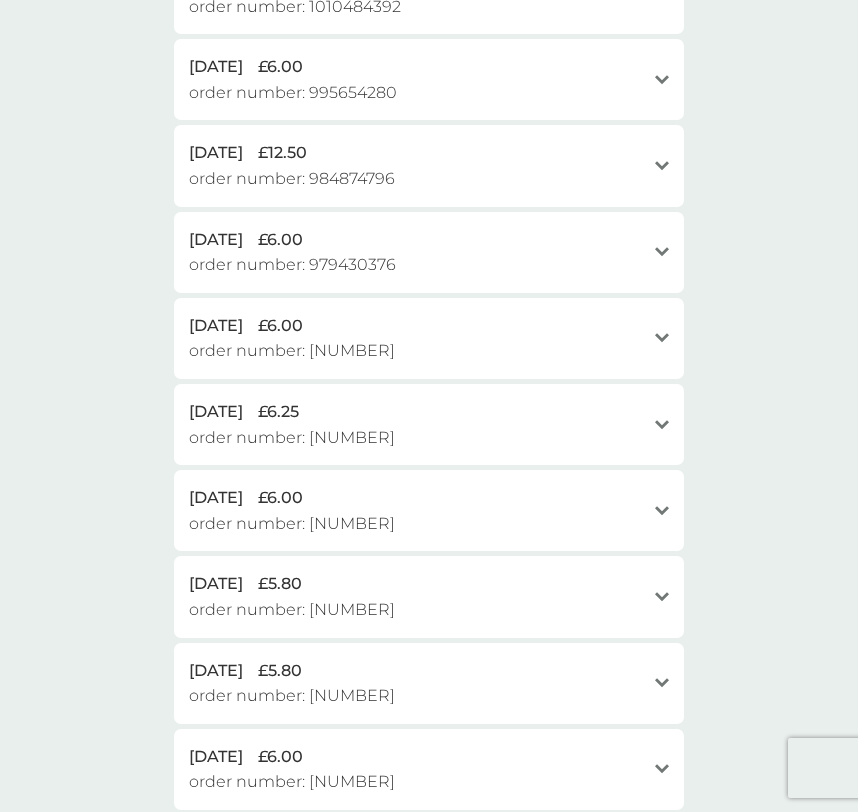 scroll, scrollTop: 0, scrollLeft: 0, axis: both 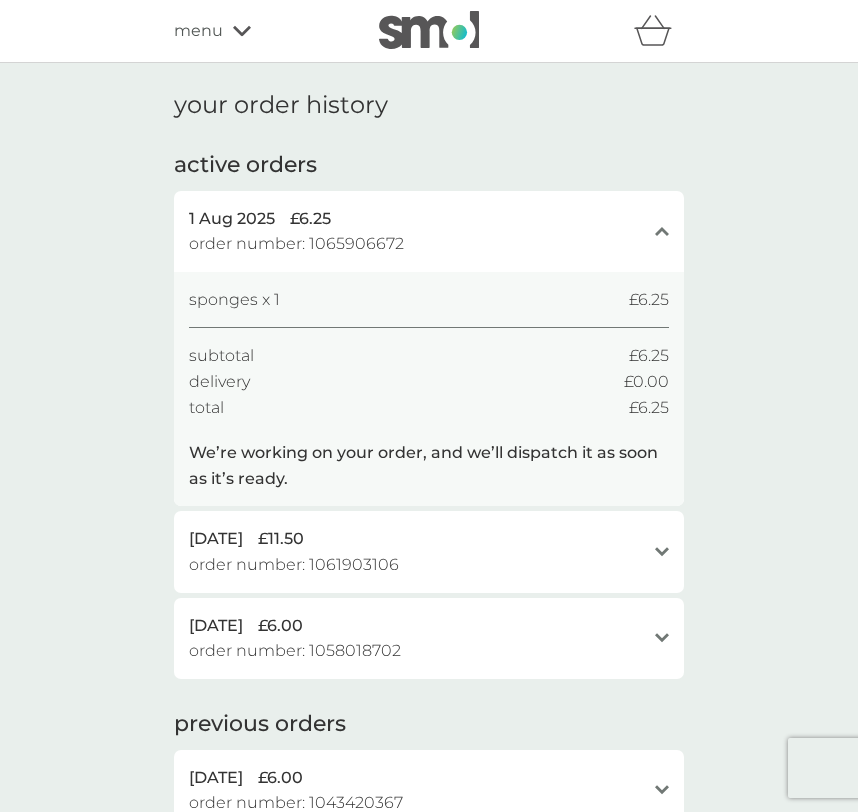 click on "your order history active orders 1 Aug 2025 £6.25 order number:   1065906672 close sponges x 1 £6.25 subtotal £6.25 delivery £0.00 total £6.25 We’re working on your order, and we’ll dispatch it as soon as it’s ready. 27 Jul 2025 £11.50 order number:   1061903106 open fabric conditioner x 1 £11.50 subtotal £11.50 delivery £0.00 total £11.50 We’re working on your order, and we’ll dispatch it as soon as it’s ready. 22 Jul 2025 £6.00 order number:   1058018702 open non-bio laundry capsules x 1 £6.00 subtotal £6.00 delivery £0.00 total £6.00 We’re working on your order, and we’ll dispatch it as soon as it’s ready. previous orders 4 Jul 2025 £6.00 order number:   1043420367 open non-bio laundry capsules x 1 £6.00 subtotal £6.00 delivery £0.00 total £6.00 16 Jun 2025 £6.00 order number:   1027079922 open non-bio laundry capsules x 1 £6.00 subtotal £6.00 delivery £0.00 total £6.00 1 Jun 2025 £6.25 order number:   1012706231 open sponges x 1 £6.25 subtotal £6.25 delivery" at bounding box center [429, 1616] 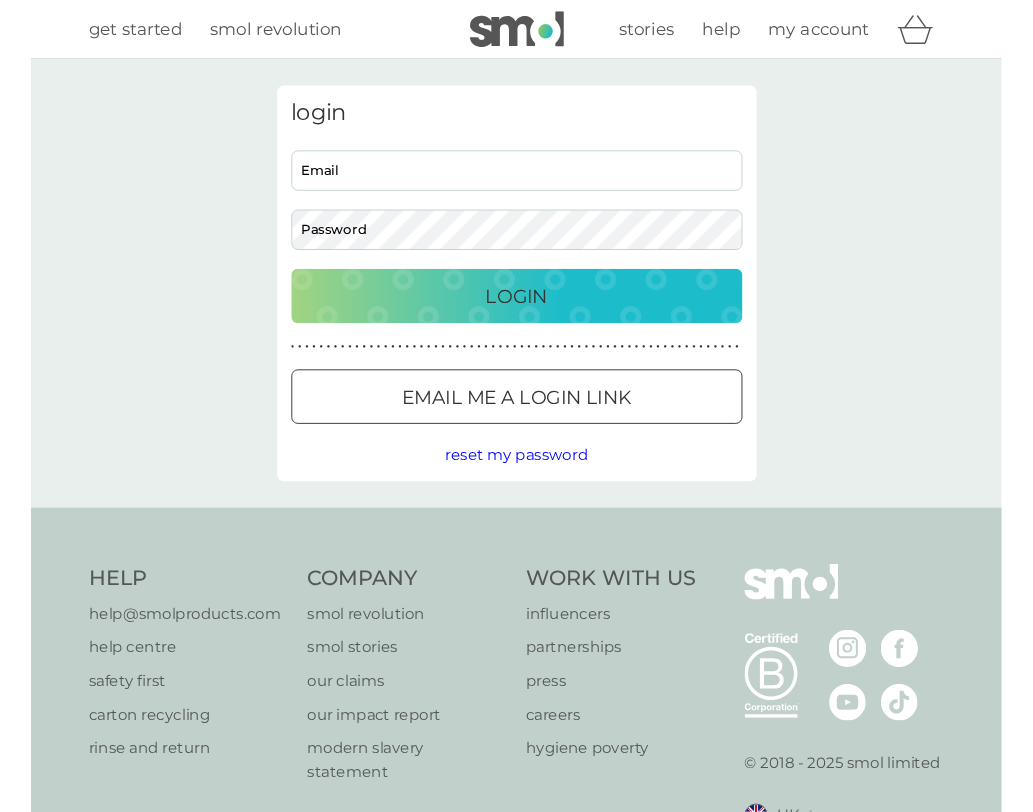 scroll, scrollTop: 0, scrollLeft: 0, axis: both 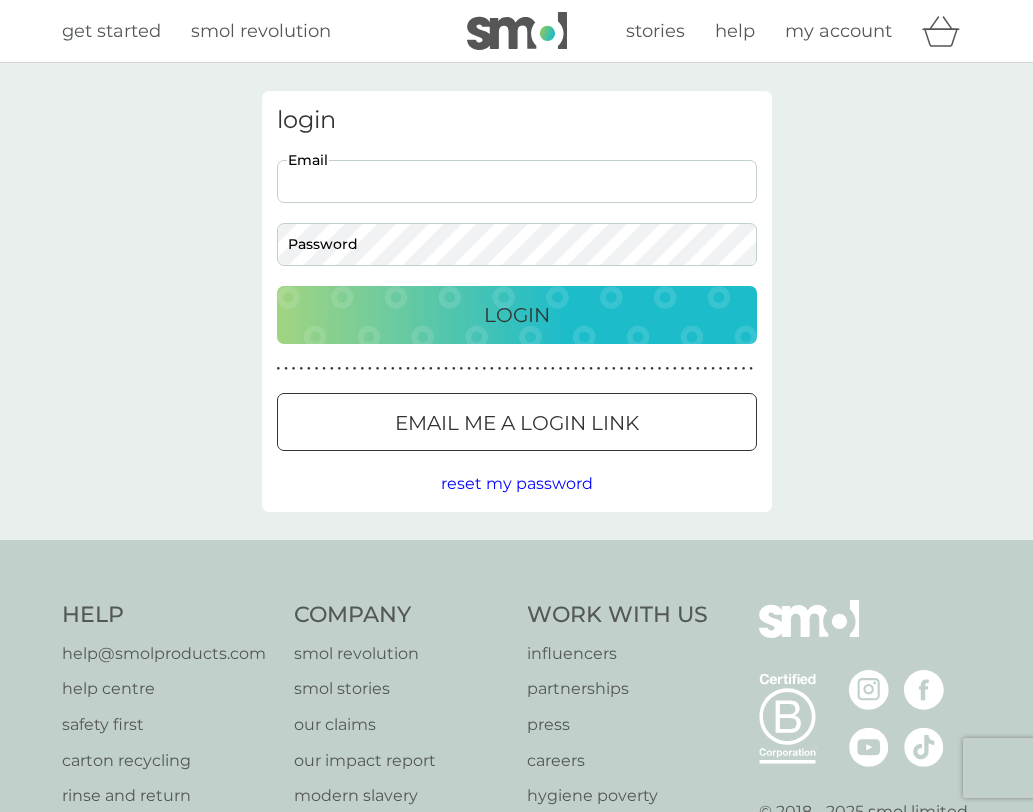 click on "Email" at bounding box center [517, 181] 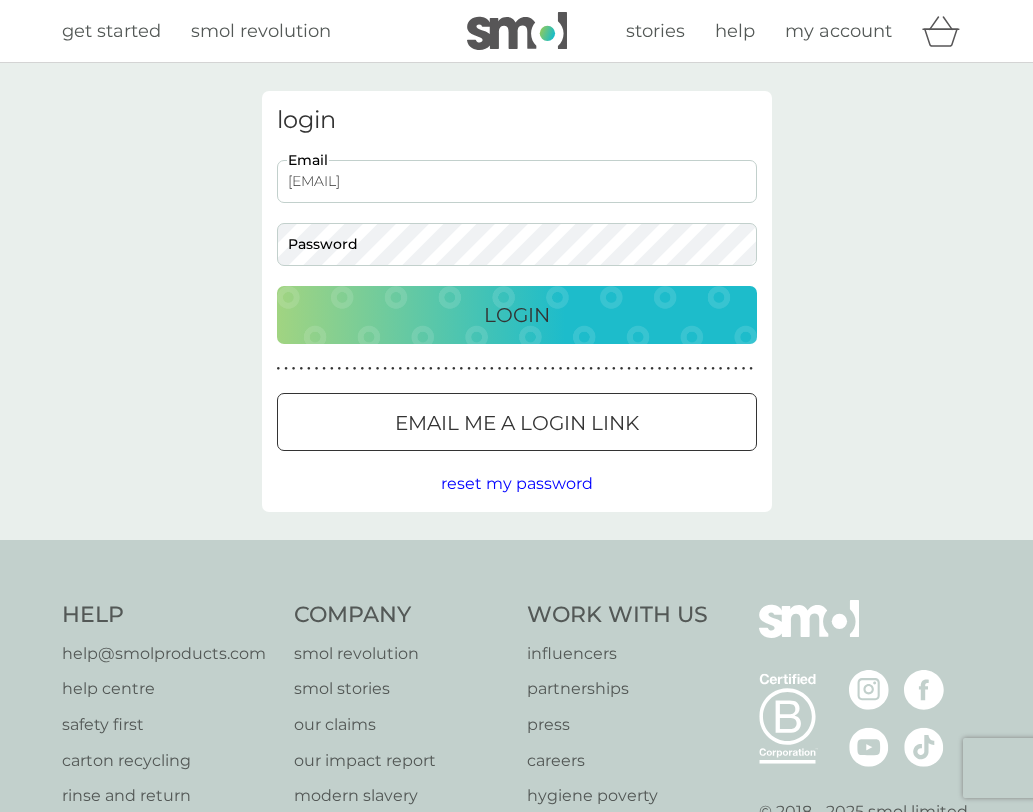 type on "devisree+acq12@smolproducts.com" 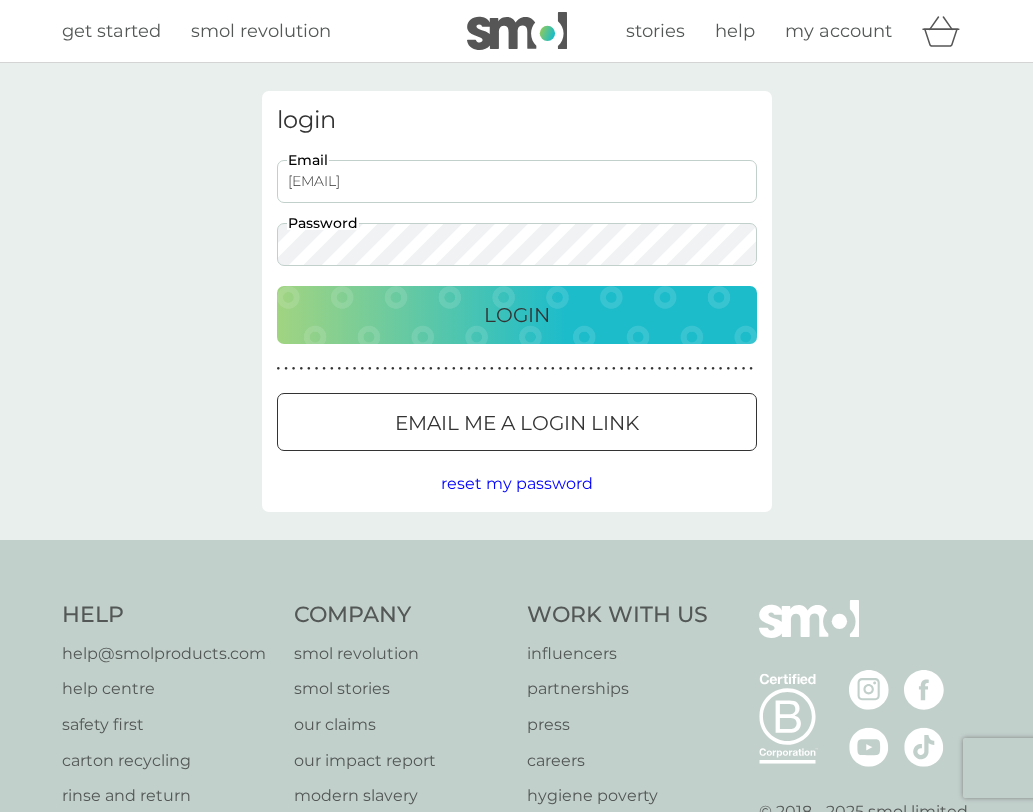 click on "Login" at bounding box center (517, 315) 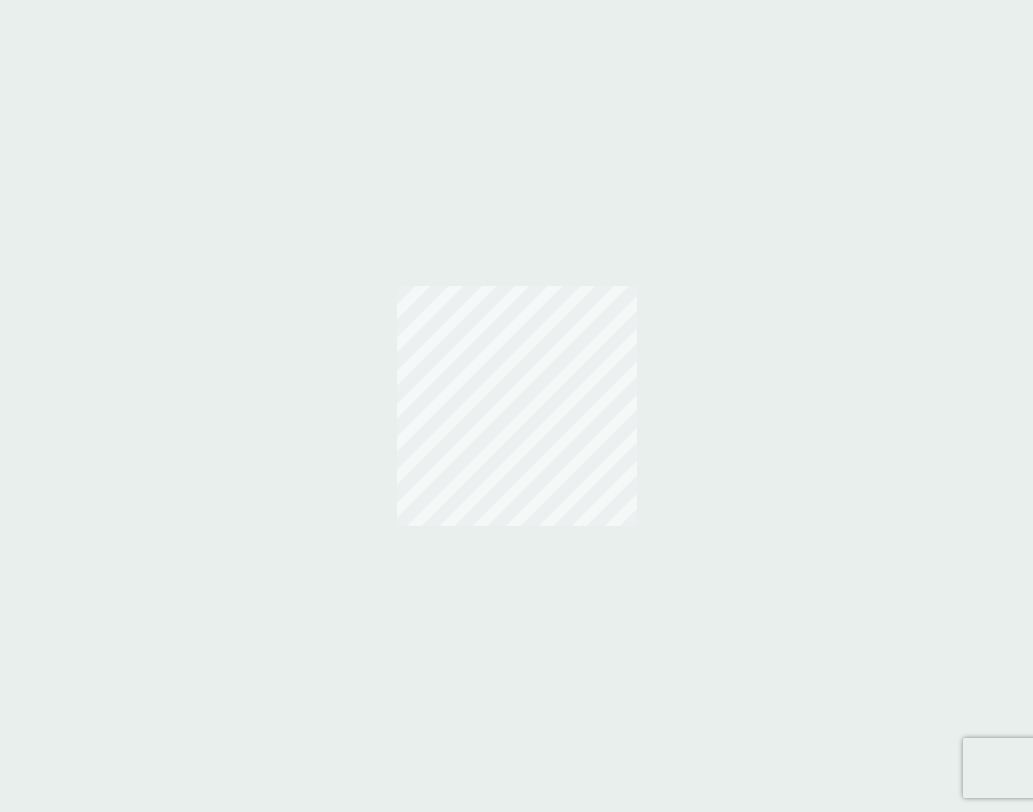 scroll, scrollTop: 0, scrollLeft: 0, axis: both 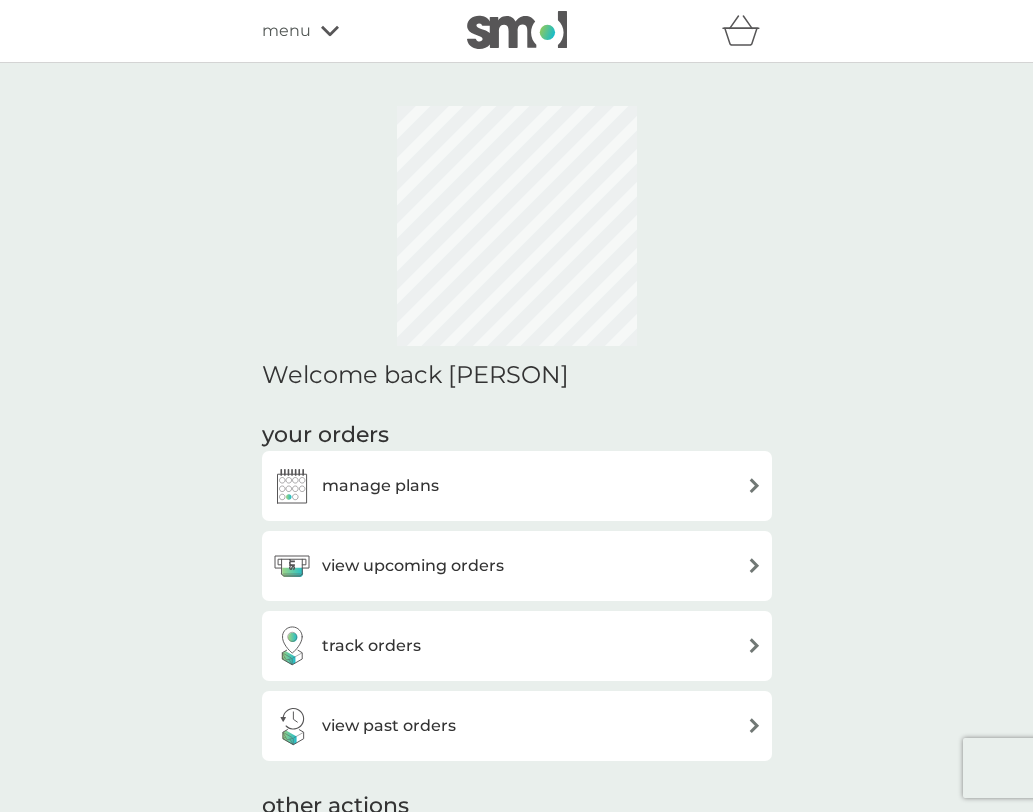 click 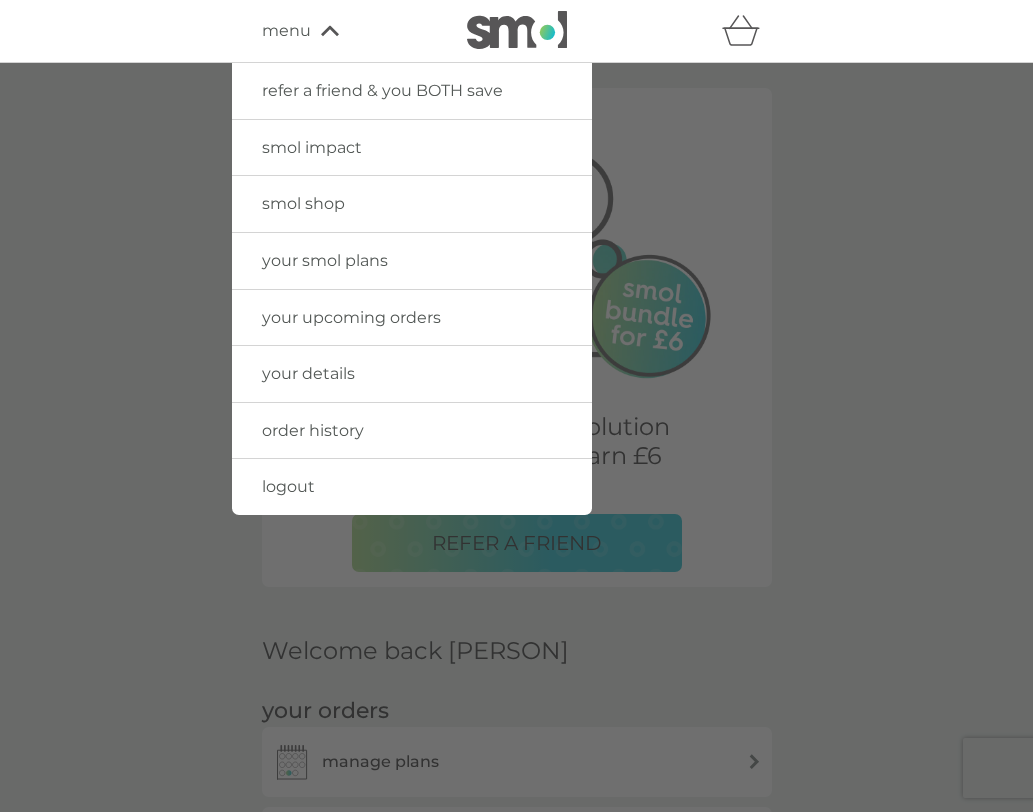 click on "order history" at bounding box center (313, 430) 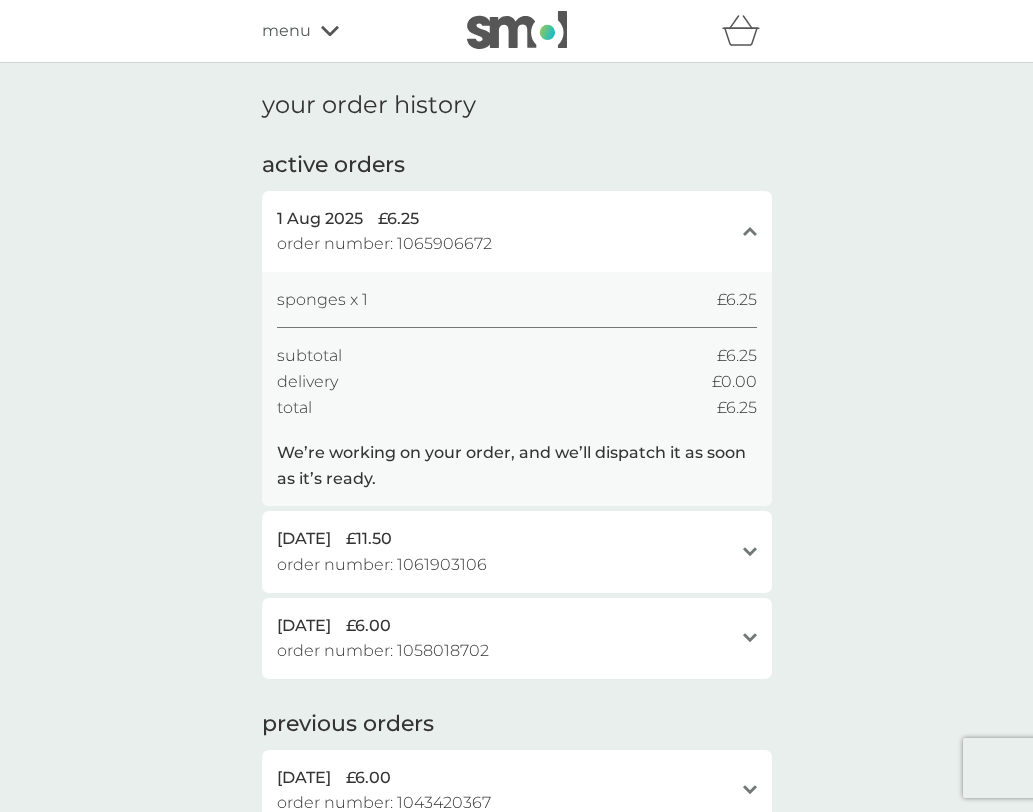 click on "your order history active orders 1 Aug 2025 £6.25 order number:   1065906672 close sponges x 1 £6.25 subtotal £6.25 delivery £0.00 total £6.25 We’re working on your order, and we’ll dispatch it as soon as it’s ready. 27 Jul 2025 £11.50 order number:   1061903106 open fabric conditioner x 1 £11.50 subtotal £11.50 delivery £0.00 total £11.50 We’re working on your order, and we’ll dispatch it as soon as it’s ready. 22 Jul 2025 £6.00 order number:   1058018702 open non-bio laundry capsules x 1 £6.00 subtotal £6.00 delivery £0.00 total £6.00 We’re working on your order, and we’ll dispatch it as soon as it’s ready. previous orders 4 Jul 2025 £6.00 order number:   1043420367 open non-bio laundry capsules x 1 £6.00 subtotal £6.00 delivery £0.00 total £6.00 16 Jun 2025 £6.00 order number:   1027079922 open non-bio laundry capsules x 1 £6.00 subtotal £6.00 delivery £0.00 total £6.00 1 Jun 2025 £6.25 order number:   1012706231 open sponges x 1 £6.25 subtotal £6.25 delivery" at bounding box center [516, 754] 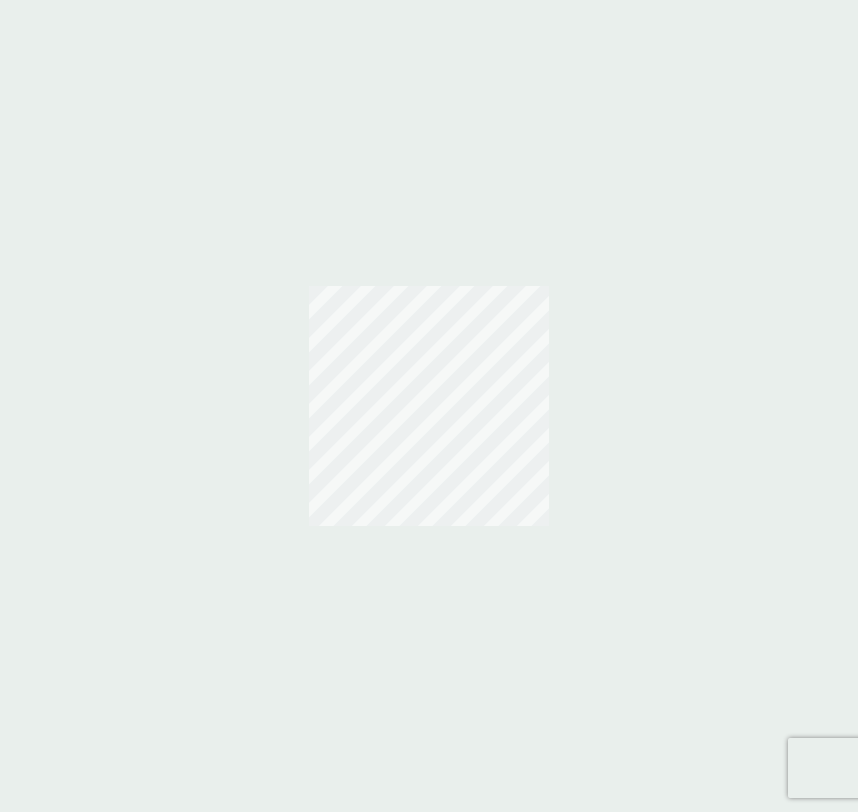 scroll, scrollTop: 0, scrollLeft: 0, axis: both 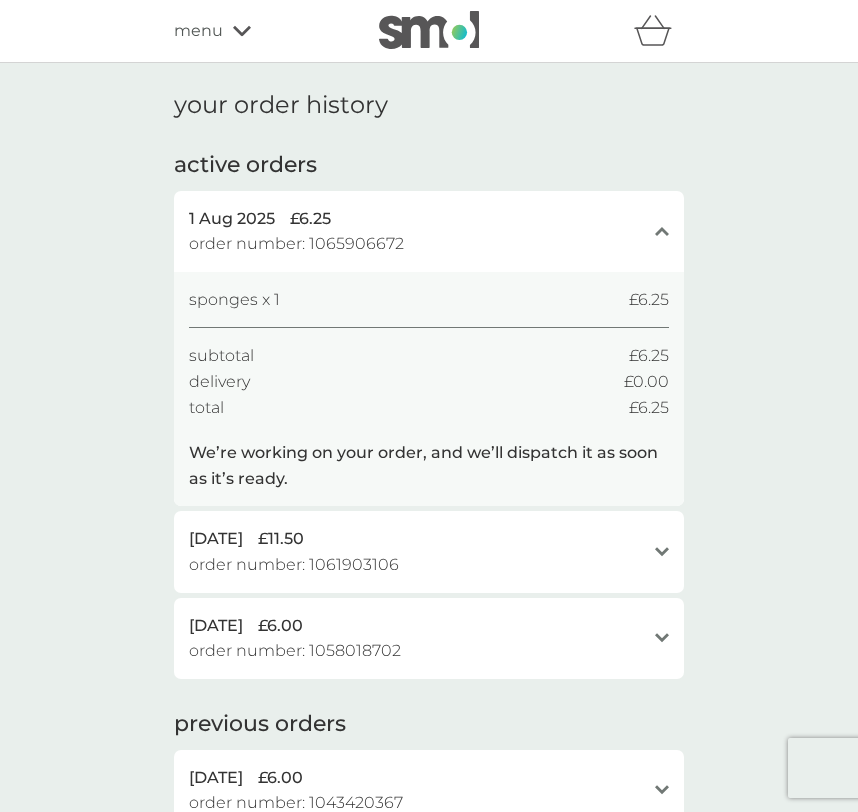 click on "order number:   [NUMBER]" at bounding box center [294, 565] 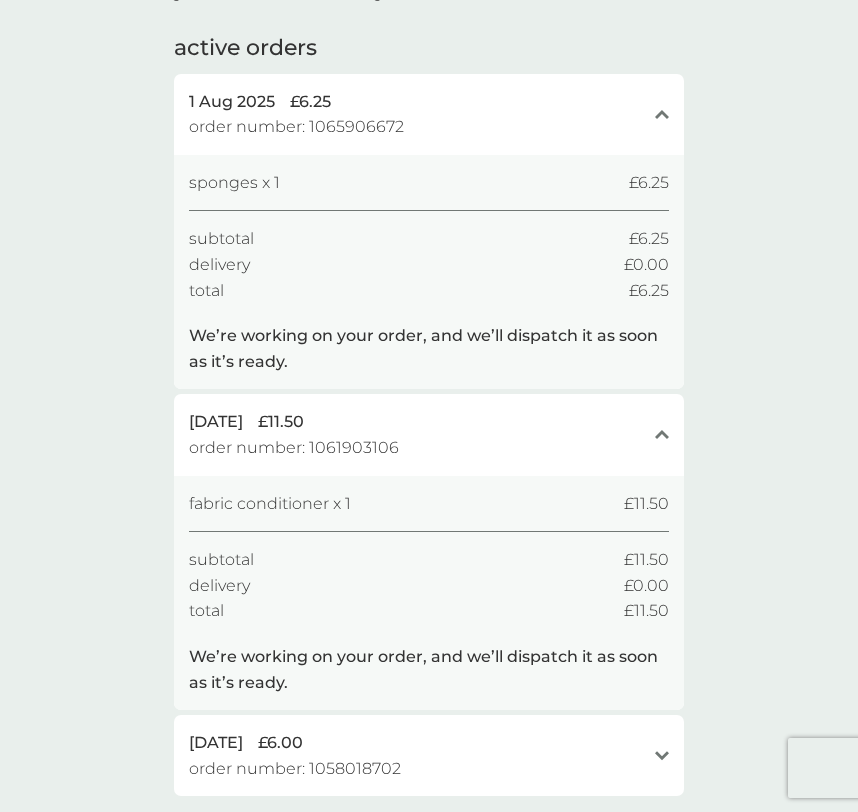 scroll, scrollTop: 221, scrollLeft: 0, axis: vertical 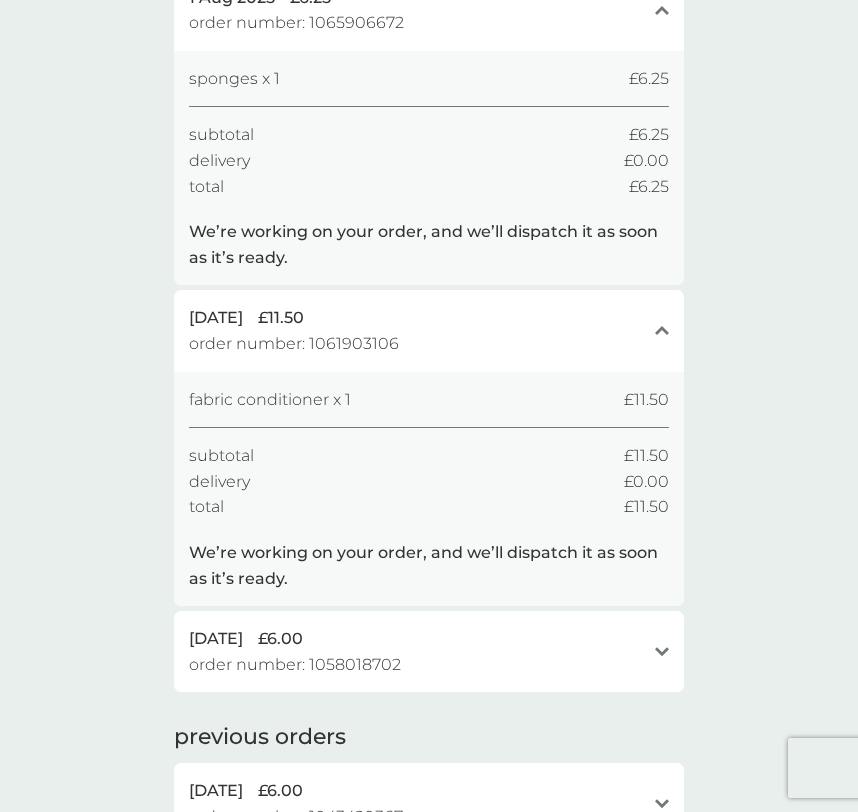 click on "order number:   1058018702" at bounding box center [295, 665] 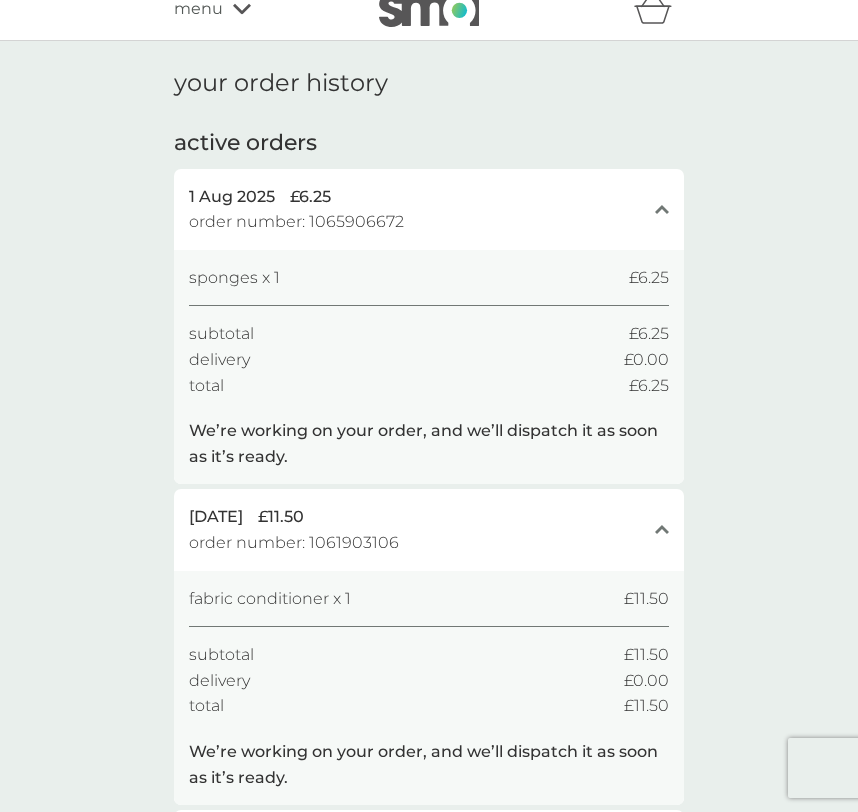 scroll, scrollTop: 0, scrollLeft: 0, axis: both 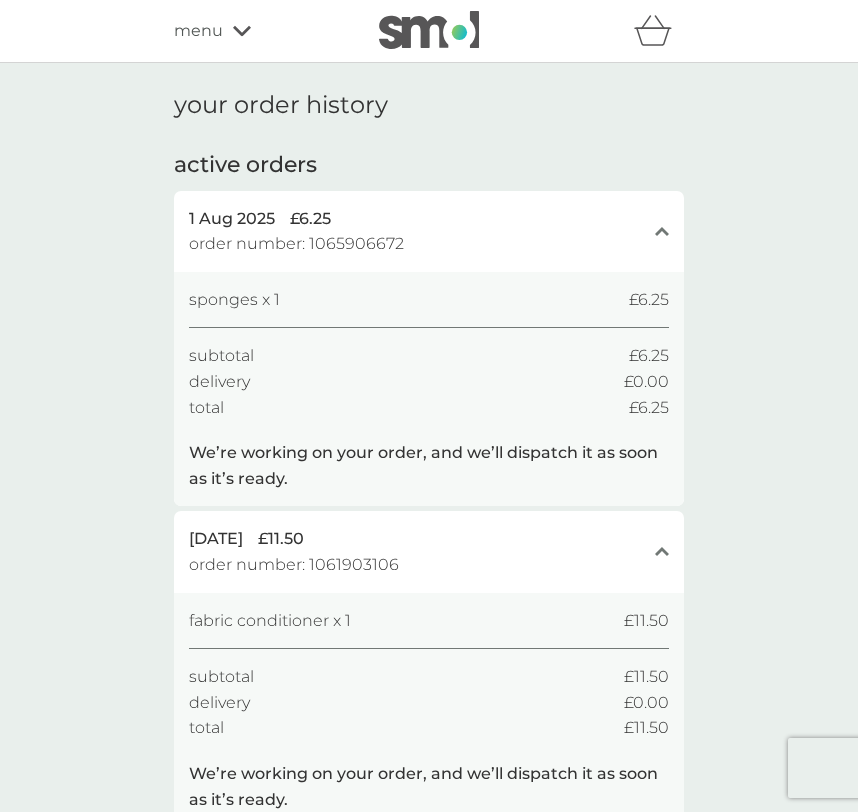 click on "your order history active orders 1 Aug 2025 £6.25 order number:   1065906672 close sponges x 1 £6.25 subtotal £6.25 delivery £0.00 total £6.25 We’re working on your order, and we’ll dispatch it as soon as it’s ready. 27 Jul 2025 £11.50 order number:   1061903106 close fabric conditioner x 1 £11.50 subtotal £11.50 delivery £0.00 total £11.50 We’re working on your order, and we’ll dispatch it as soon as it’s ready. 22 Jul 2025 £6.00 order number:   1058018702 close non-bio laundry capsules x 1 £6.00 subtotal £6.00 delivery £0.00 total £6.00 We’re working on your order, and we’ll dispatch it as soon as it’s ready. previous orders 4 Jul 2025 £6.00 order number:   1043420367 open non-bio laundry capsules x 1 £6.00 subtotal £6.00 delivery £0.00 total £6.00 16 Jun 2025 £6.00 order number:   1027079922 open non-bio laundry capsules x 1 £6.00 subtotal £6.00 delivery £0.00 total £6.00 1 Jun 2025 £6.25 order number:   1012706231 open sponges x 1 £6.25 subtotal £6.25 delivery" at bounding box center [429, 989] 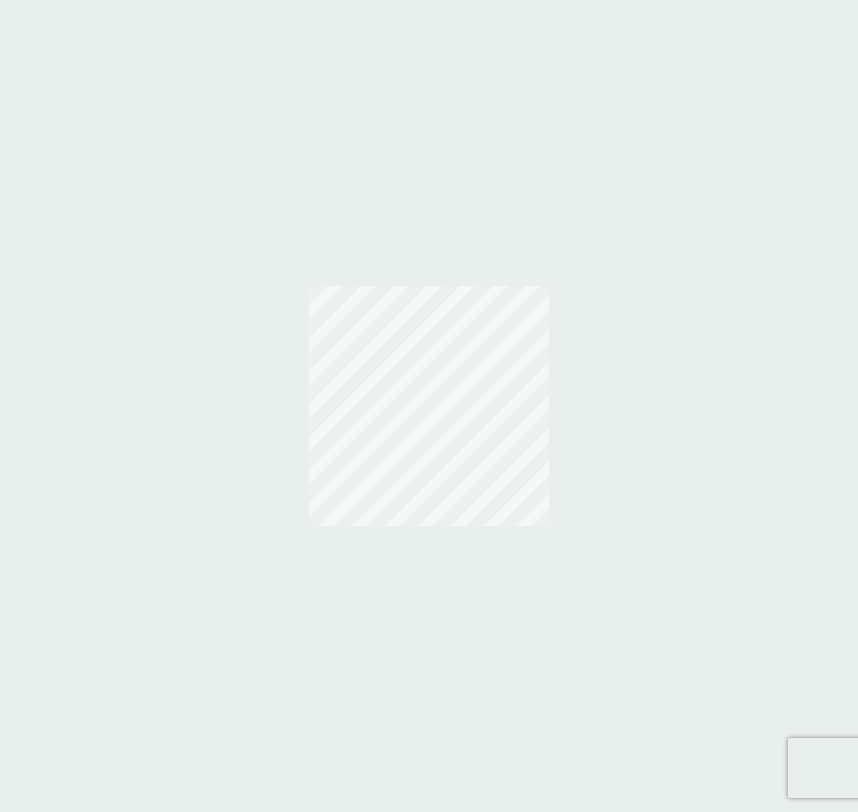 scroll, scrollTop: 0, scrollLeft: 0, axis: both 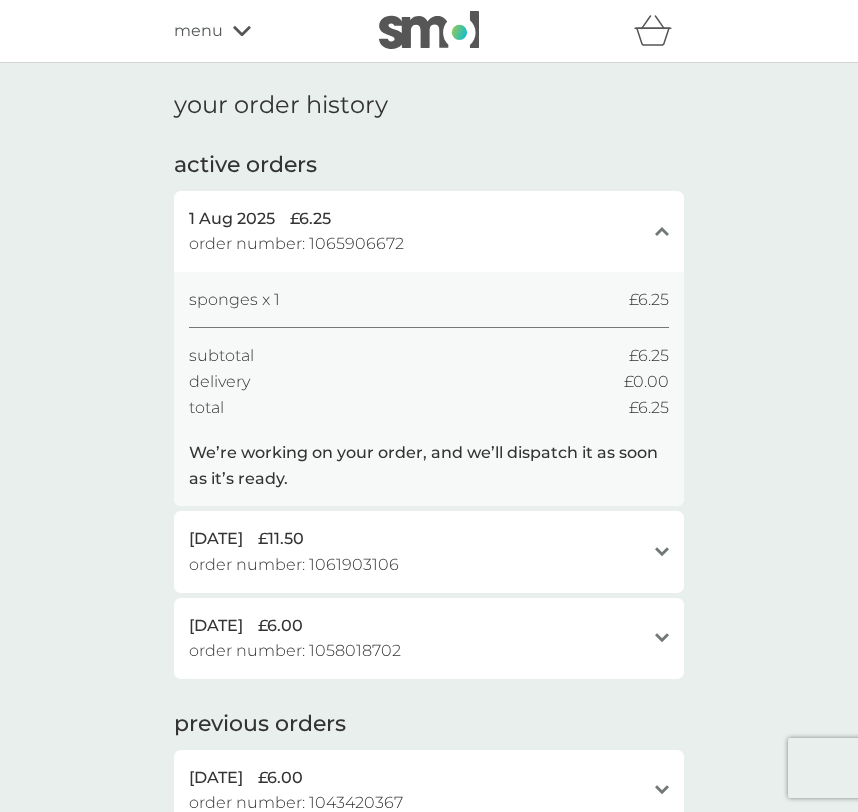 click on "menu" at bounding box center (198, 31) 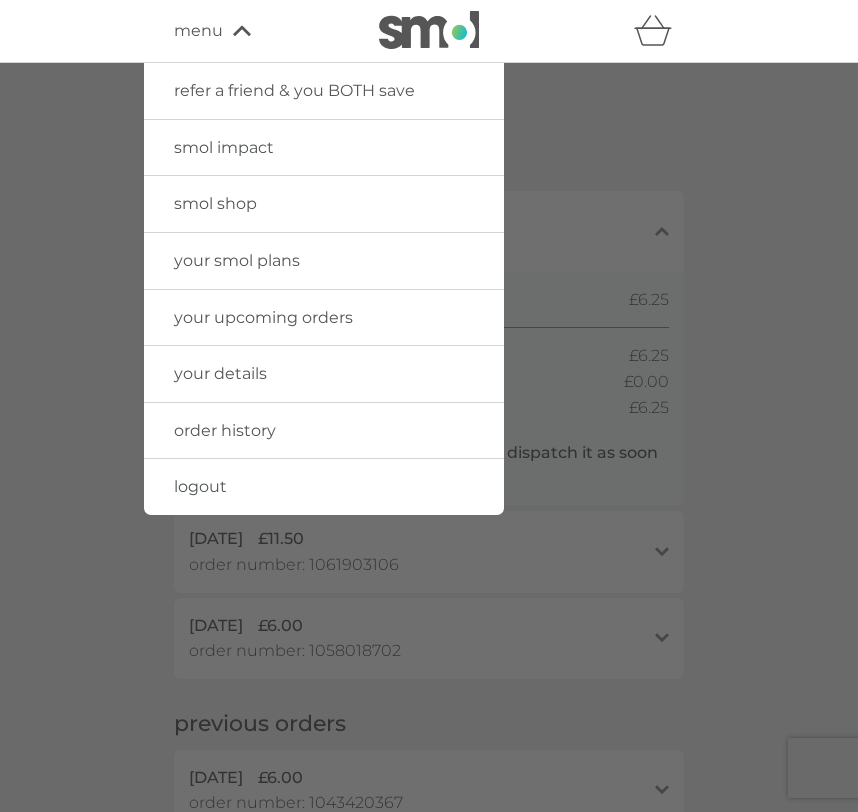 click on "smol shop" at bounding box center [215, 203] 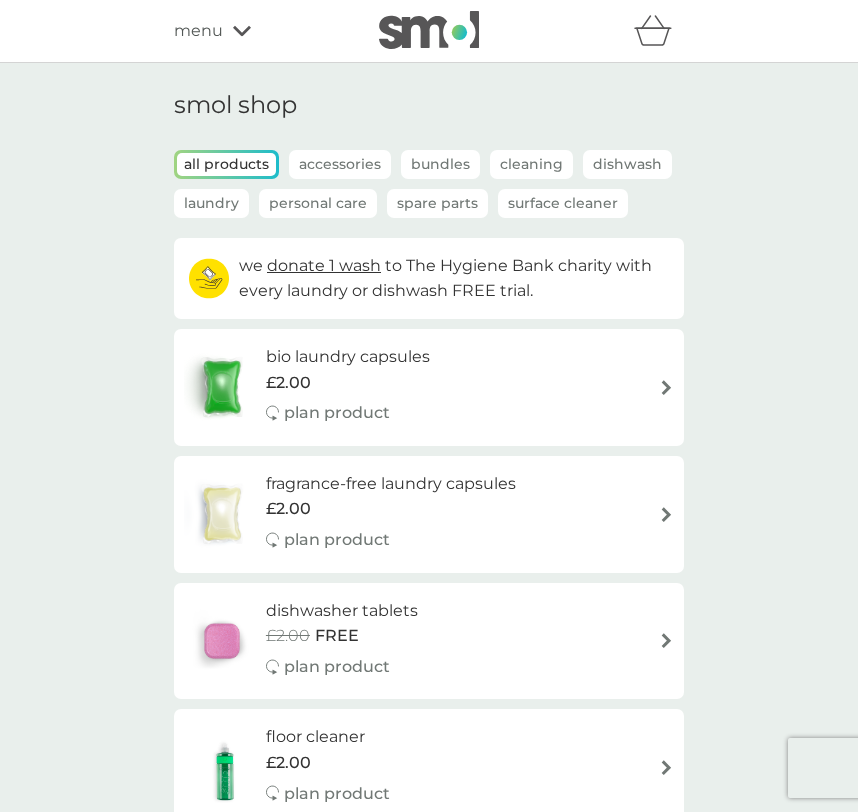 click on "bio laundry capsules" at bounding box center (348, 357) 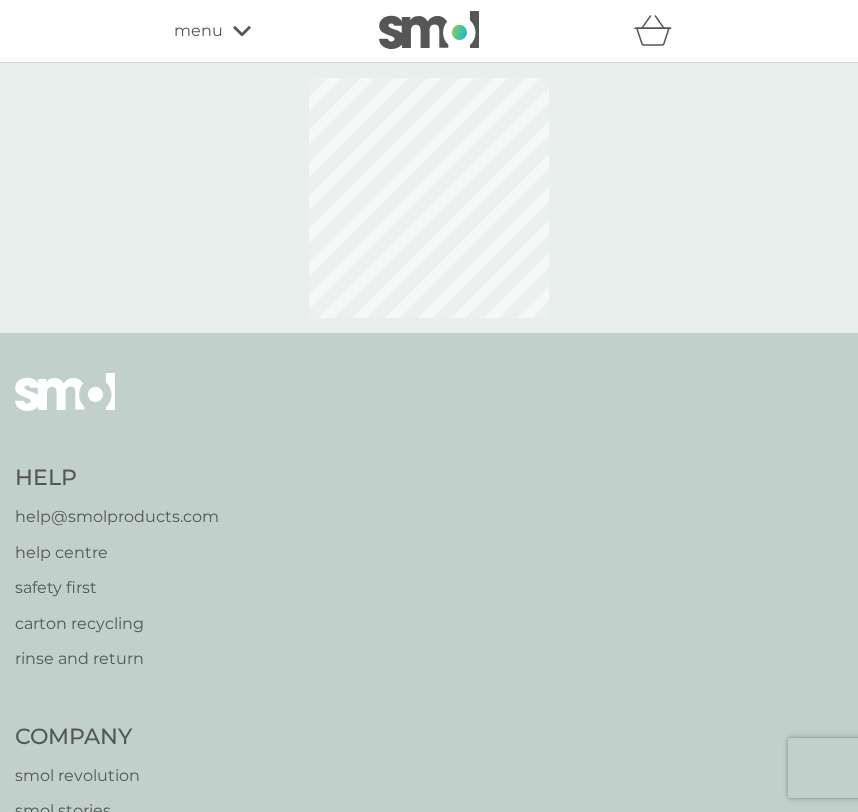 select on "42" 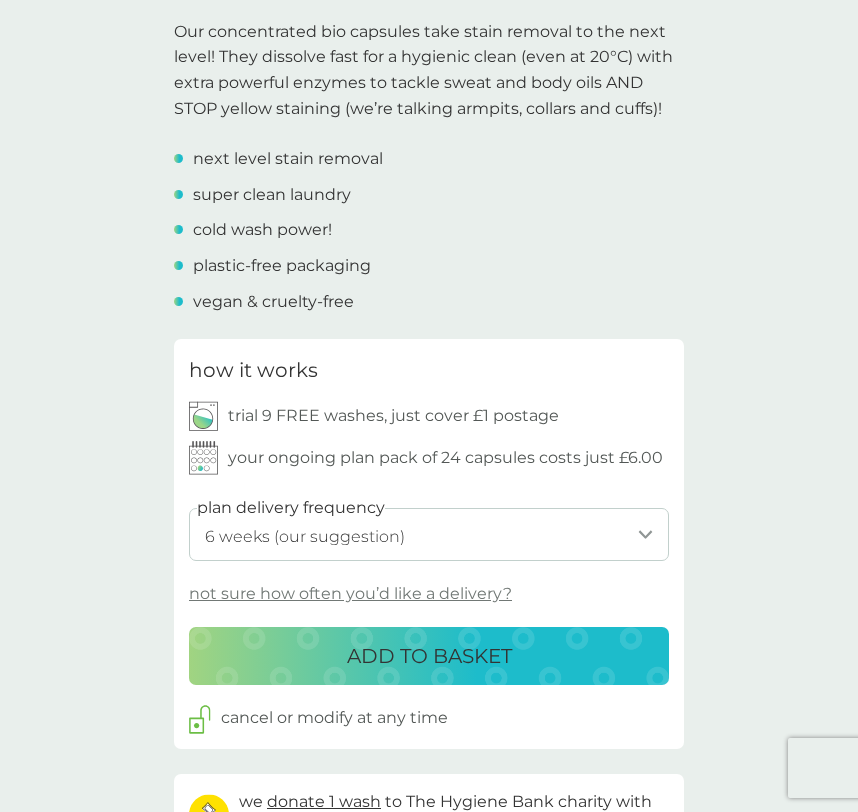 scroll, scrollTop: 779, scrollLeft: 0, axis: vertical 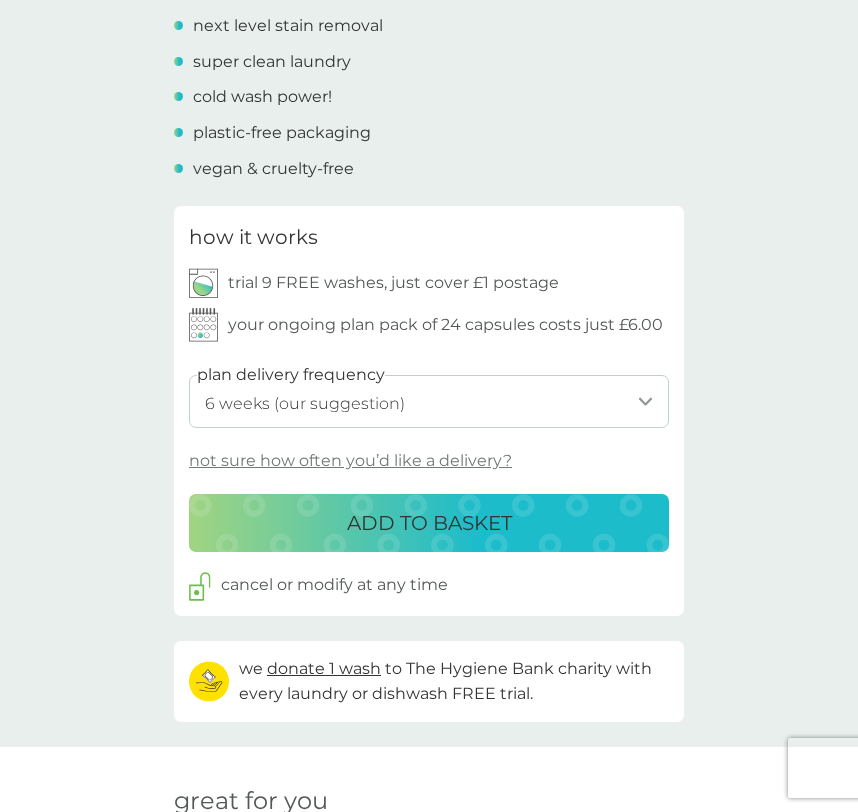 click on "ADD TO BASKET" at bounding box center [429, 523] 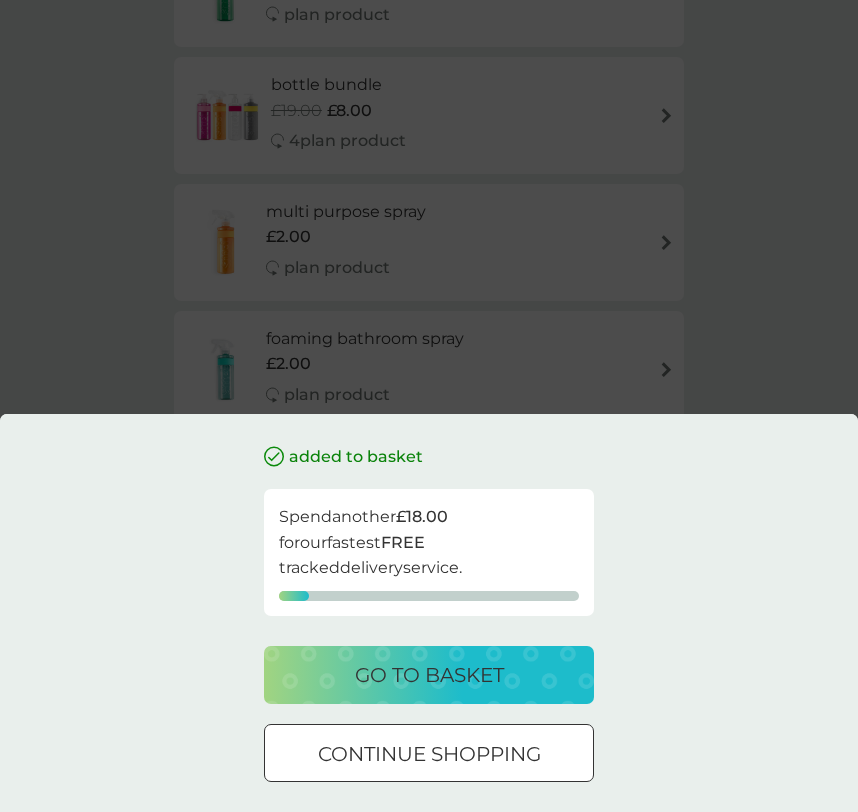 scroll, scrollTop: 0, scrollLeft: 0, axis: both 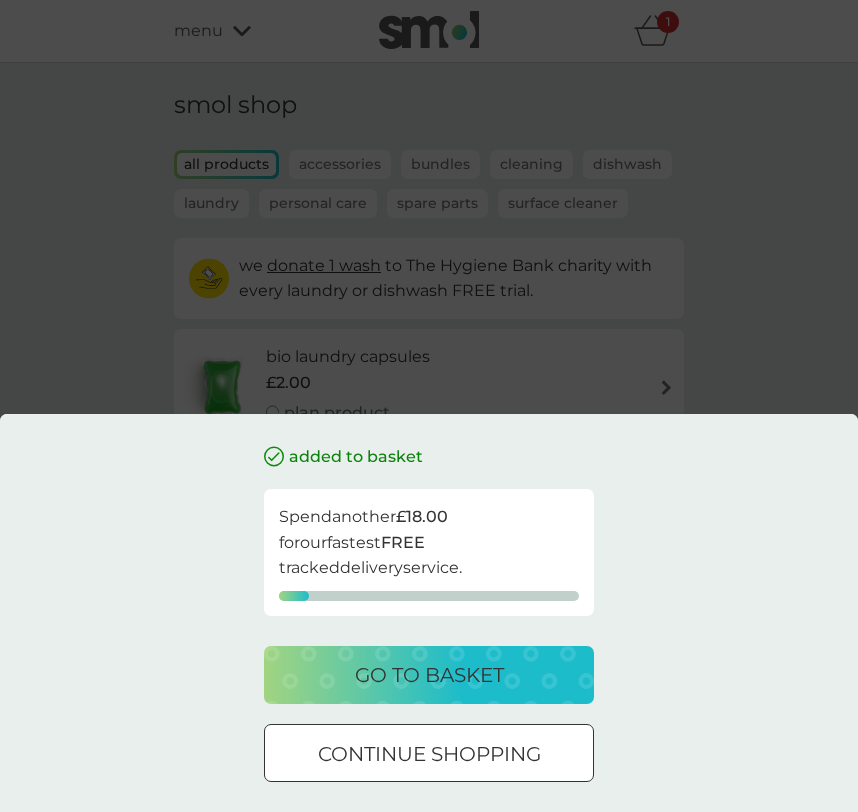 click on "go to basket" at bounding box center (429, 675) 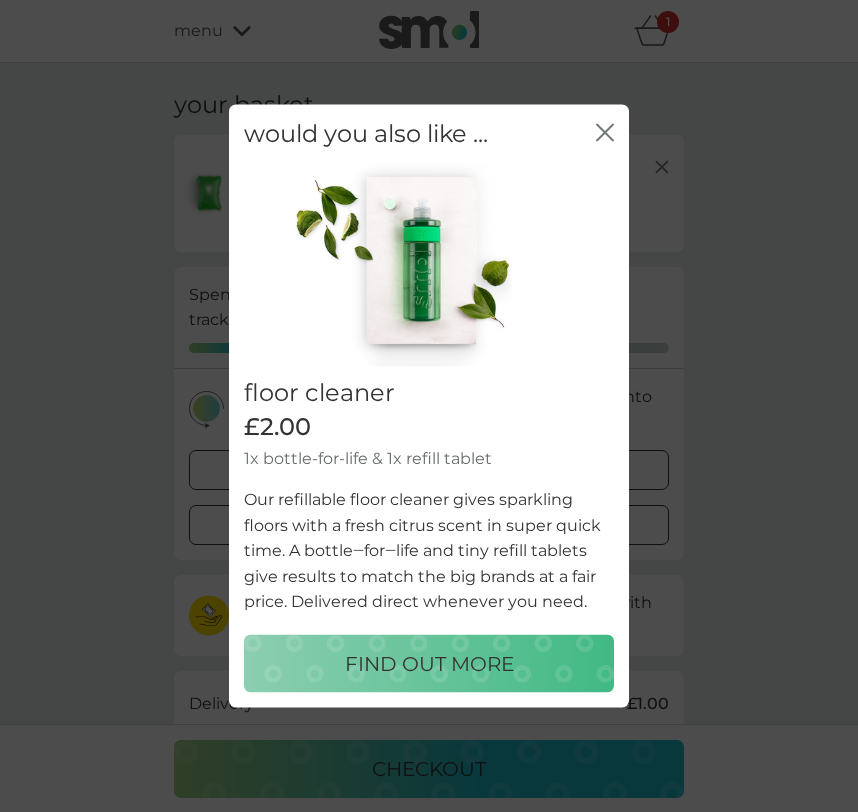 click on "close" 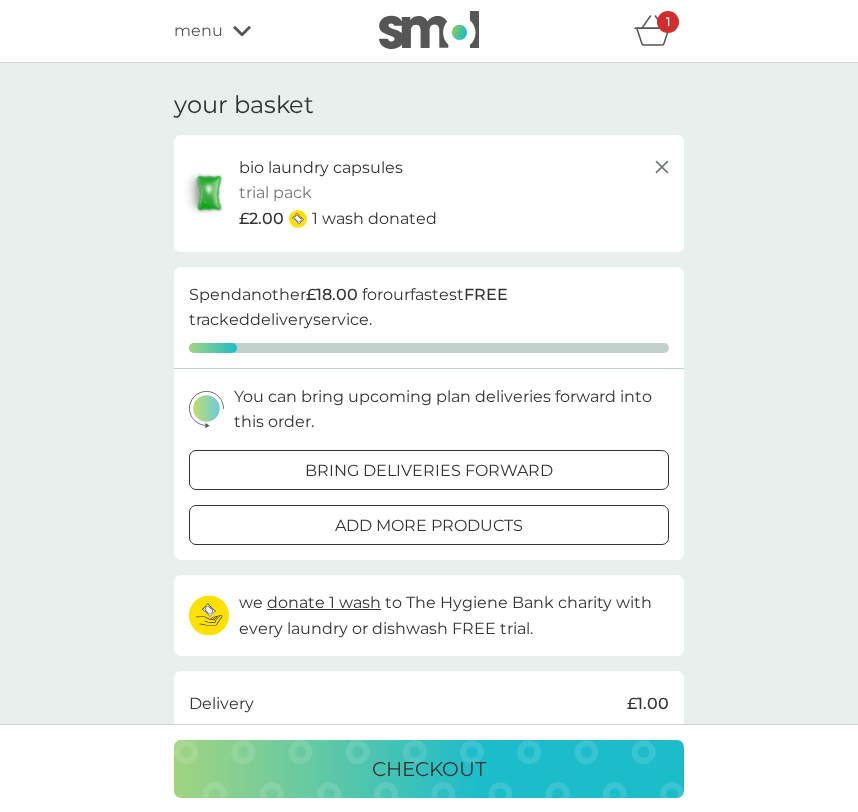 click on "checkout" at bounding box center [429, 769] 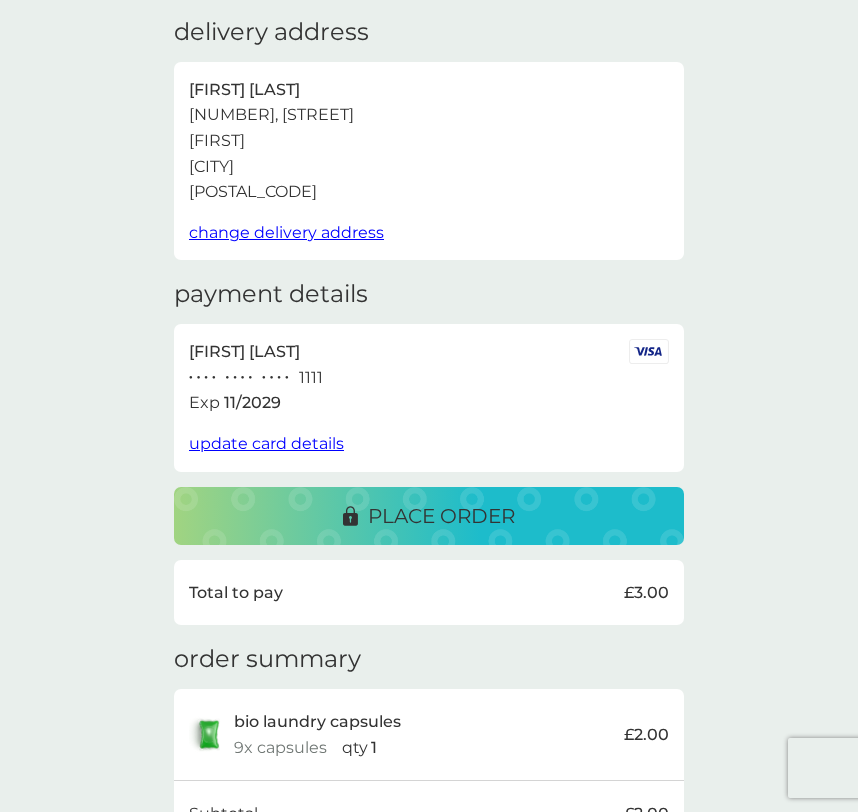 scroll, scrollTop: 35, scrollLeft: 0, axis: vertical 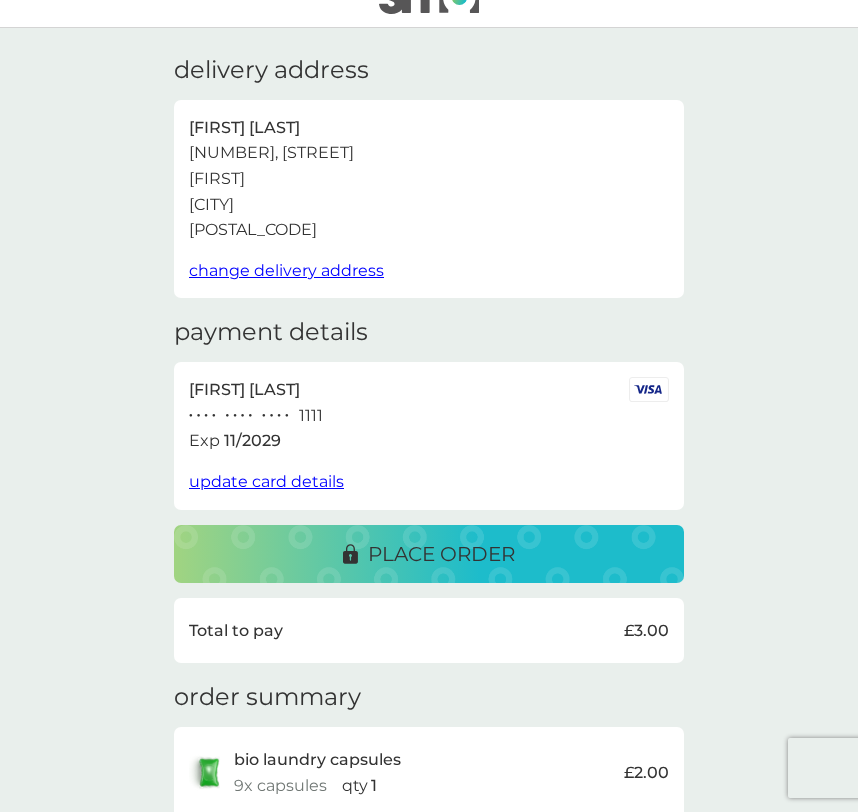 click on "place order" at bounding box center [429, 554] 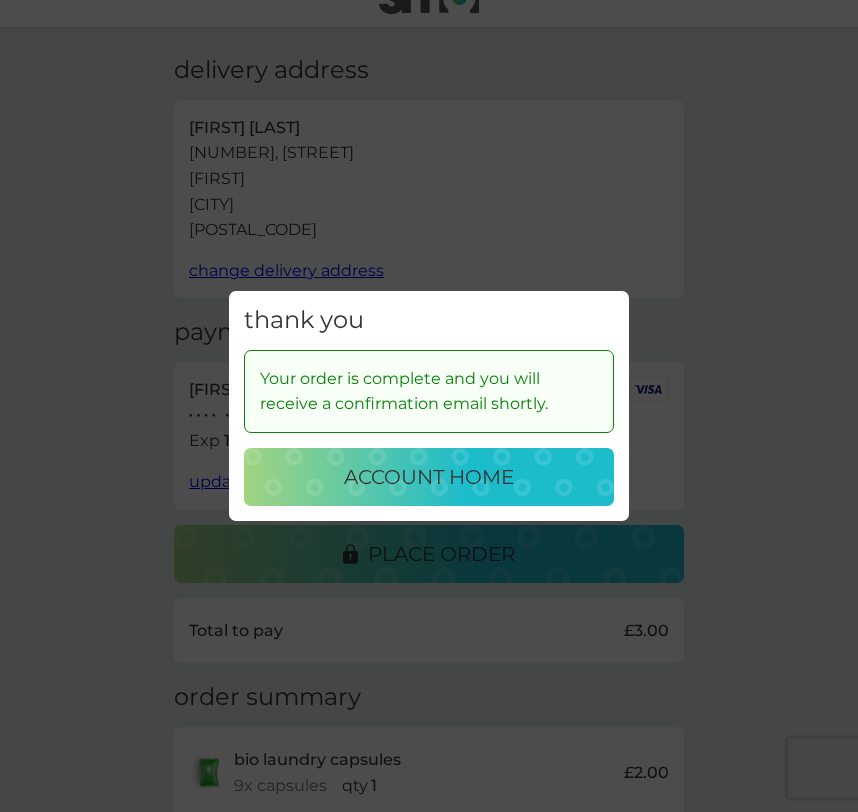 click on "account home" at bounding box center (429, 477) 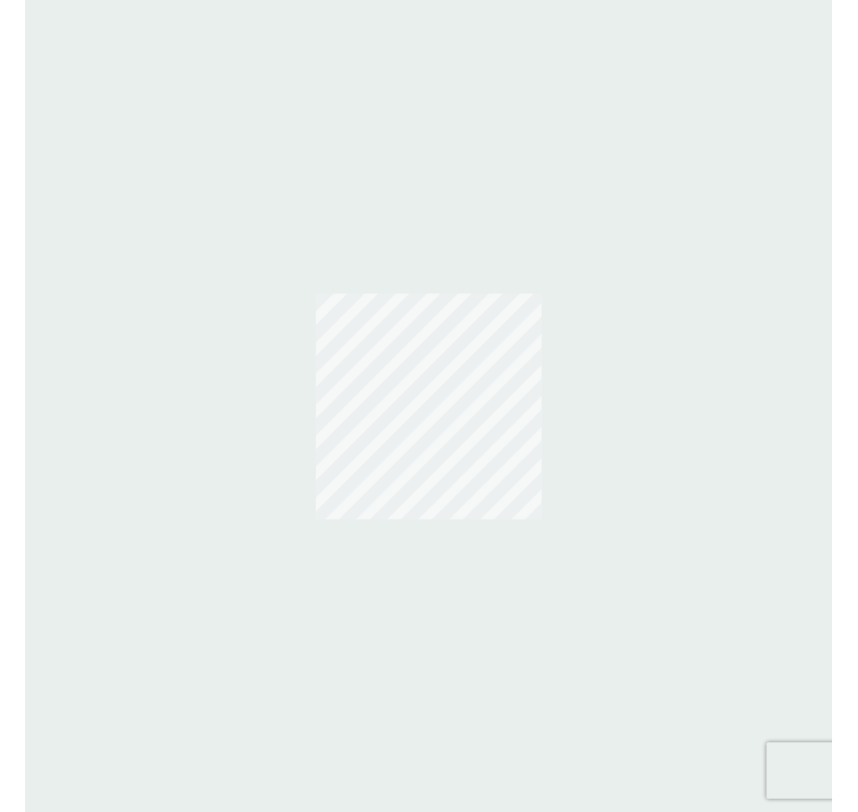 scroll, scrollTop: 0, scrollLeft: 0, axis: both 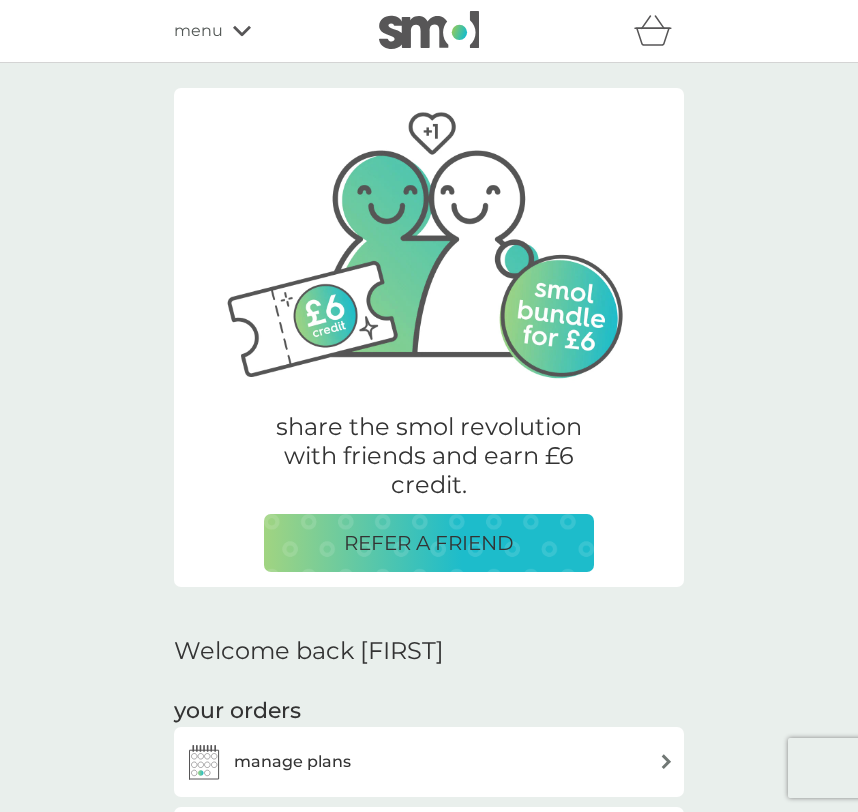 click on "menu" at bounding box center (198, 31) 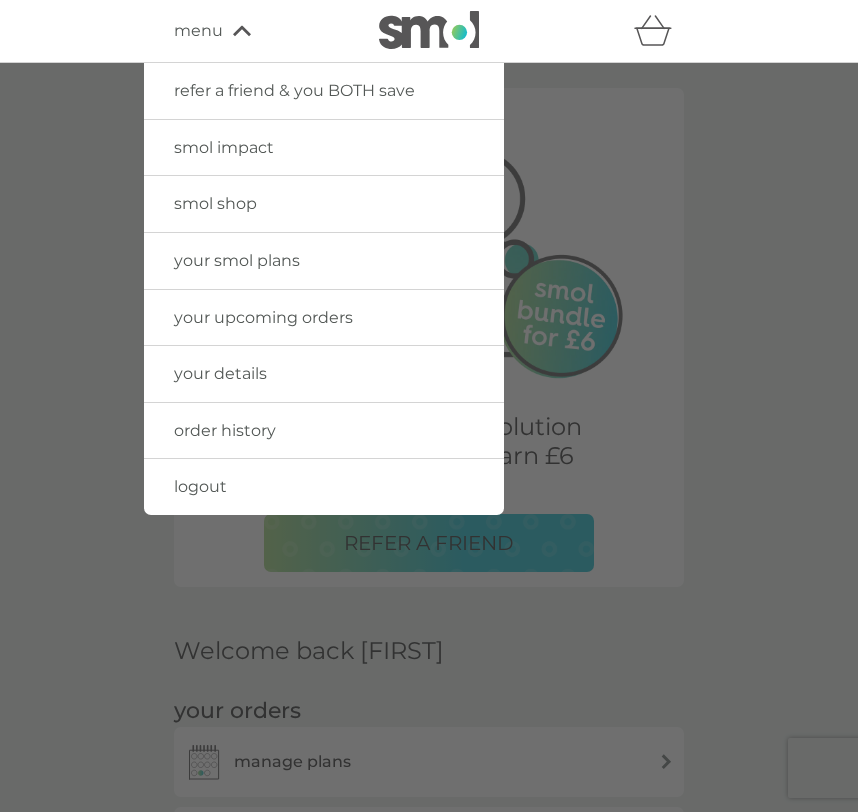 click on "order history" at bounding box center (225, 430) 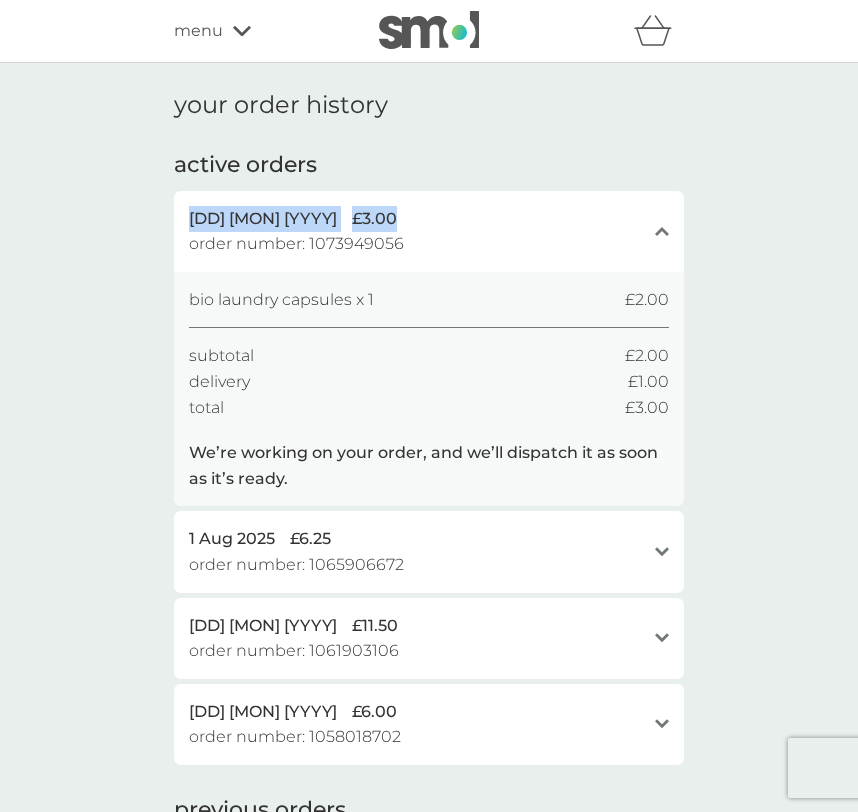 drag, startPoint x: 339, startPoint y: 219, endPoint x: 175, endPoint y: 218, distance: 164.00305 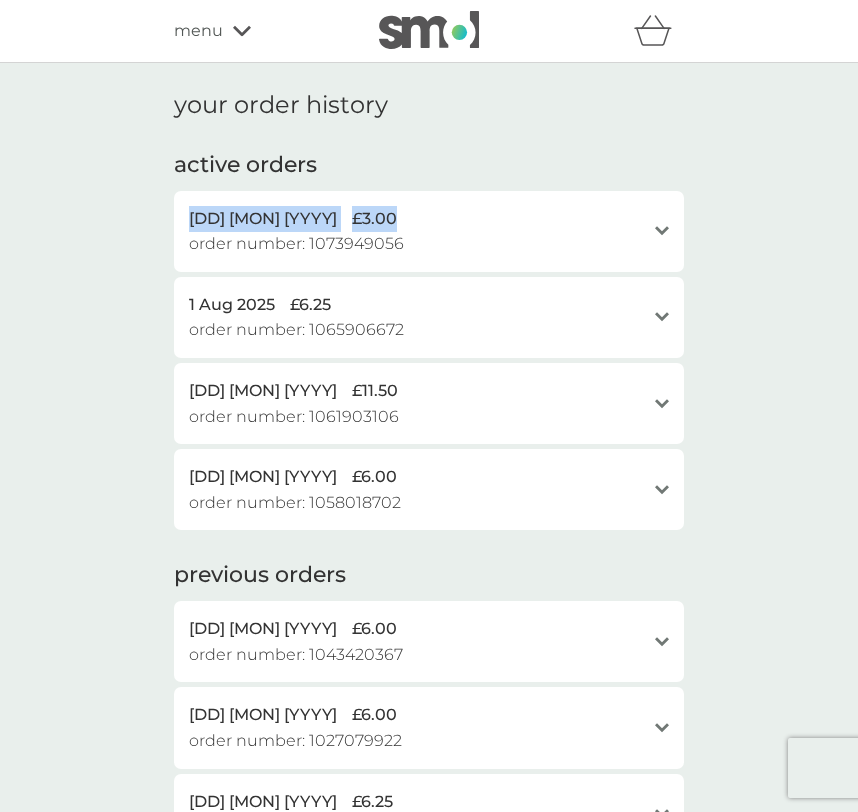 click on "[DD] [MON] [YYYY] £3.00" at bounding box center [417, 219] 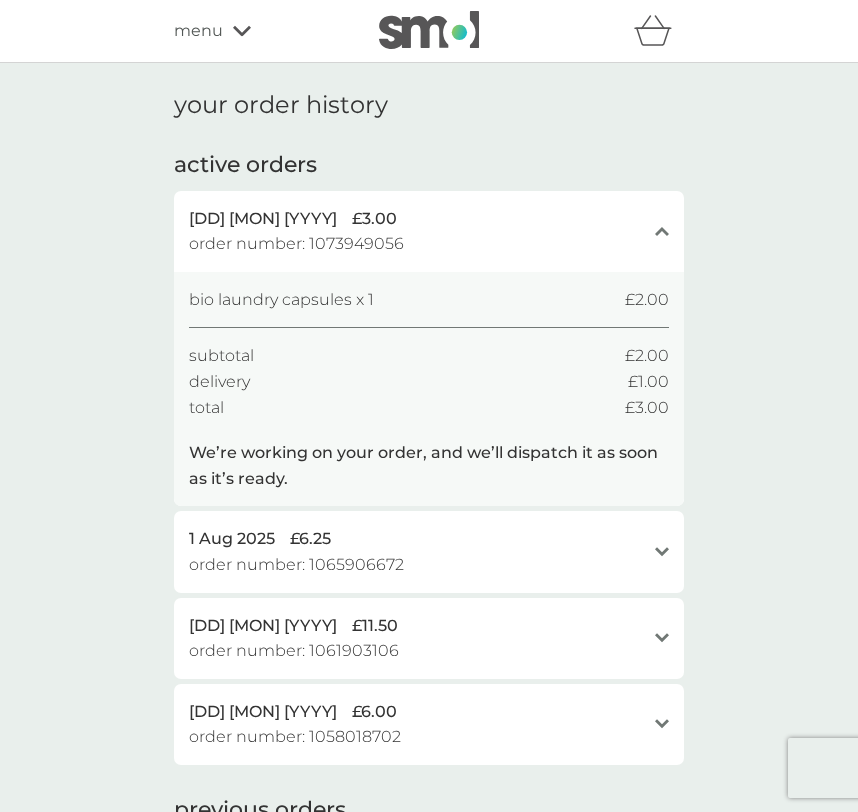 click on "order number:   1065906672" at bounding box center [296, 565] 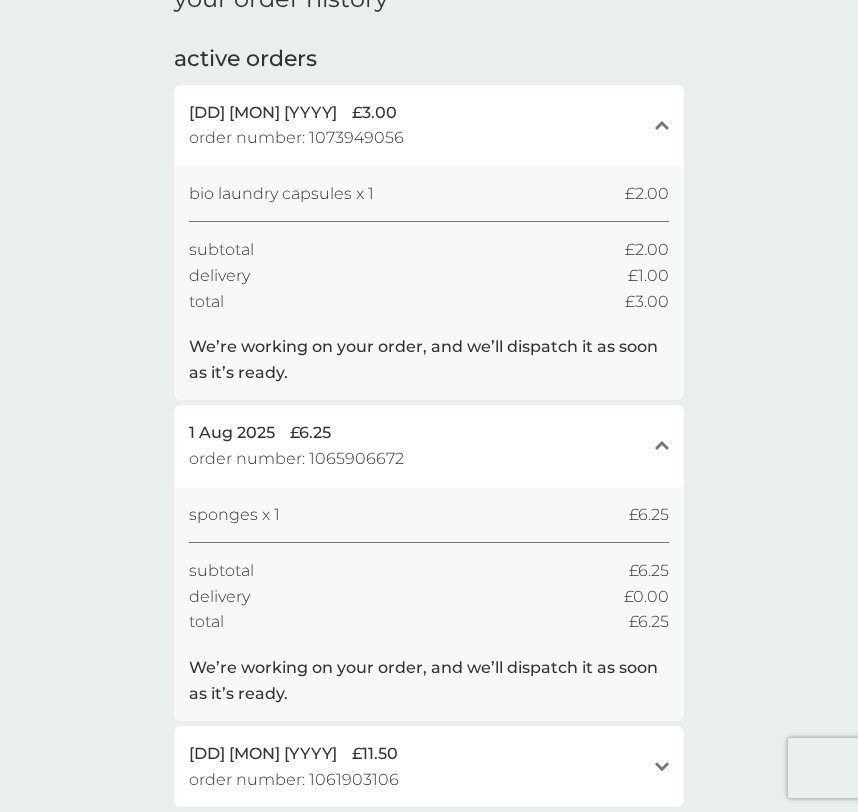 scroll, scrollTop: 0, scrollLeft: 0, axis: both 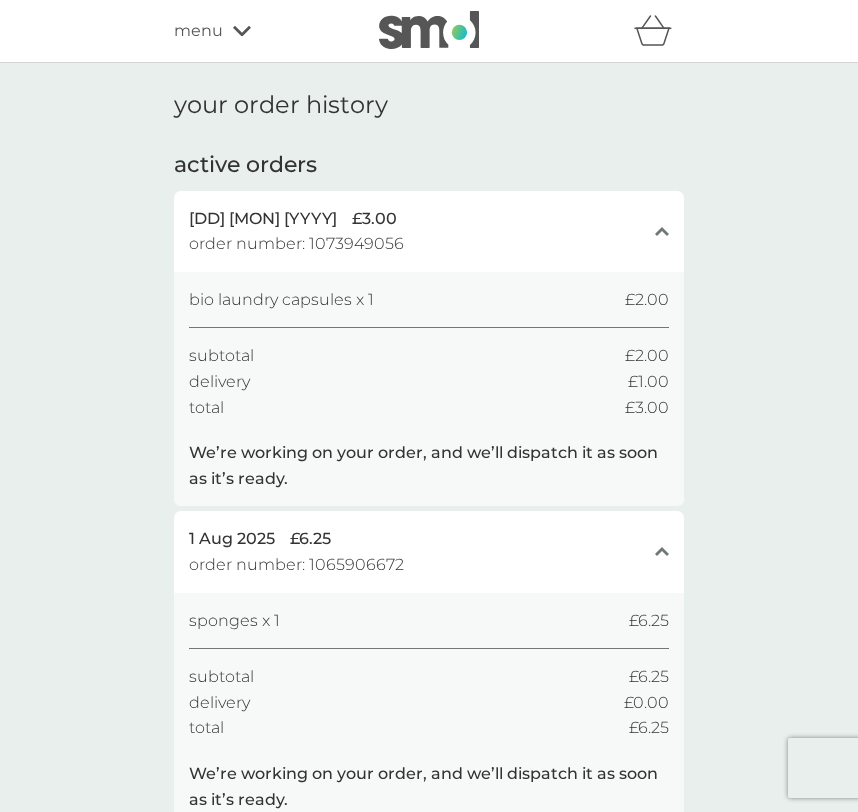click on "1 Aug 2025" at bounding box center [232, 539] 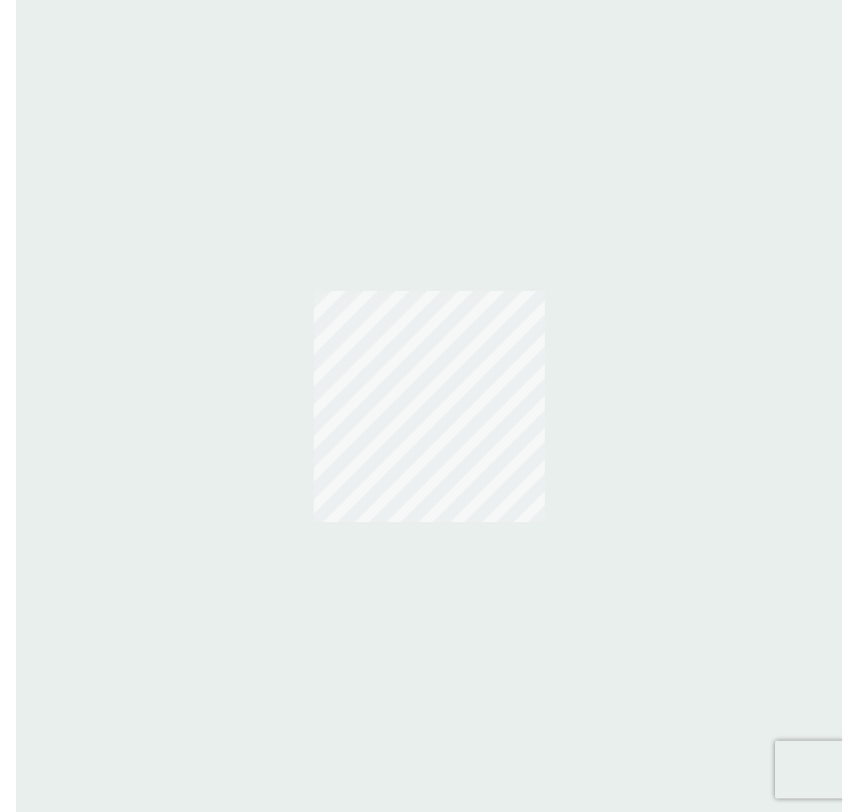 scroll, scrollTop: 0, scrollLeft: 0, axis: both 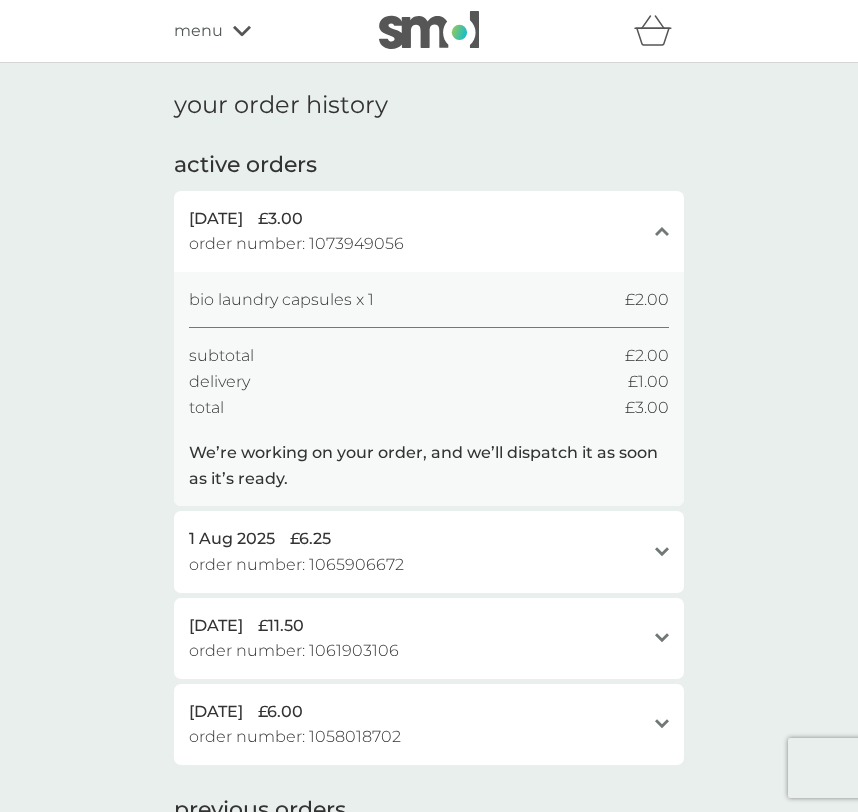 click on "menu" at bounding box center [259, 31] 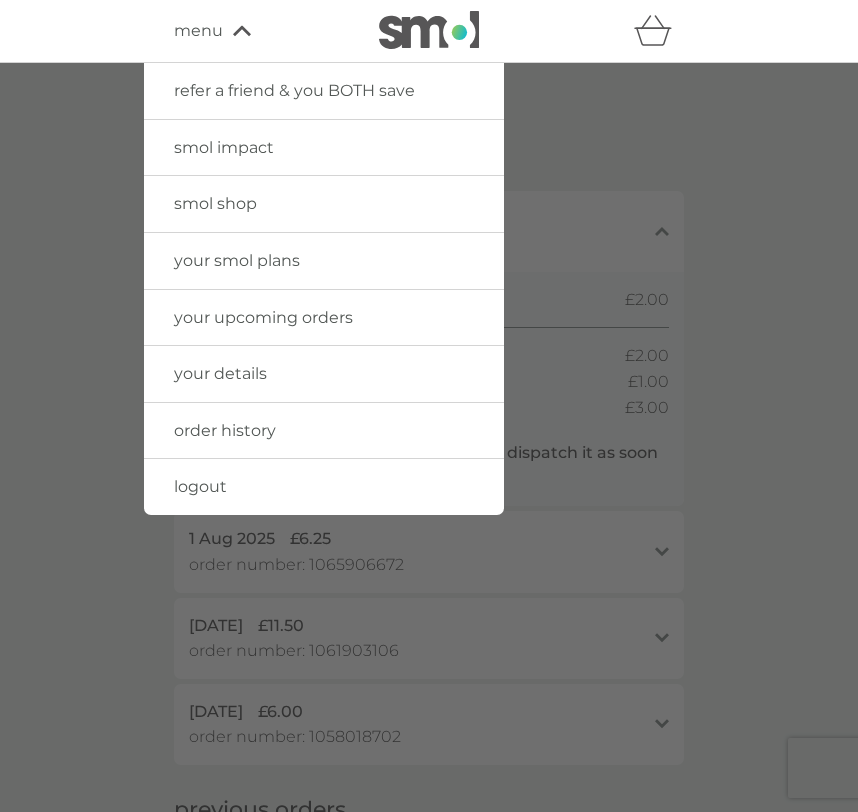 click on "your smol plans" at bounding box center [237, 260] 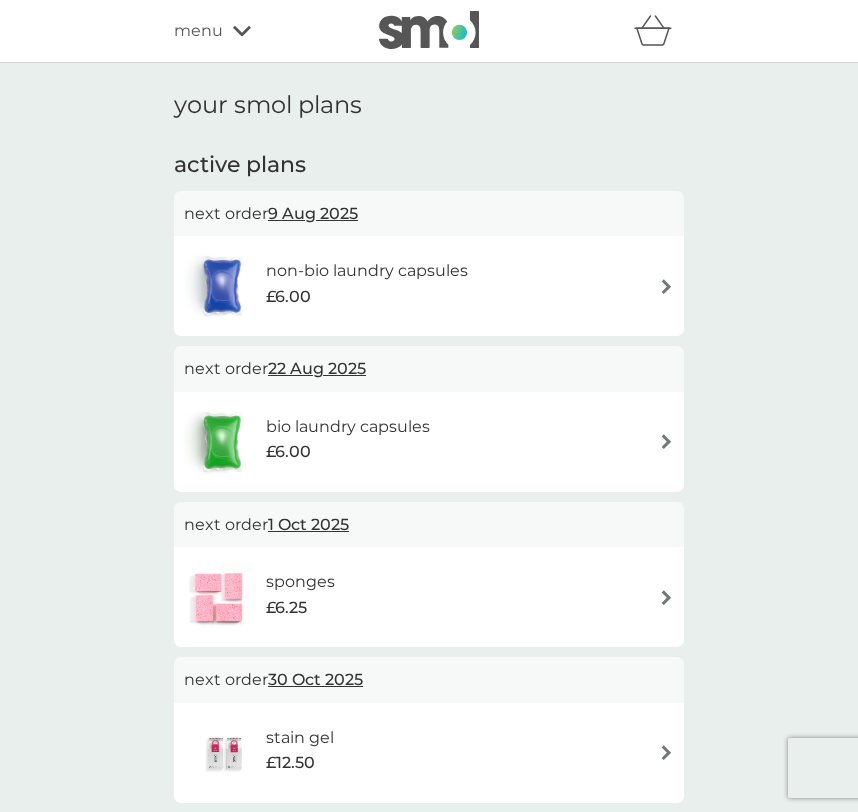 click on "menu" at bounding box center [198, 31] 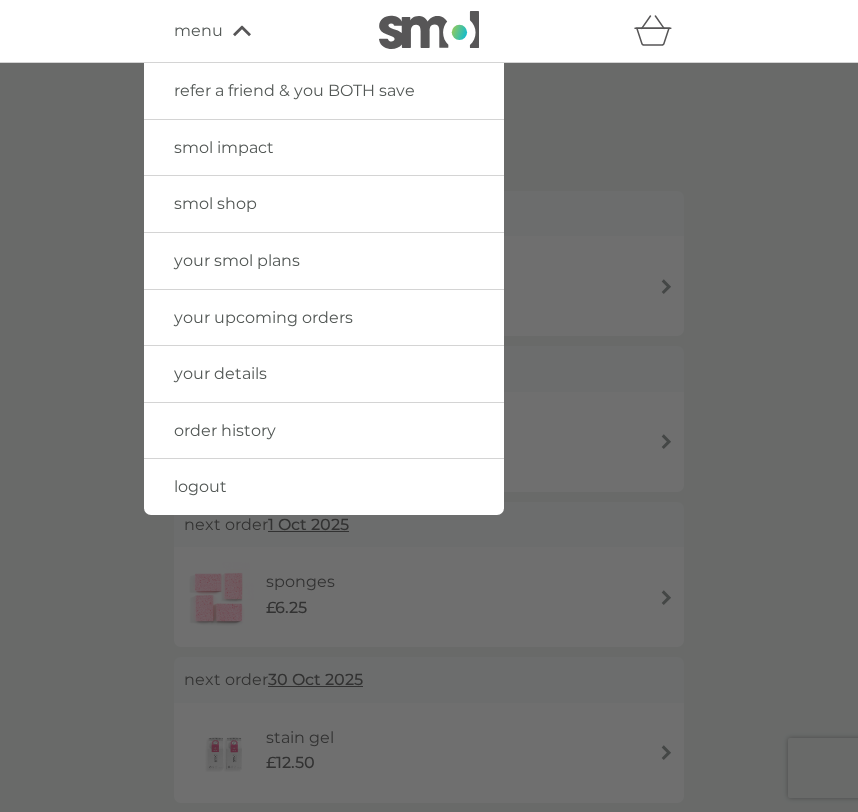 click on "order history" at bounding box center (225, 430) 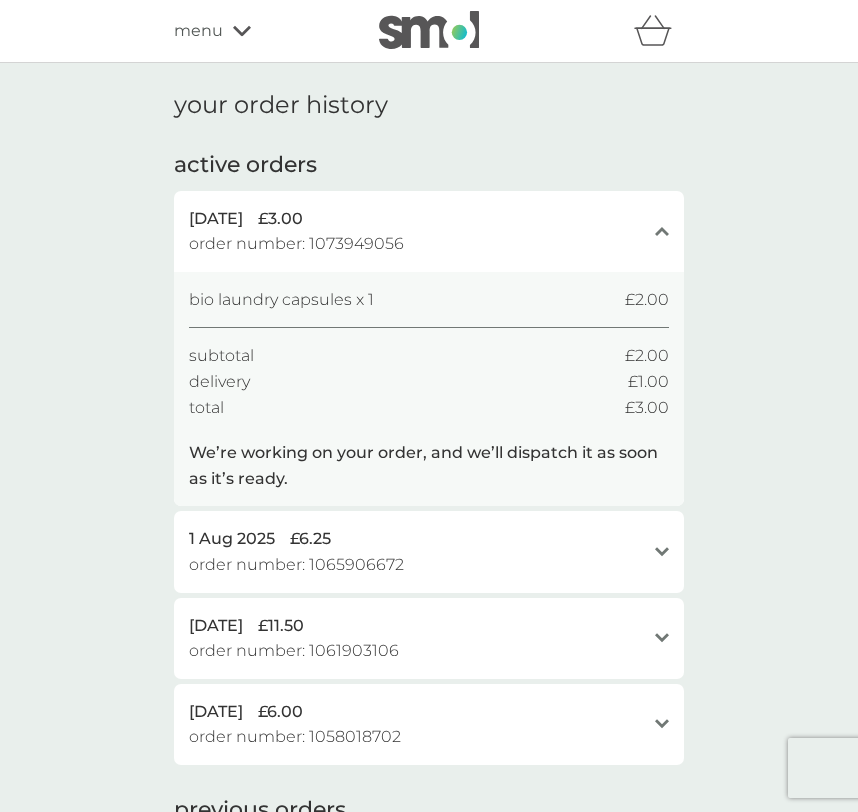 click on "your order history active orders 8 Aug 2025 £3.00 order number:   1073949056 close bio laundry capsules x 1 £2.00 subtotal £2.00 delivery £1.00 total £3.00 We’re working on your order, and we’ll dispatch it as soon as it’s ready. 1 Aug 2025 £6.25 order number:   1065906672 open sponges x 1 £6.25 subtotal £6.25 delivery £0.00 total £6.25 We’re working on your order, and we’ll dispatch it as soon as it’s ready. 27 Jul 2025 £11.50 order number:   1061903106 open fabric conditioner x 1 £11.50 subtotal £11.50 delivery £0.00 total £11.50 We’re working on your order, and we’ll dispatch it as soon as it’s ready. 22 Jul 2025 £6.00 order number:   1058018702 open non-bio laundry capsules x 1 £6.00 subtotal £6.00 delivery £0.00 total £6.00 We’re working on your order, and we’ll dispatch it as soon as it’s ready. previous orders 4 Jul 2025 £6.00 order number:   1043420367 open non-bio laundry capsules x 1 £6.00 subtotal £6.00 delivery £0.00 total £6.00 16 Jun 2025 £6.00" at bounding box center (429, 754) 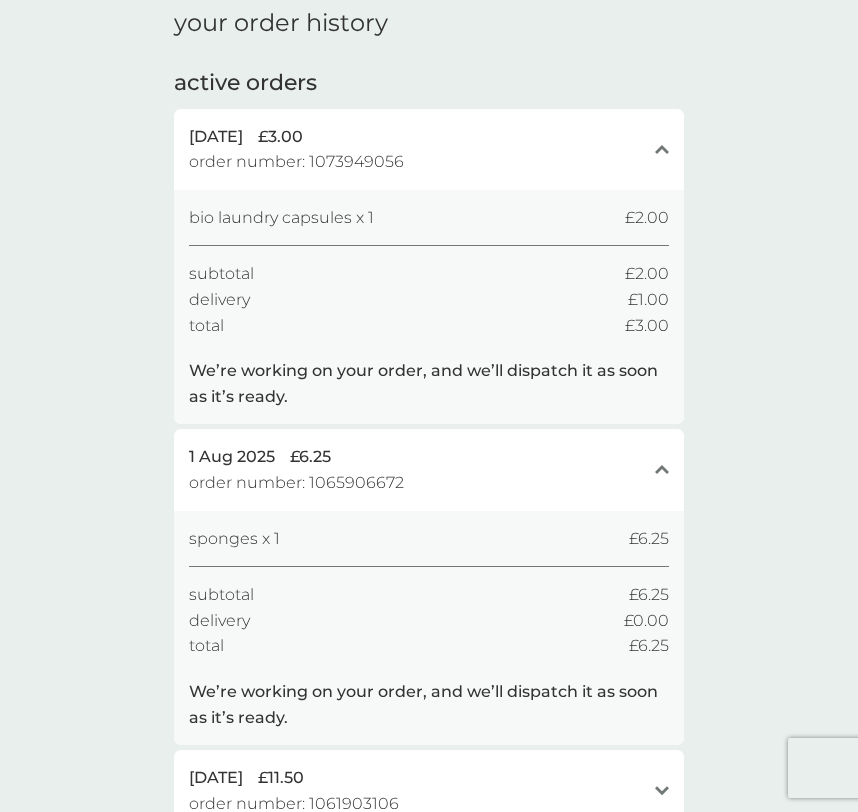 scroll, scrollTop: 0, scrollLeft: 0, axis: both 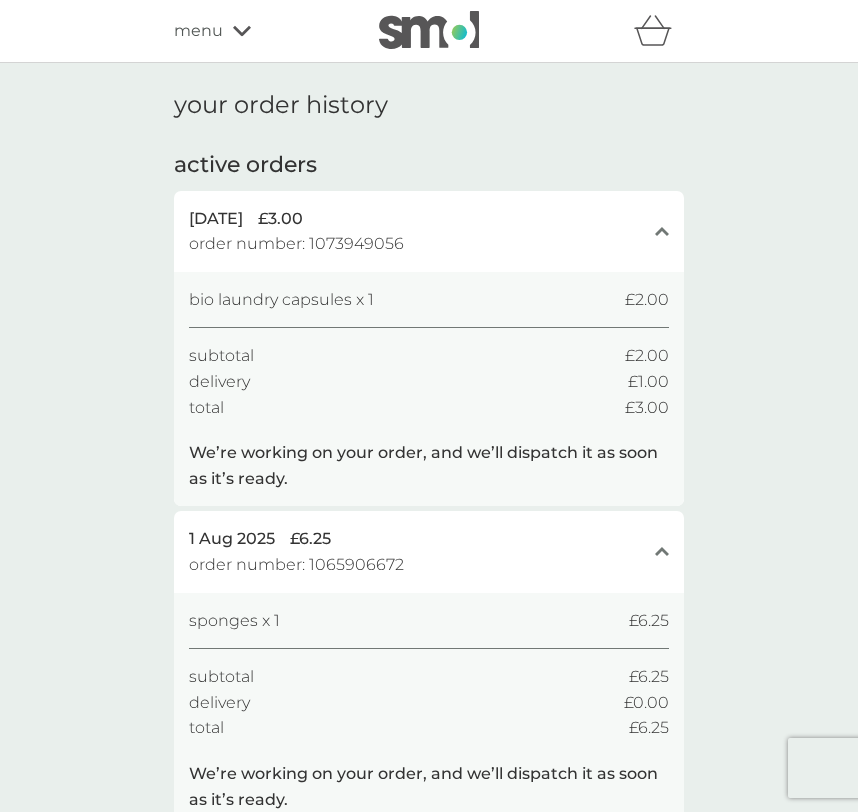 click on "your order history active orders 8 Aug 2025 £3.00 order number:   1073949056 close bio laundry capsules x 1 £2.00 subtotal £2.00 delivery £1.00 total £3.00 We’re working on your order, and we’ll dispatch it as soon as it’s ready. 1 Aug 2025 £6.25 order number:   1065906672 close sponges x 1 £6.25 subtotal £6.25 delivery £0.00 total £6.25 We’re working on your order, and we’ll dispatch it as soon as it’s ready. 27 Jul 2025 £11.50 order number:   1061903106 open fabric conditioner x 1 £11.50 subtotal £11.50 delivery £0.00 total £11.50 We’re working on your order, and we’ll dispatch it as soon as it’s ready. 22 Jul 2025 £6.00 order number:   1058018702 open non-bio laundry capsules x 1 £6.00 subtotal £6.00 delivery £0.00 total £6.00 We’re working on your order, and we’ll dispatch it as soon as it’s ready. previous orders 4 Jul 2025 £6.00 order number:   1043420367 open non-bio laundry capsules x 1 £6.00 subtotal £6.00 delivery £0.00 total £6.00 16 Jun 2025 £6.00" at bounding box center (429, 872) 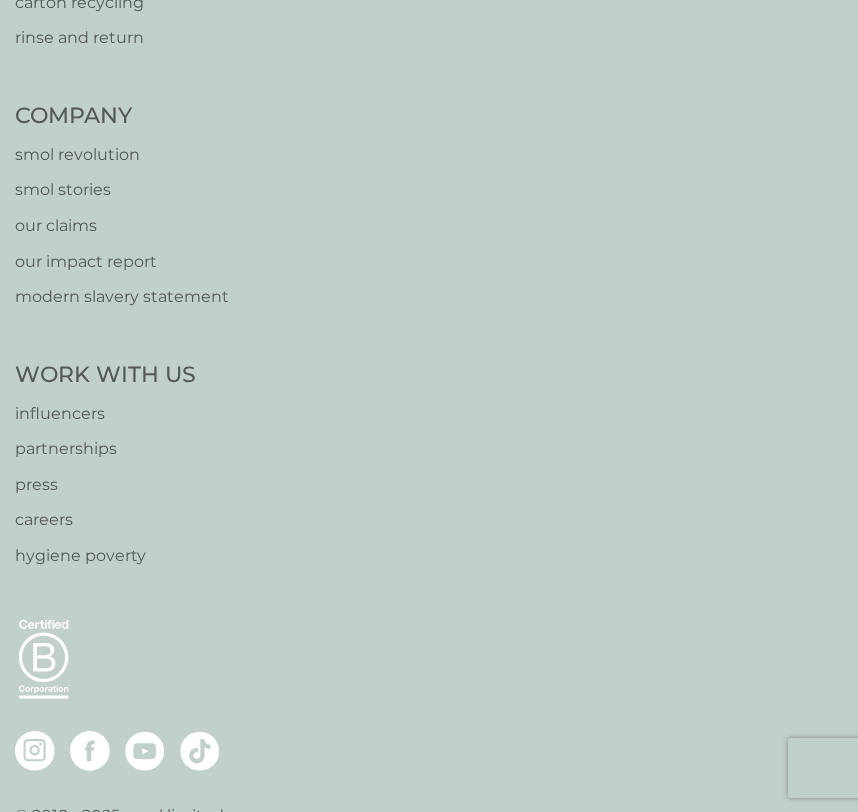 scroll, scrollTop: 2130, scrollLeft: 0, axis: vertical 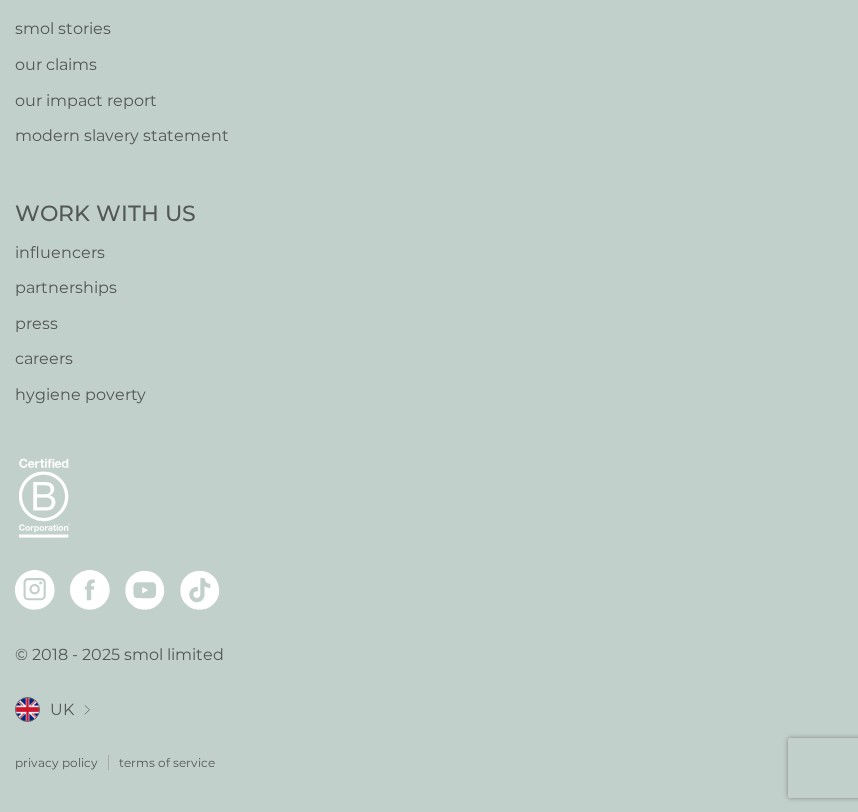 click on "UK" at bounding box center (62, 710) 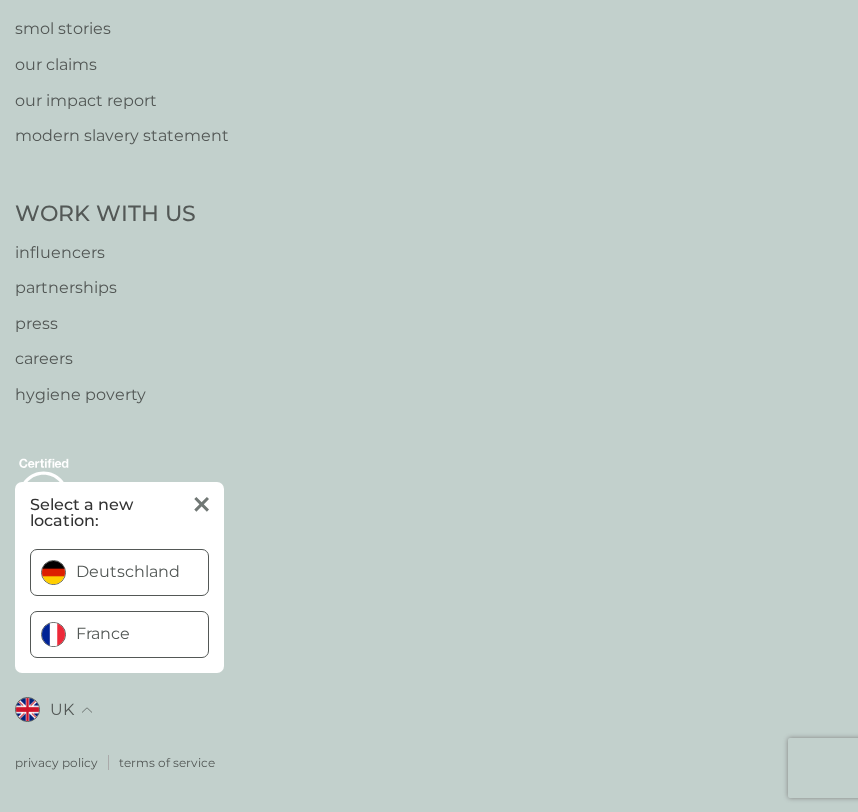 click on "Deutschland" at bounding box center (128, 572) 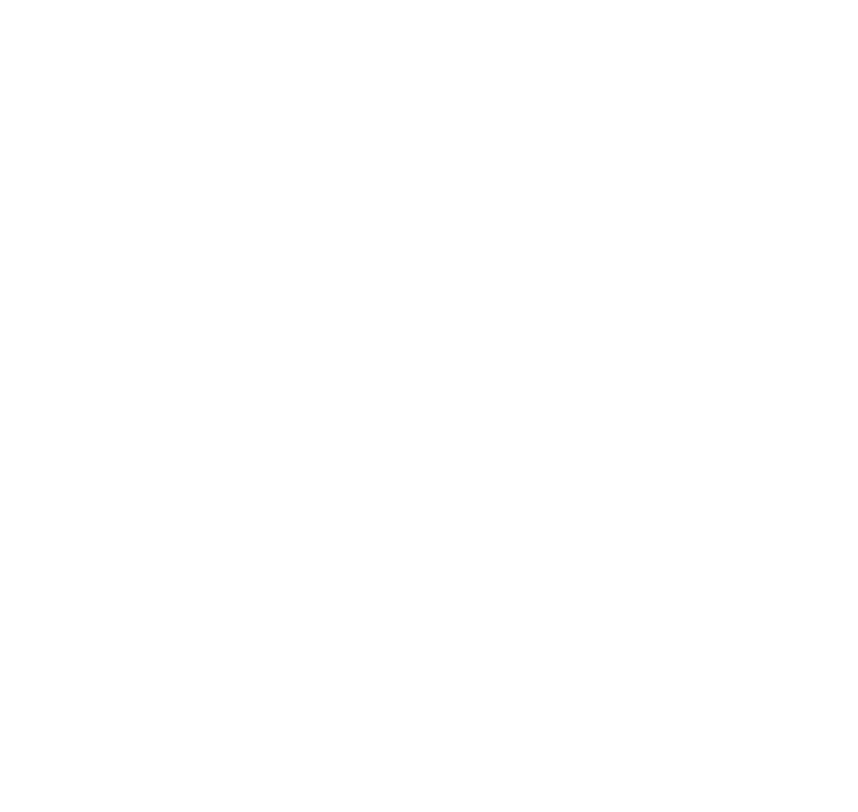 scroll, scrollTop: 0, scrollLeft: 0, axis: both 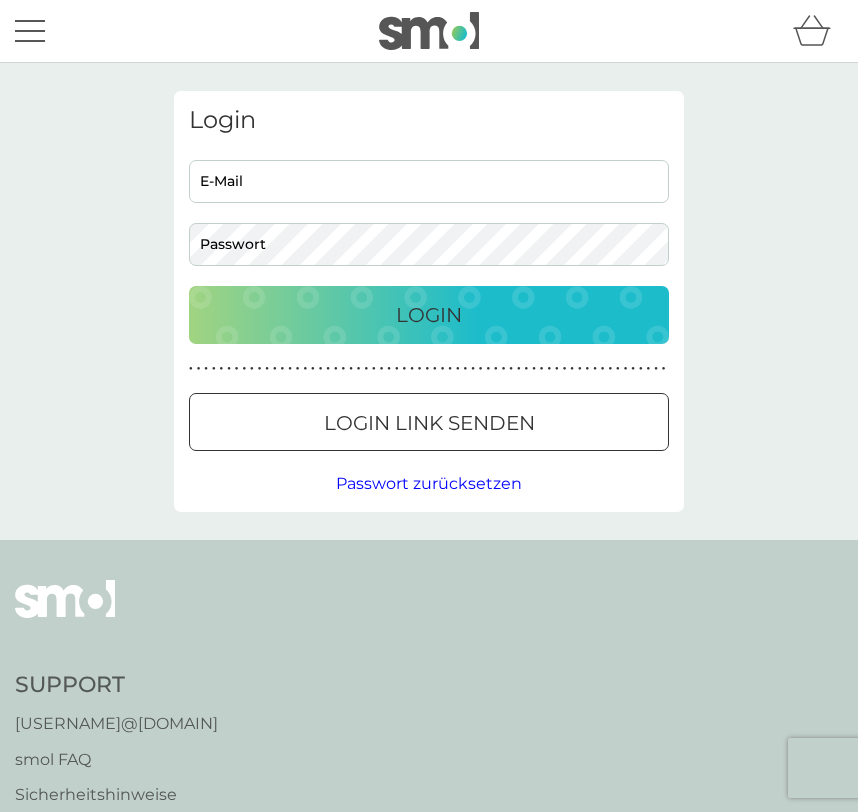 click on "E-Mail" at bounding box center [429, 181] 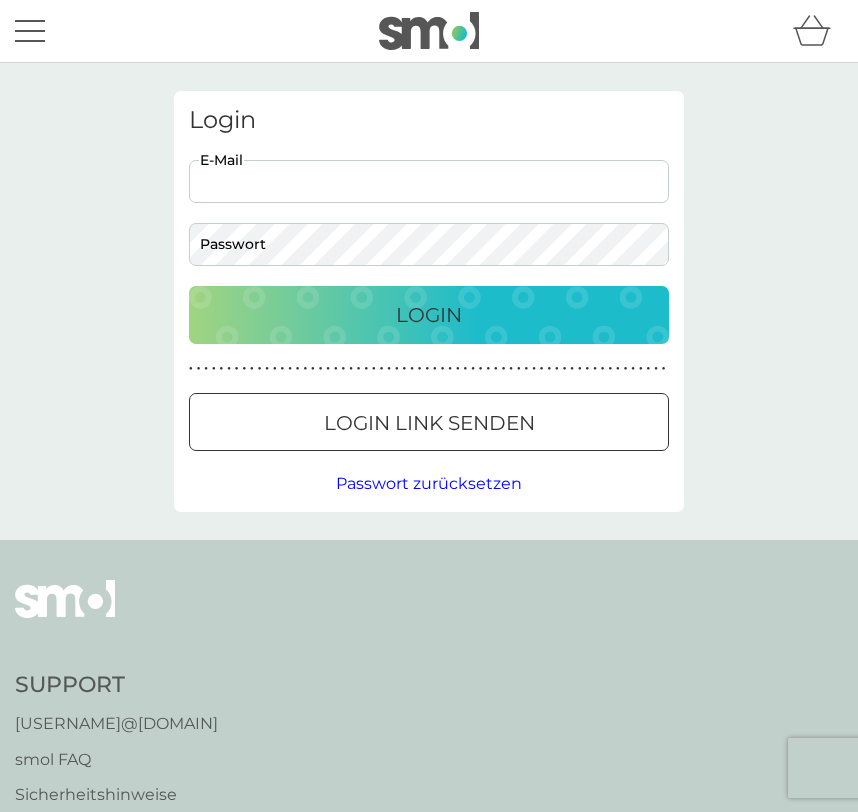 type on "[USERNAME]@[DOMAIN]" 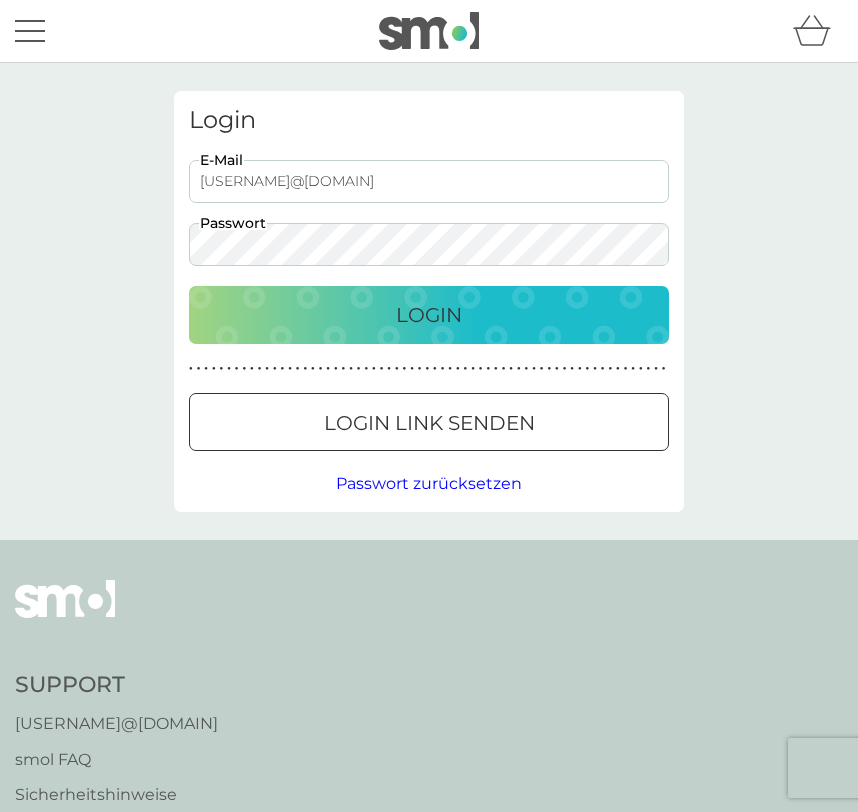 click on "Login" at bounding box center (429, 315) 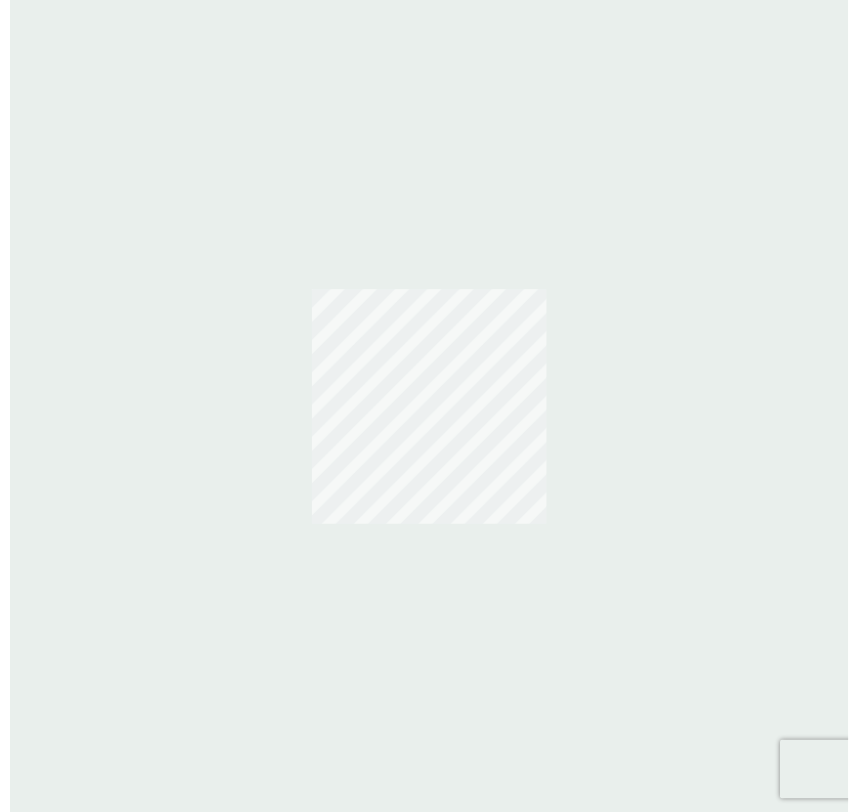 scroll, scrollTop: 0, scrollLeft: 0, axis: both 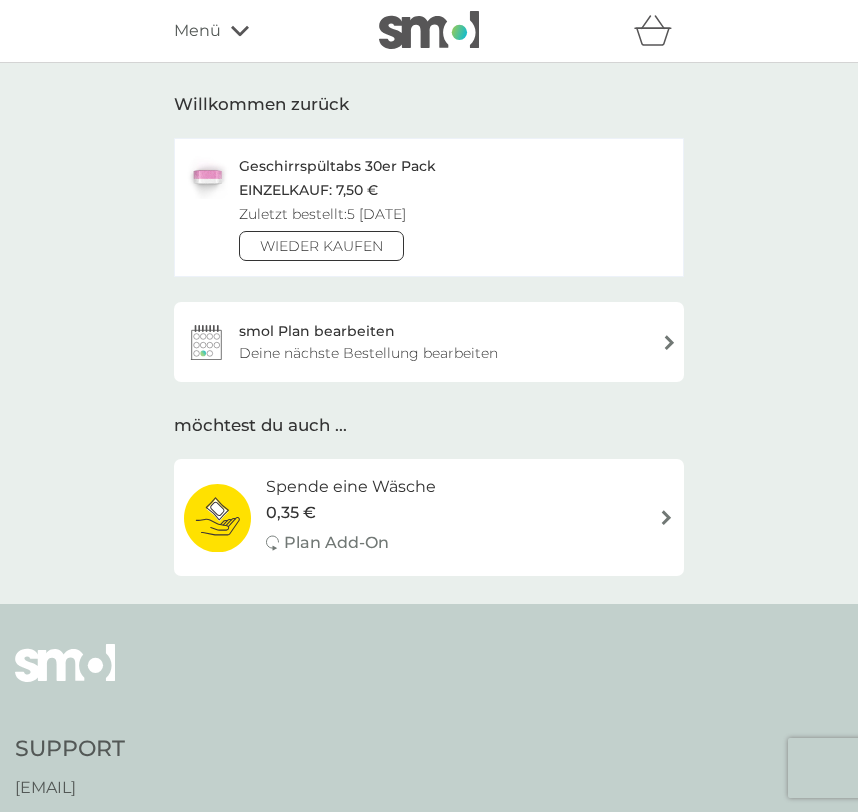click on "Menü" at bounding box center [197, 31] 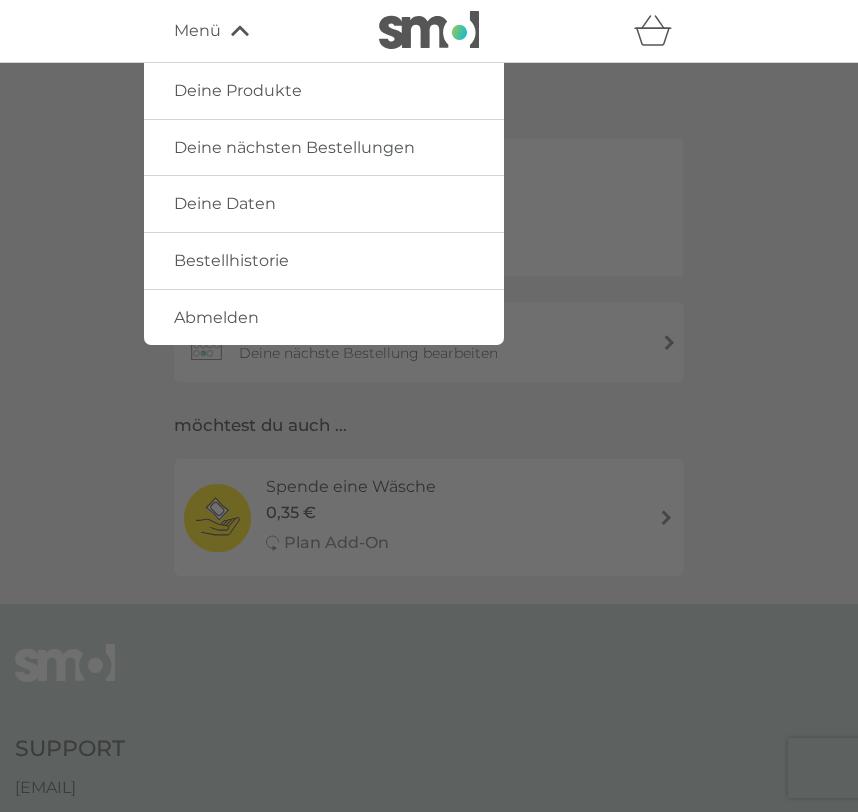 click on "Deine Produkte" at bounding box center [238, 90] 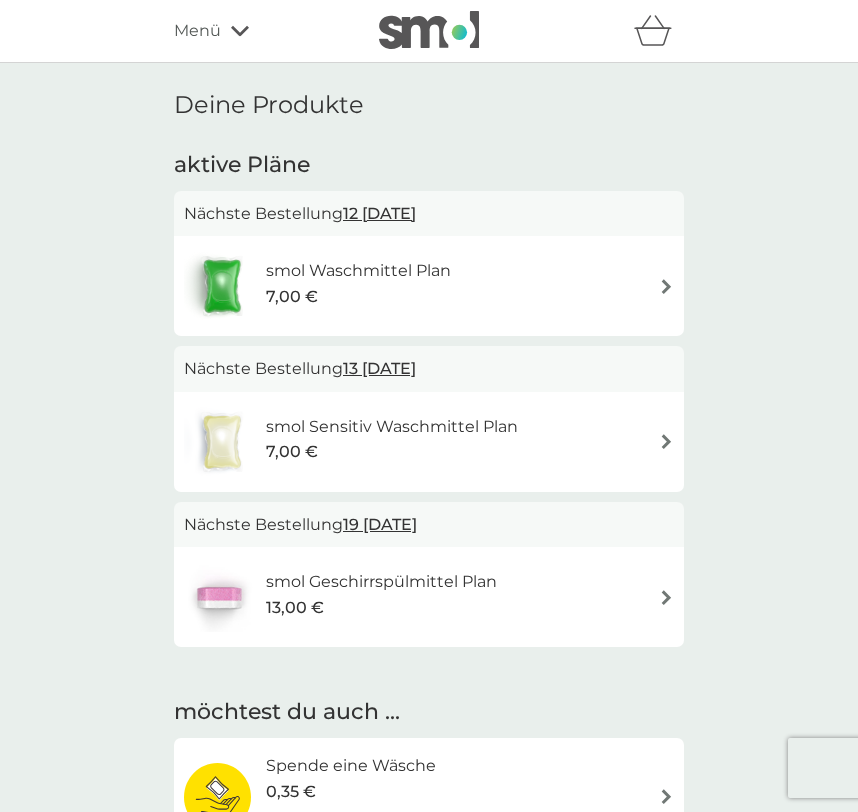 click on "Menü" at bounding box center (197, 31) 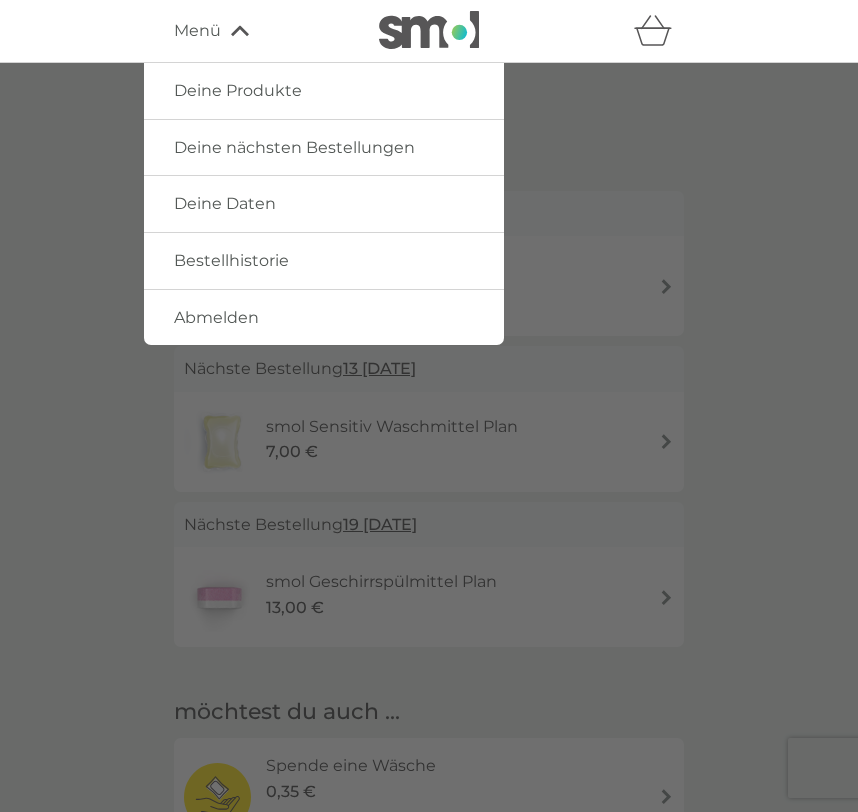 click on "Bestellhistorie" at bounding box center (231, 260) 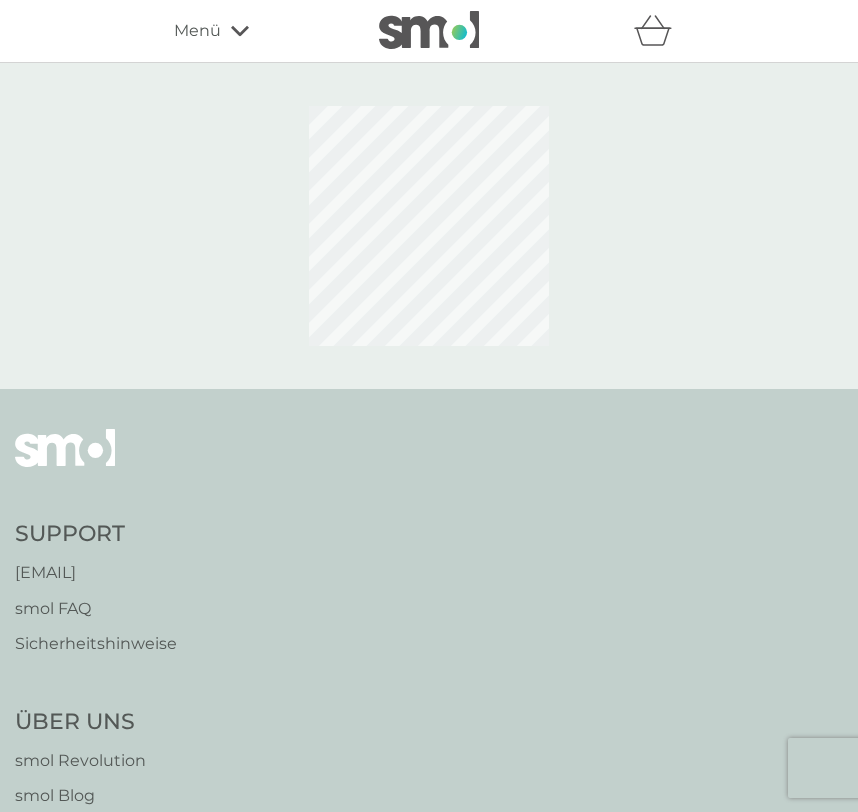 click on "Menü" at bounding box center (197, 31) 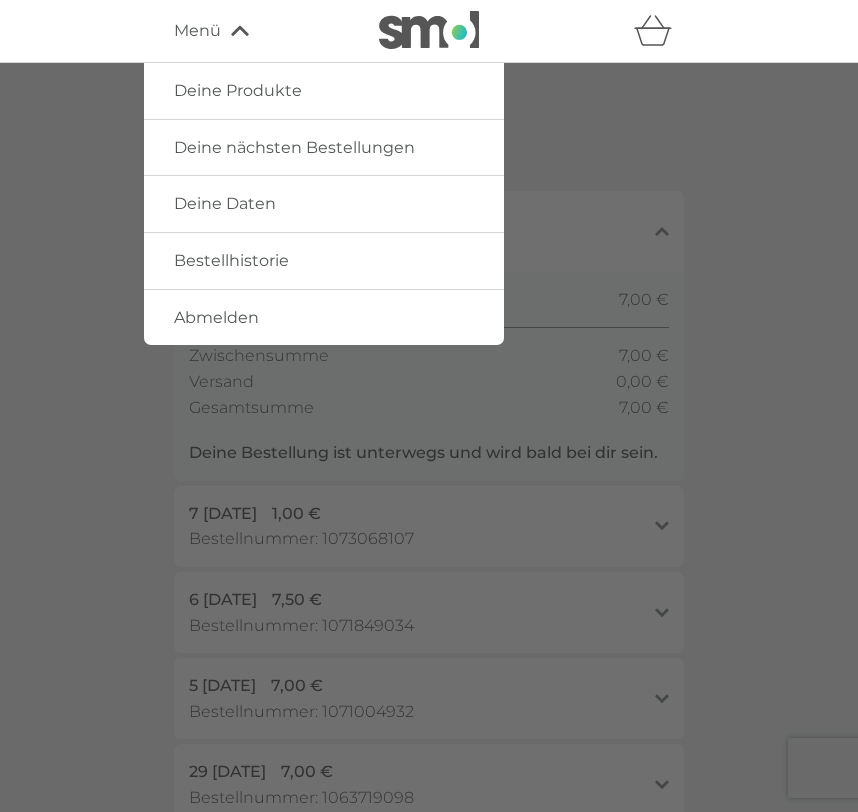 click at bounding box center (429, 469) 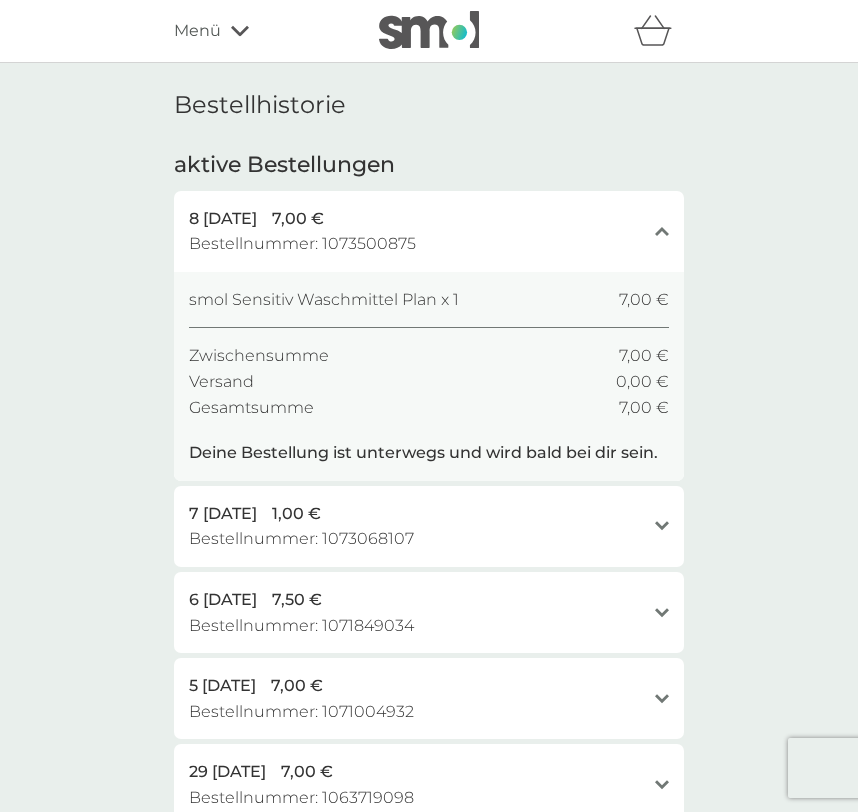 click on "Bestellhistorie aktive Bestellungen [DATE] 7,00 € Bestellnummer:   1073500875 Schließen smol Sensitiv Waschmittel Plan x 1 7,00 € Zwischensumme 7,00 € Versand 0,00 € Gesamtsumme 7,00 € Deine Bestellung ist unterwegs und wird bald bei dir sein. [DATE] 1,00 € Bestellnummer:   1073068107 Öffnen Sensitiv Waschmittel Produktprobe x 1 0,00 € Zwischensumme 0,00 € Versand 1,00 € Gesamtsumme 1,00 € Deine Bestellung ist unterwegs und wird bald bei dir sein. [DATE] 7,50 € Bestellnummer:   1071849034 Öffnen Geschirrspültabs 30er Pack x 1 7,50 € Zwischensumme 7,50 € Versand 0,00 € Gesamtsumme 7,50 € Deine Bestellung ist unterwegs und wird bald bei dir sein. [DATE] 7,00 € Bestellnummer:   1071004932 Öffnen smol Waschmittel Plan x 1 7,00 € Zwischensumme 7,00 € Versand 0,00 € Gesamtsumme 7,00 € Deine Bestellung ist unterwegs und wird bald bei dir sein. [DATE] 7,00 € Bestellnummer:   1063719098 Öffnen smol Waschmittel Plan x 1" at bounding box center (429, 709) 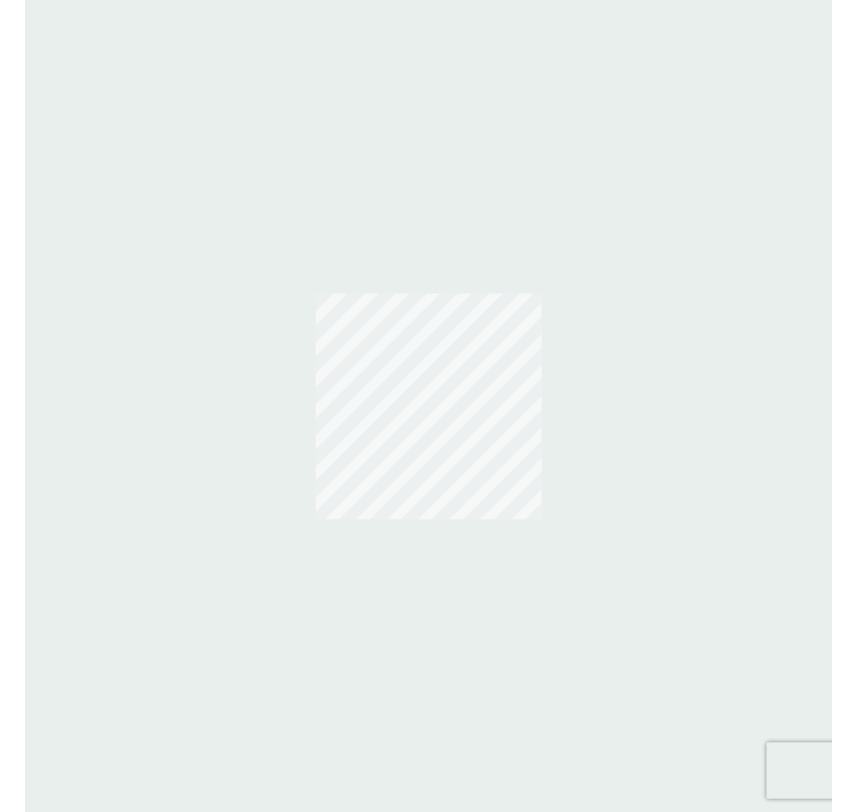 scroll, scrollTop: 0, scrollLeft: 0, axis: both 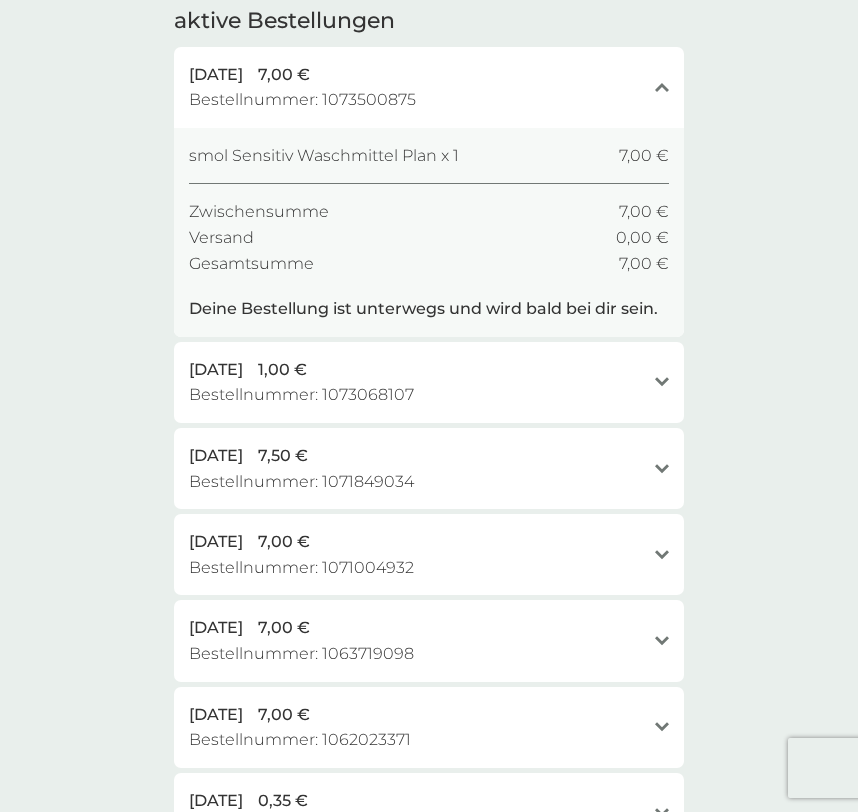 click on "Bestellnummer:   1063719098" at bounding box center [301, 654] 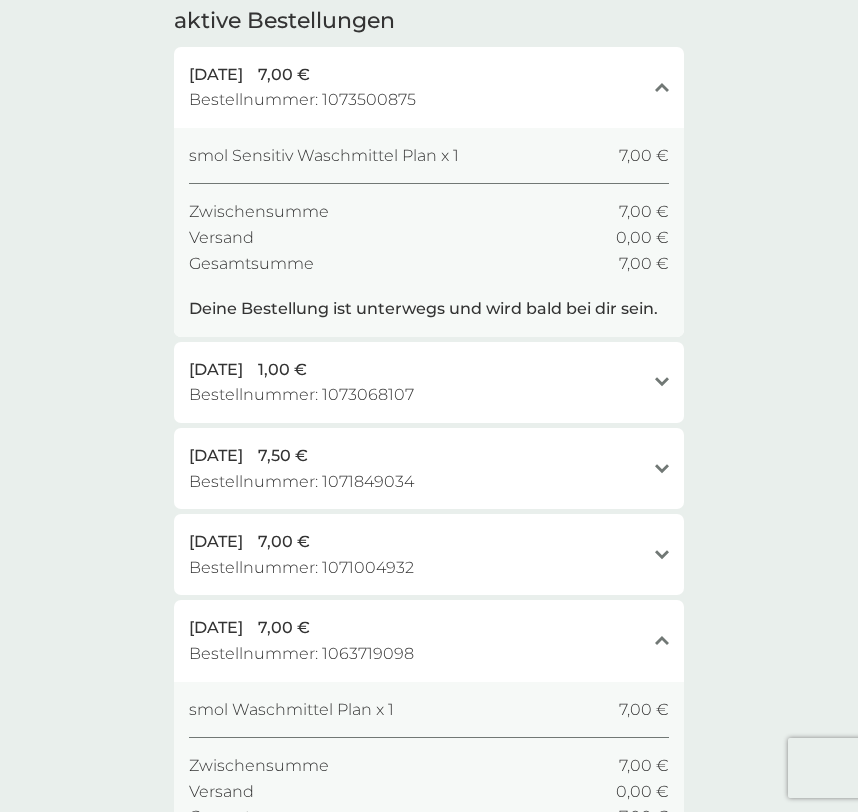 click on "Bestellnummer:   1063719098" at bounding box center [301, 654] 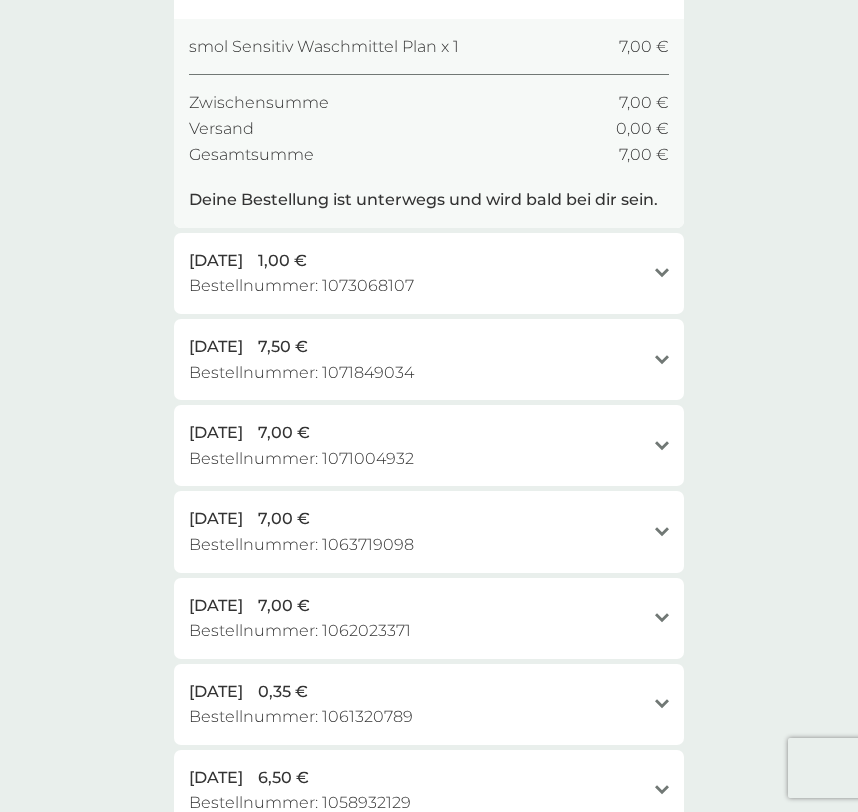scroll, scrollTop: 0, scrollLeft: 0, axis: both 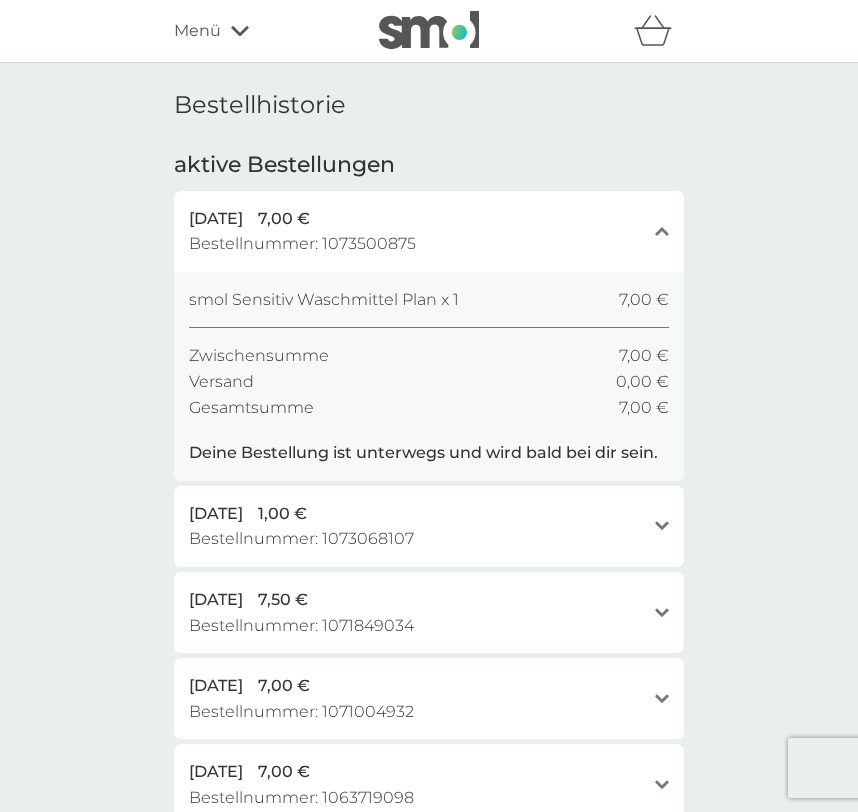 click on "Bestellhistorie aktive Bestellungen [DATE] 7,00 € Bestellnummer:   1073500875 Schließen smol Sensitiv Waschmittel Plan x 1 7,00 € Zwischensumme 7,00 € Versand 0,00 € Gesamtsumme 7,00 € Deine Bestellung ist unterwegs und wird bald bei dir sein. [DATE] 1,00 € Bestellnummer:   1073068107 Öffnen Sensitiv Waschmittel Produktprobe x 1 0,00 € Zwischensumme 0,00 € Versand 1,00 € Gesamtsumme 1,00 € Deine Bestellung ist unterwegs und wird bald bei dir sein. [DATE] 7,50 € Bestellnummer:   1071849034 Öffnen Geschirrspültabs 30er Pack x 1 7,50 € Zwischensumme 7,50 € Versand 0,00 € Gesamtsumme 7,50 € Deine Bestellung ist unterwegs und wird bald bei dir sein. [DATE] 7,00 € Bestellnummer:   1071004932 Öffnen smol Waschmittel Plan x 1 7,00 € Zwischensumme 7,00 € Versand 0,00 € Gesamtsumme 7,00 € Deine Bestellung ist unterwegs und wird bald bei dir sein. [DATE] 7,00 € Bestellnummer:   1063719098 Öffnen smol Waschmittel Plan x 1" at bounding box center (429, 709) 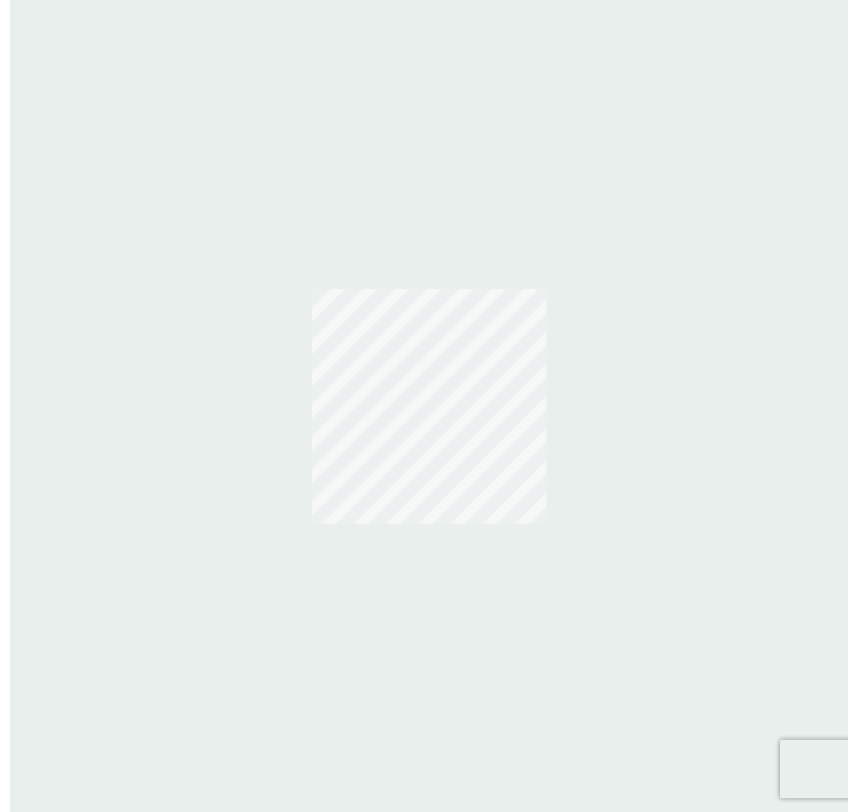 scroll, scrollTop: 0, scrollLeft: 0, axis: both 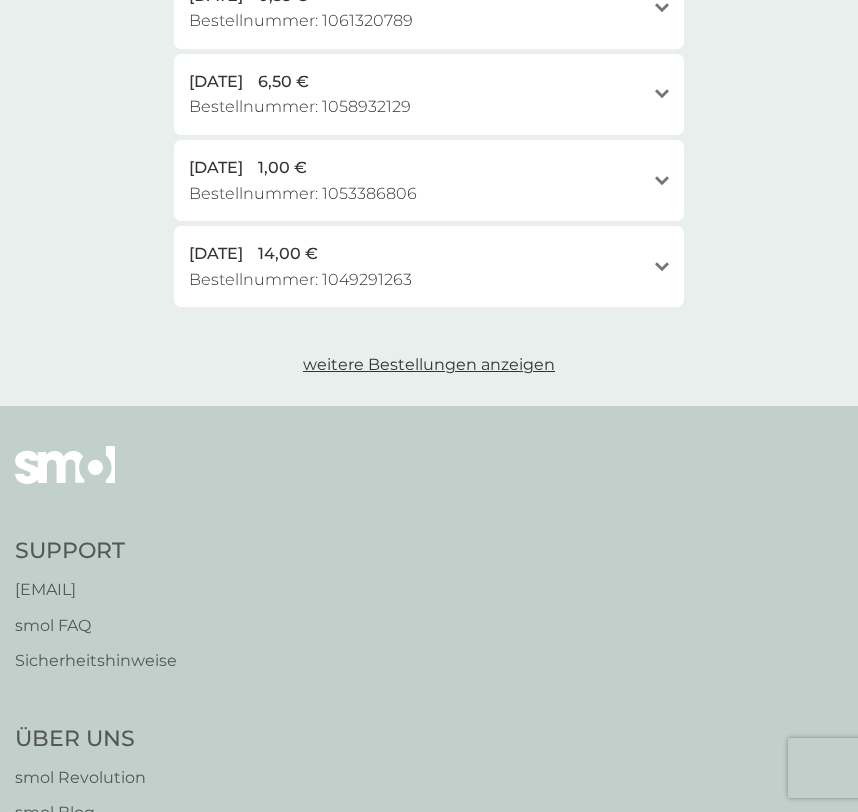 click on "weitere Bestellungen anzeigen" at bounding box center (429, 364) 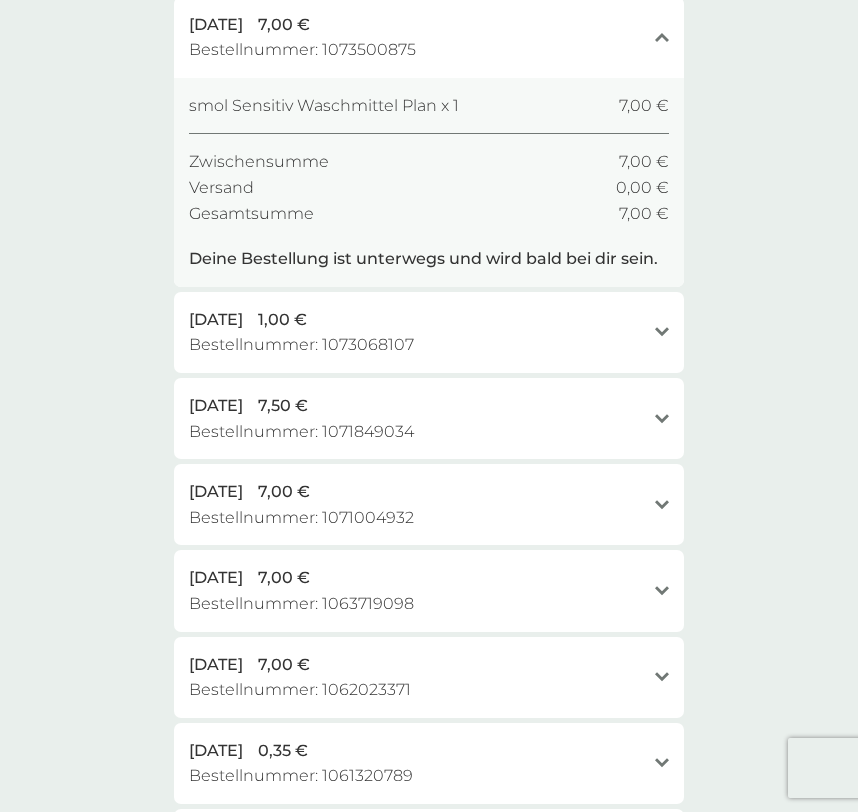 scroll, scrollTop: 0, scrollLeft: 0, axis: both 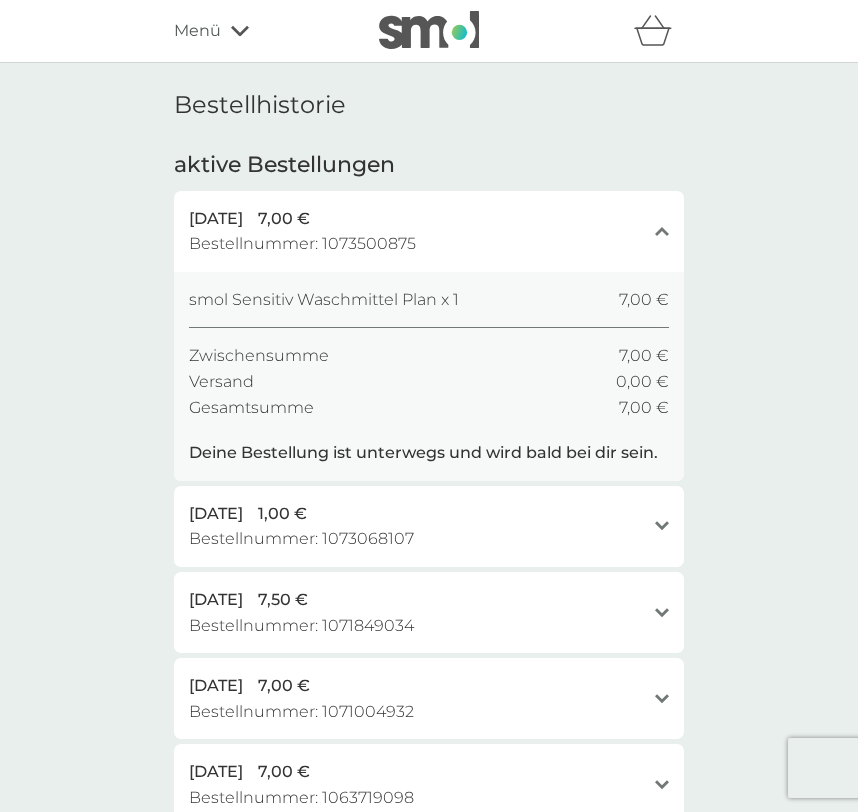 click on "Menü" at bounding box center (259, 31) 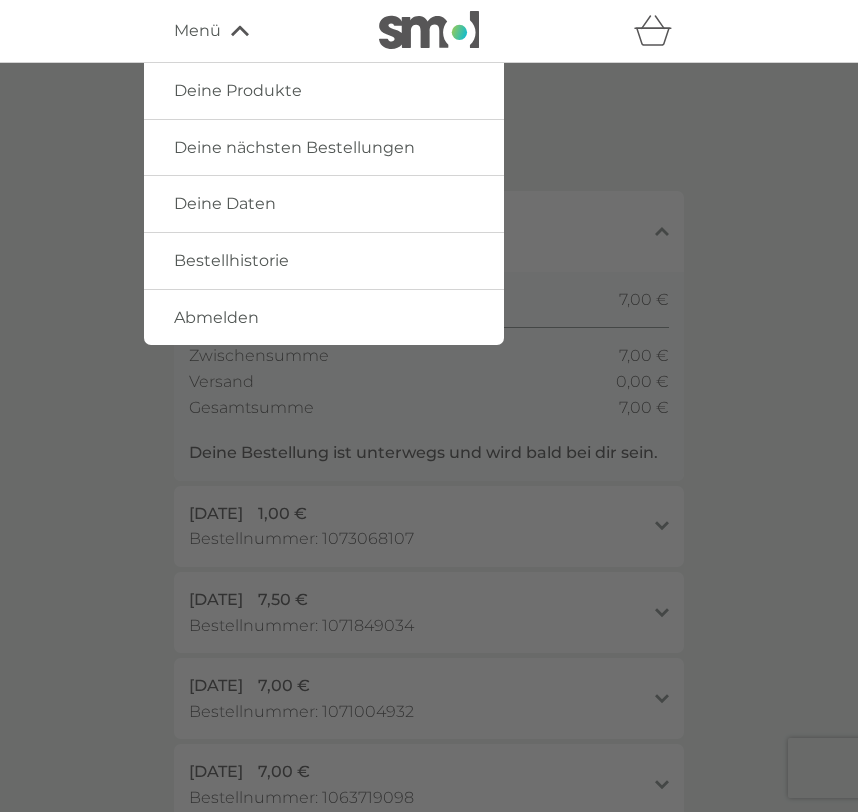 click on "Deine Produkte" at bounding box center [238, 90] 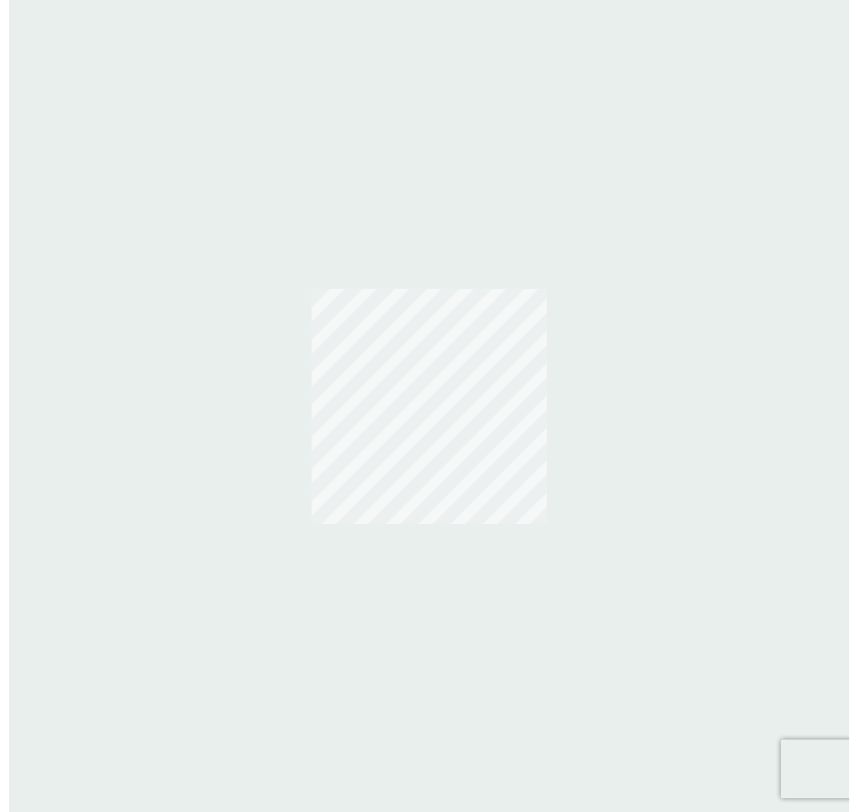 scroll, scrollTop: 0, scrollLeft: 0, axis: both 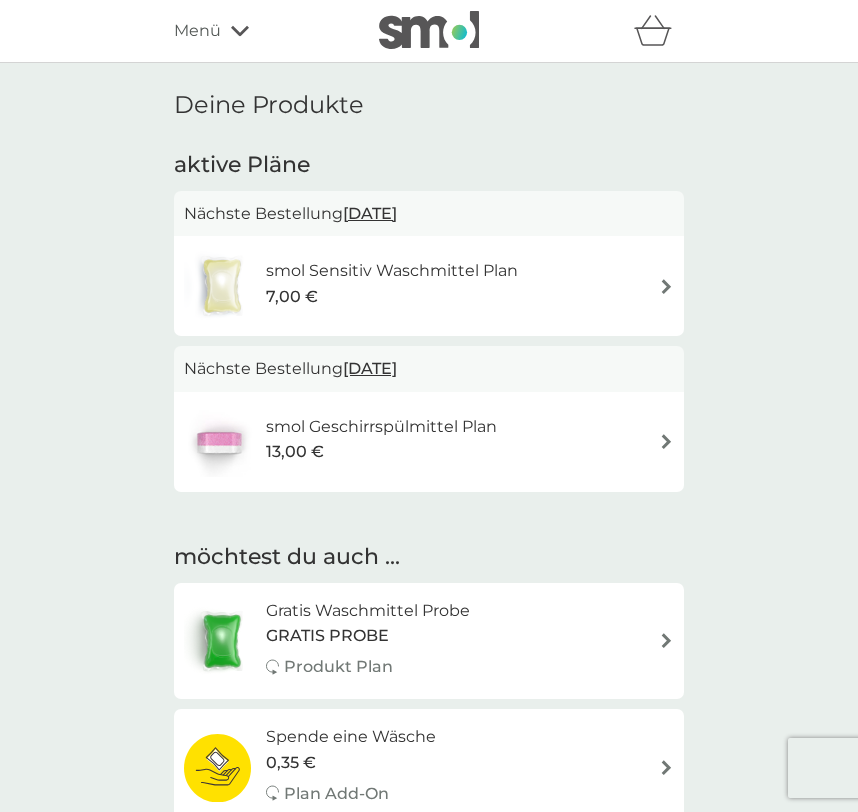click on "GRATIS PROBE" at bounding box center (327, 636) 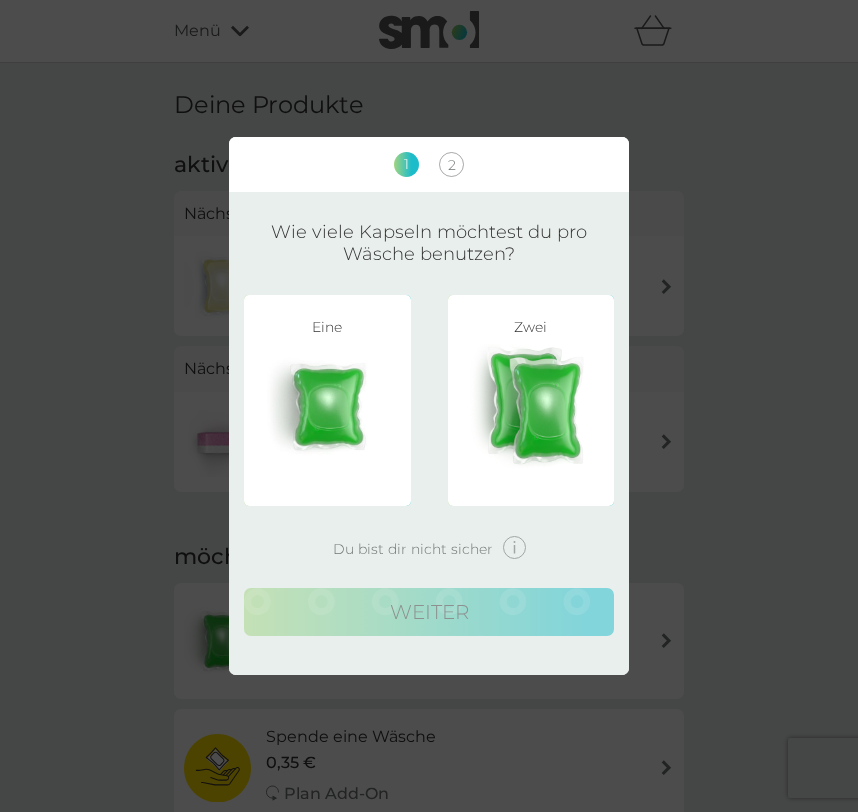 click at bounding box center [531, 406] 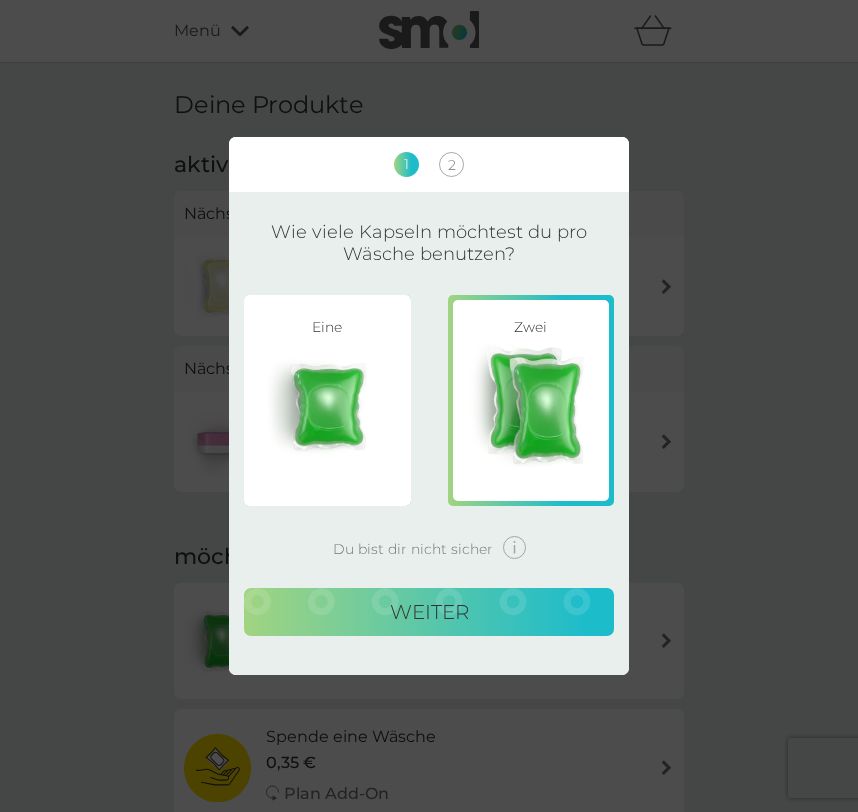click on "weiter" at bounding box center (429, 612) 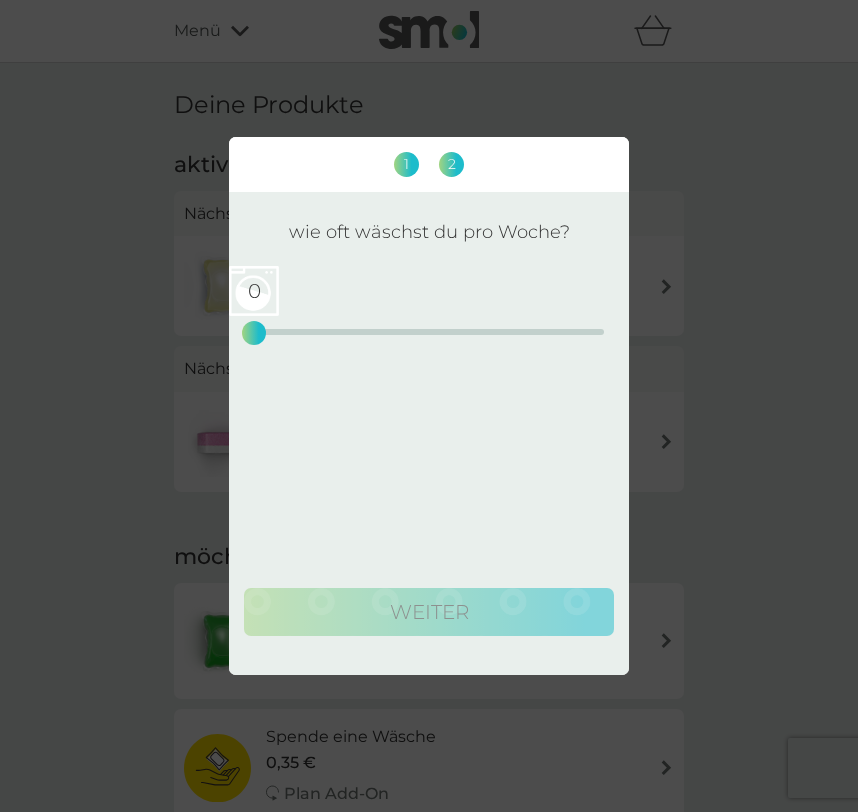 click on "0 0 12.5 25" at bounding box center [429, 304] 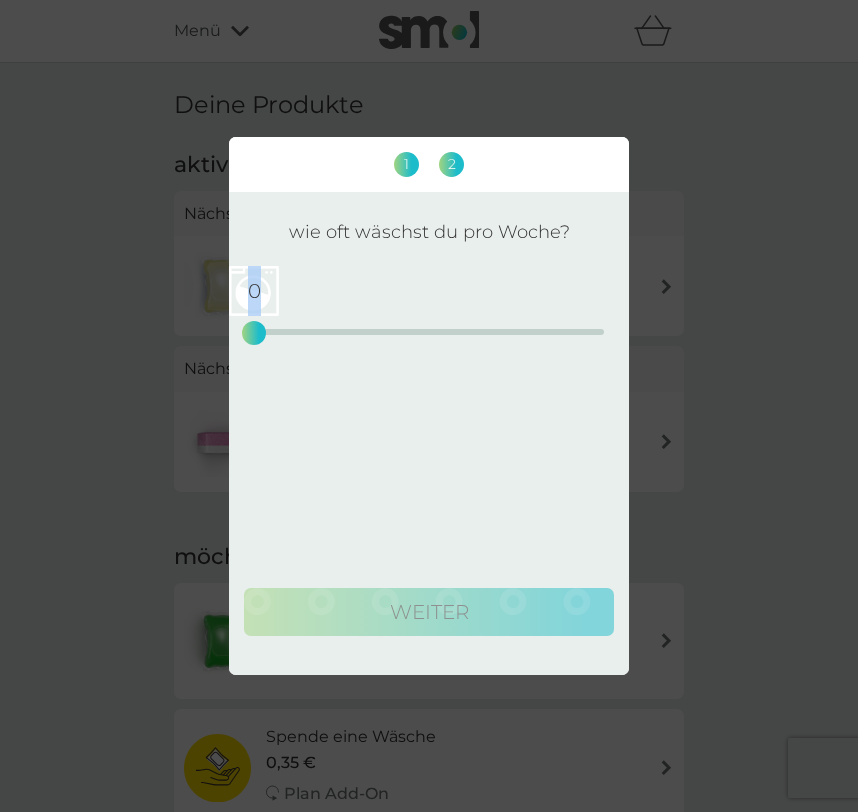 click on "0 0 12.5 25" at bounding box center (429, 304) 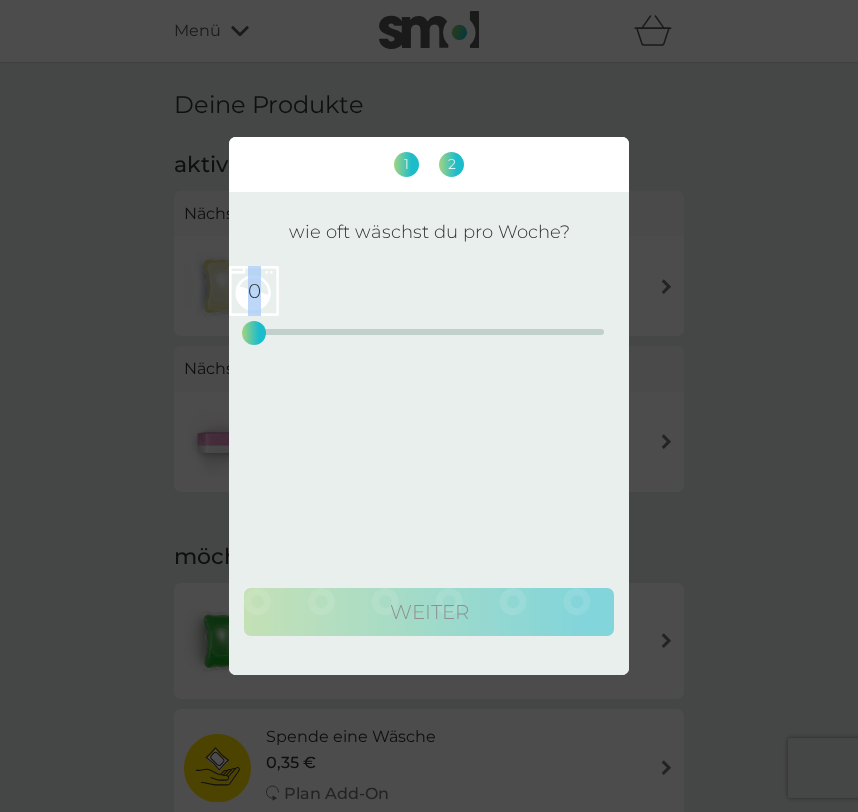 click on "0 0 12.5 25" at bounding box center [429, 304] 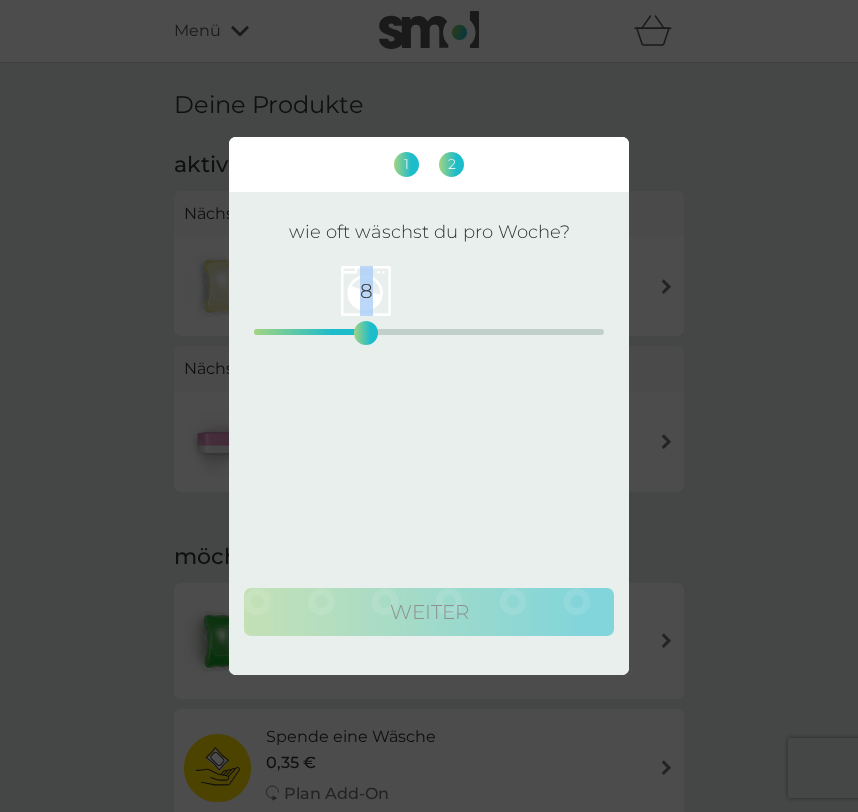 drag, startPoint x: 267, startPoint y: 333, endPoint x: 410, endPoint y: 329, distance: 143.05594 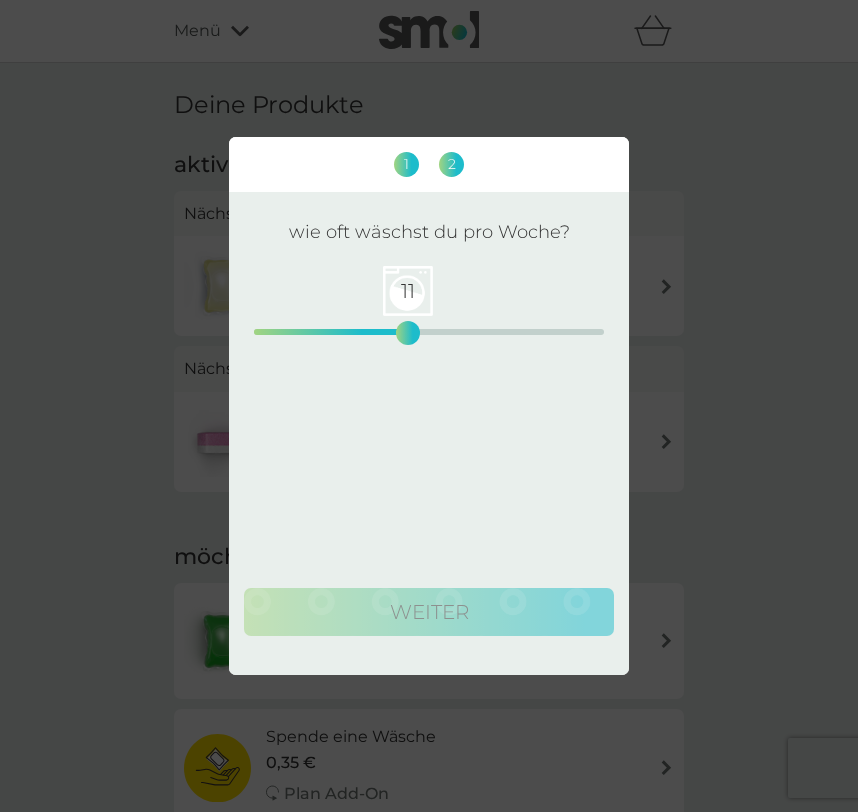 click on "wie oft wäschst du pro Woche? 11 0 12.5 25" at bounding box center [429, 390] 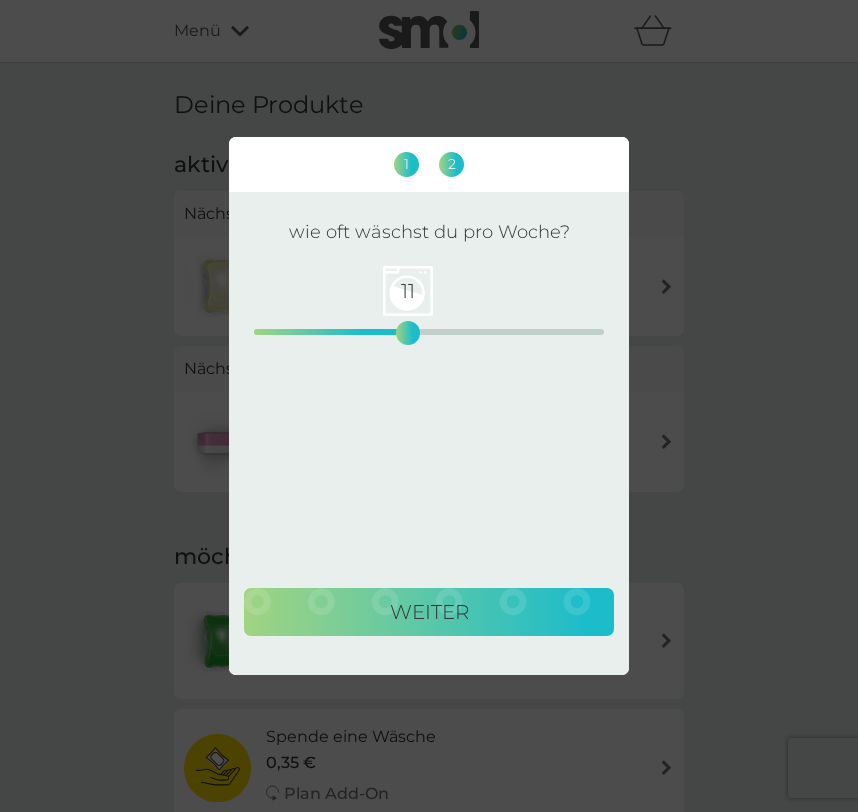click on "weiter" at bounding box center [429, 612] 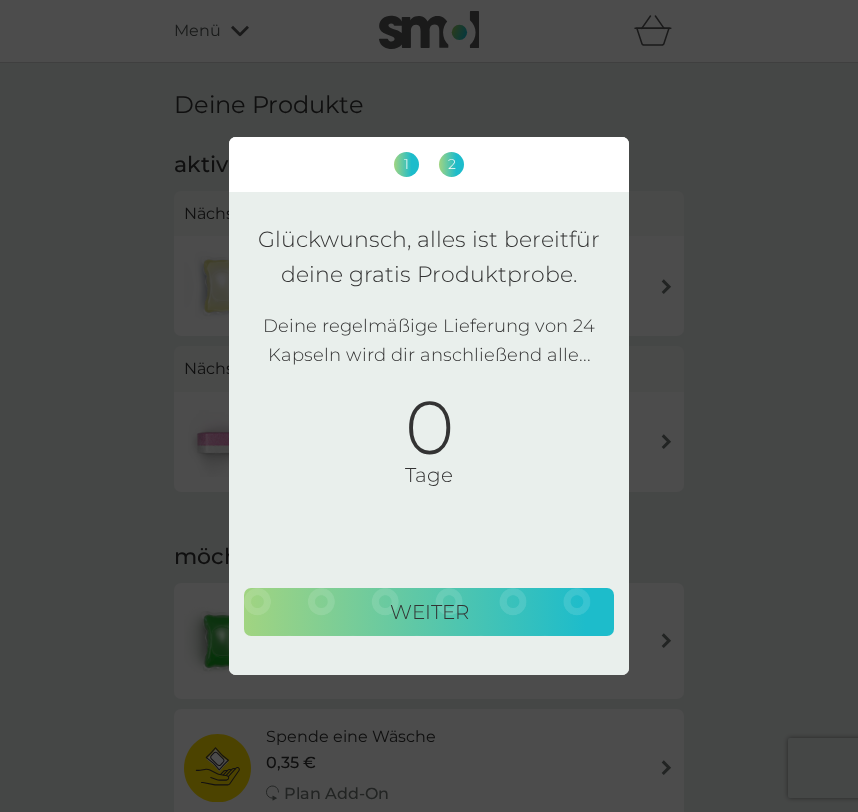 click on "weiter" at bounding box center [429, 612] 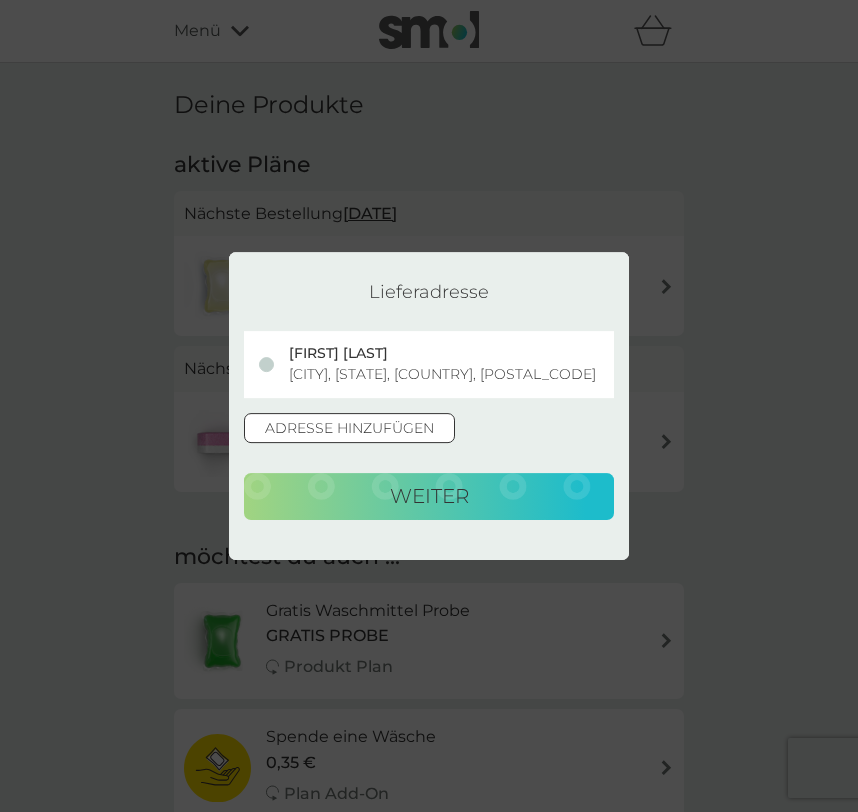 click on "weiter" at bounding box center (429, 497) 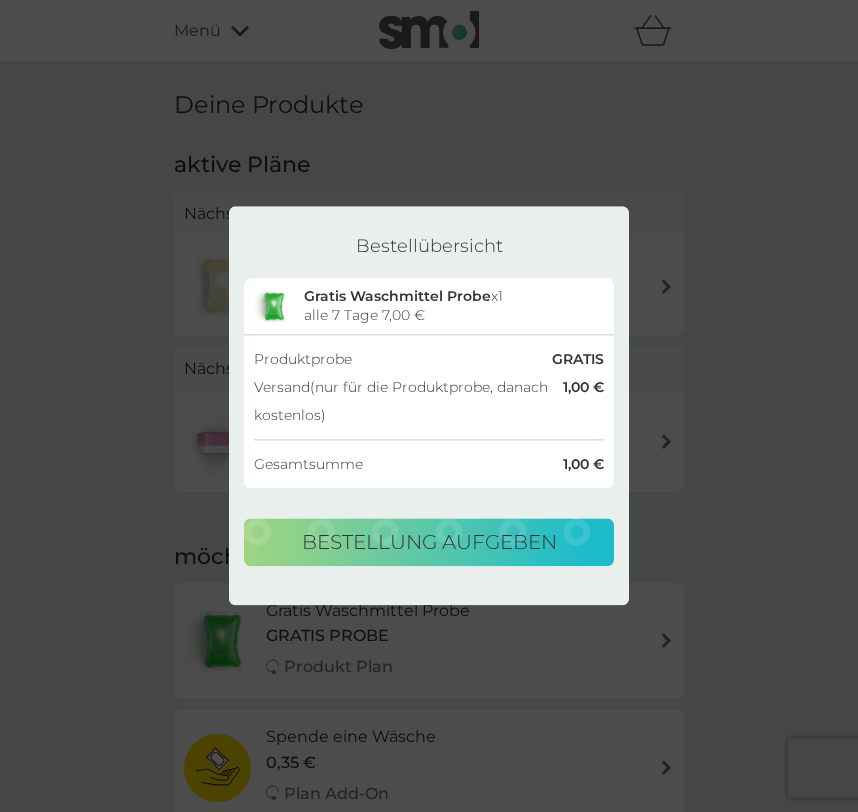 click on "Bestellung aufgeben" at bounding box center (429, 543) 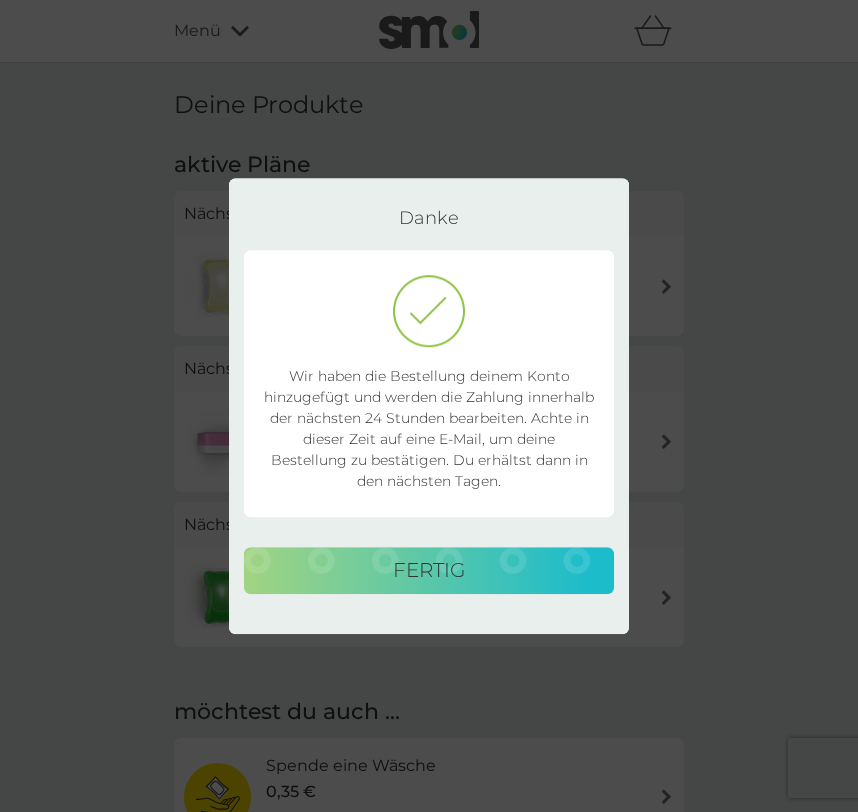 click on "fertig" at bounding box center (429, 571) 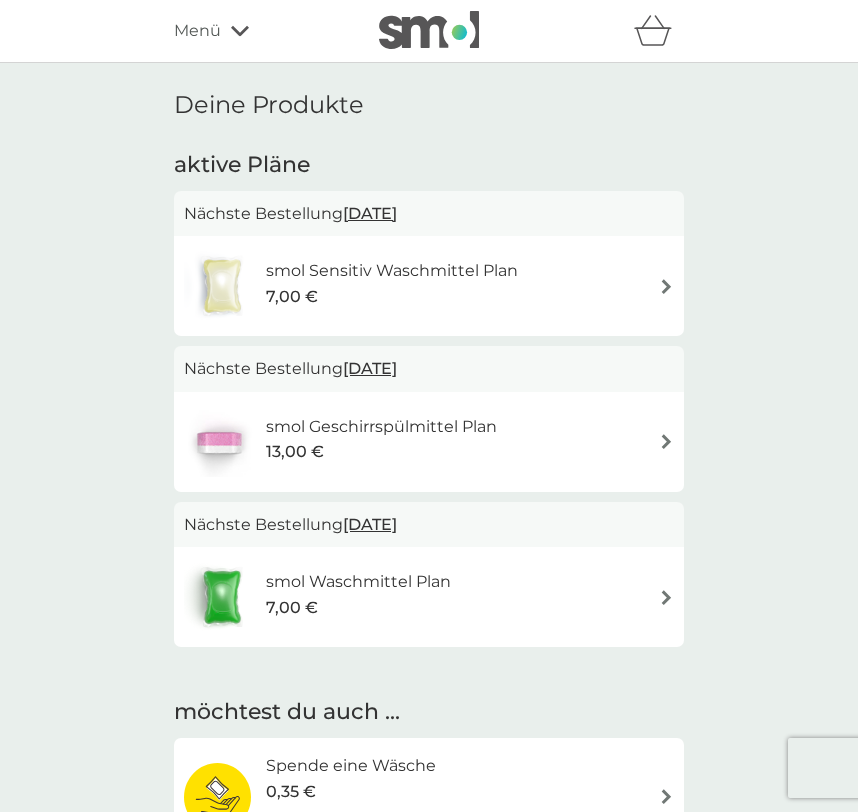 click on "Menü" at bounding box center (197, 31) 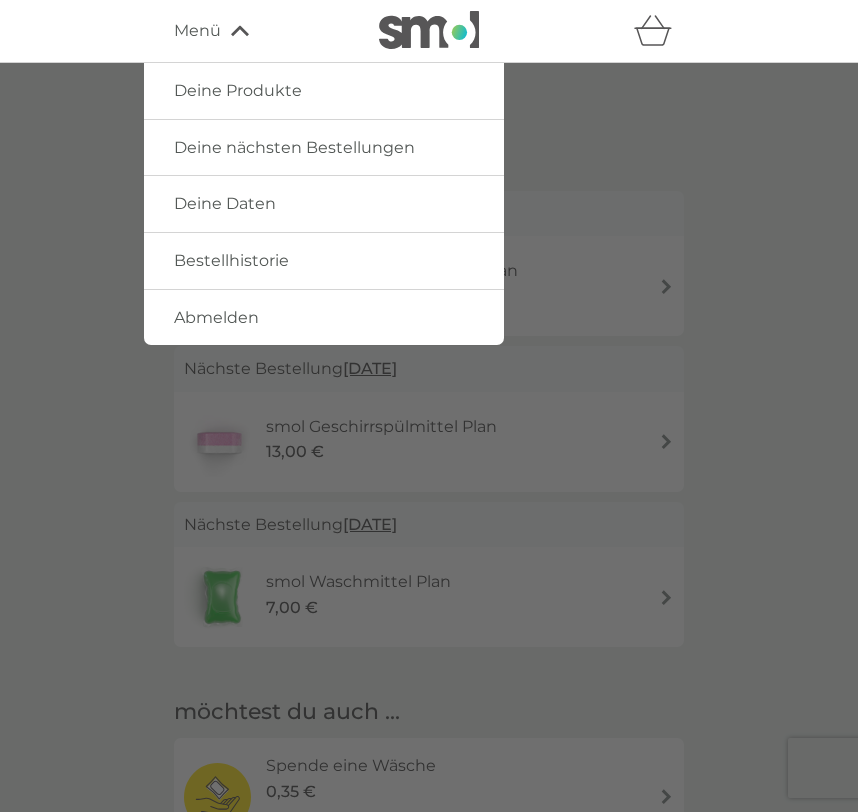 click on "Bestellhistorie" at bounding box center [231, 260] 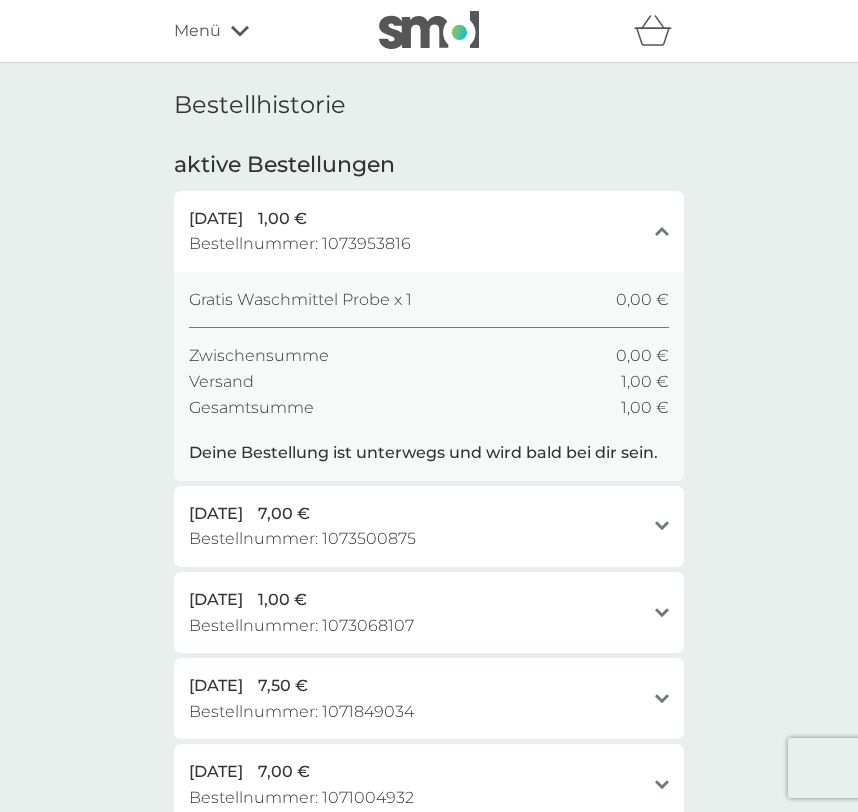 click on "8 Aug. 2025" at bounding box center (216, 219) 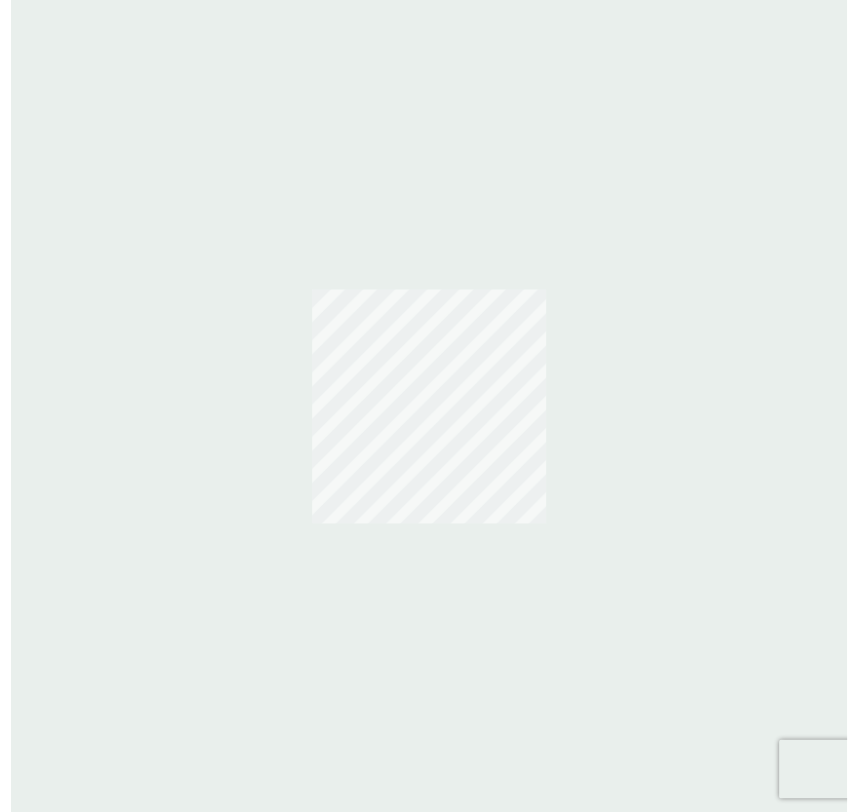 scroll, scrollTop: 0, scrollLeft: 0, axis: both 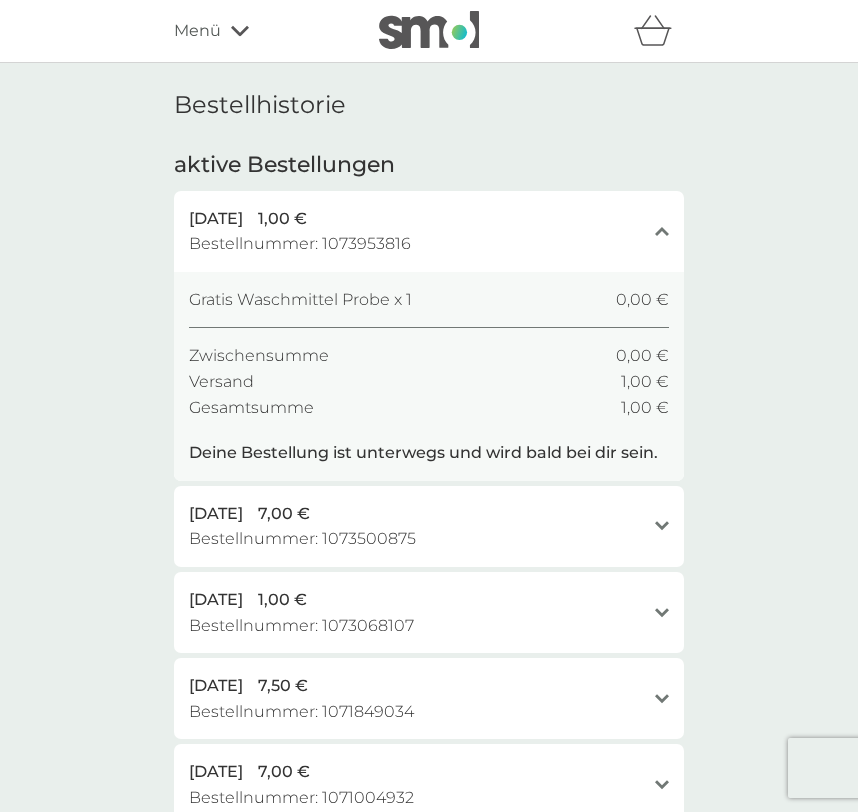 click on "7,00 €" at bounding box center (284, 514) 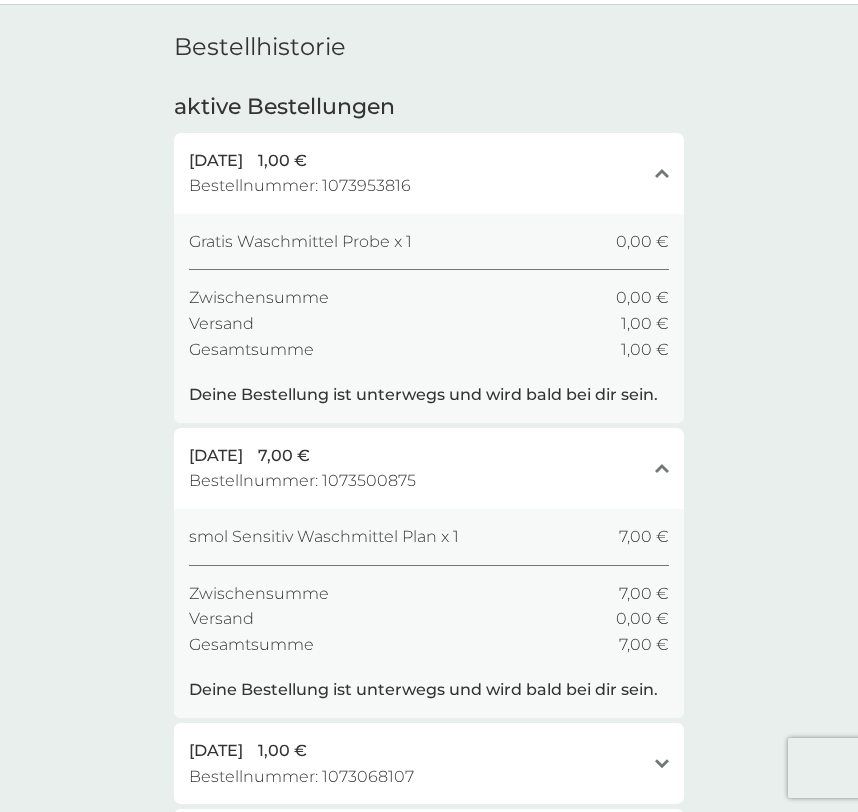scroll, scrollTop: 0, scrollLeft: 0, axis: both 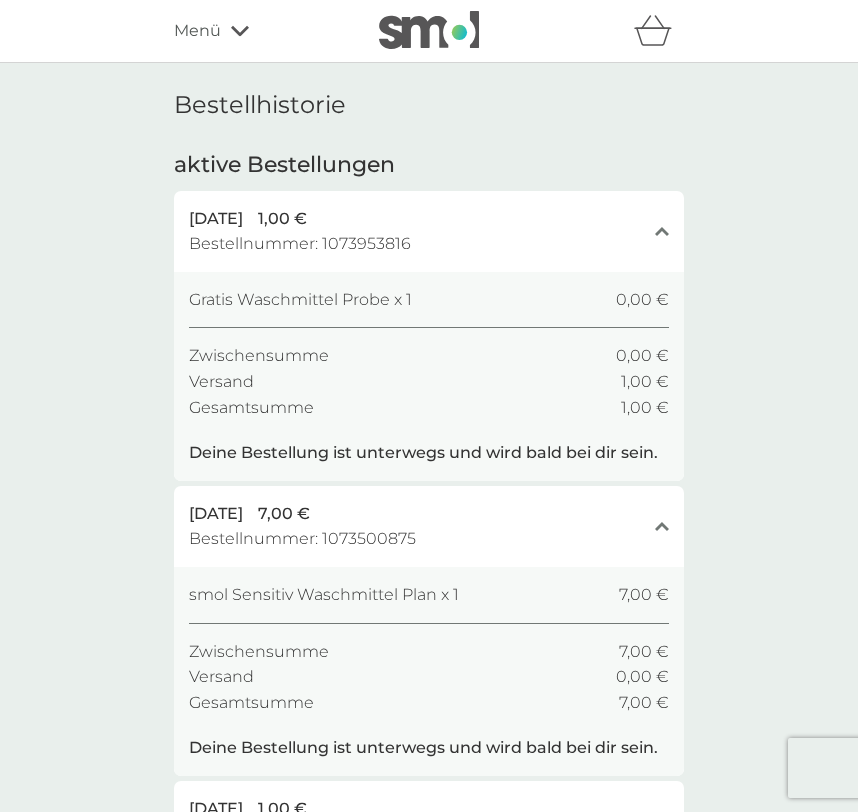 click on "Bestellhistorie aktive Bestellungen 8 Aug. 2025 1,00 € Bestellnummer:   1073953816 Schließen Gratis Waschmittel Probe x 1 0,00 € Zwischensumme 0,00 € Versand 1,00 € Gesamtsumme 1,00 € Deine Bestellung ist unterwegs und wird bald bei dir sein. 8 Aug. 2025 7,00 € Bestellnummer:   1073500875 Schließen smol Sensitiv Waschmittel Plan x 1 7,00 € Zwischensumme 7,00 € Versand 0,00 € Gesamtsumme 7,00 € Deine Bestellung ist unterwegs und wird bald bei dir sein. 7 Aug. 2025 1,00 € Bestellnummer:   1073068107 Öffnen Sensitiv Waschmittel Produktprobe x 1 0,00 € Zwischensumme 0,00 € Versand 1,00 € Gesamtsumme 1,00 € Deine Bestellung ist unterwegs und wird bald bei dir sein. 6 Aug. 2025 7,50 € Bestellnummer:   1071849034 Öffnen Geschirrspültabs 30er Pack x 1 7,50 € Zwischensumme 7,50 € Versand 0,00 € Gesamtsumme 7,50 € Deine Bestellung ist unterwegs und wird bald bei dir sein. 5 Aug. 2025 7,00 € Bestellnummer:   1071004932 Öffnen smol Waschmittel Plan x 1" at bounding box center [429, 813] 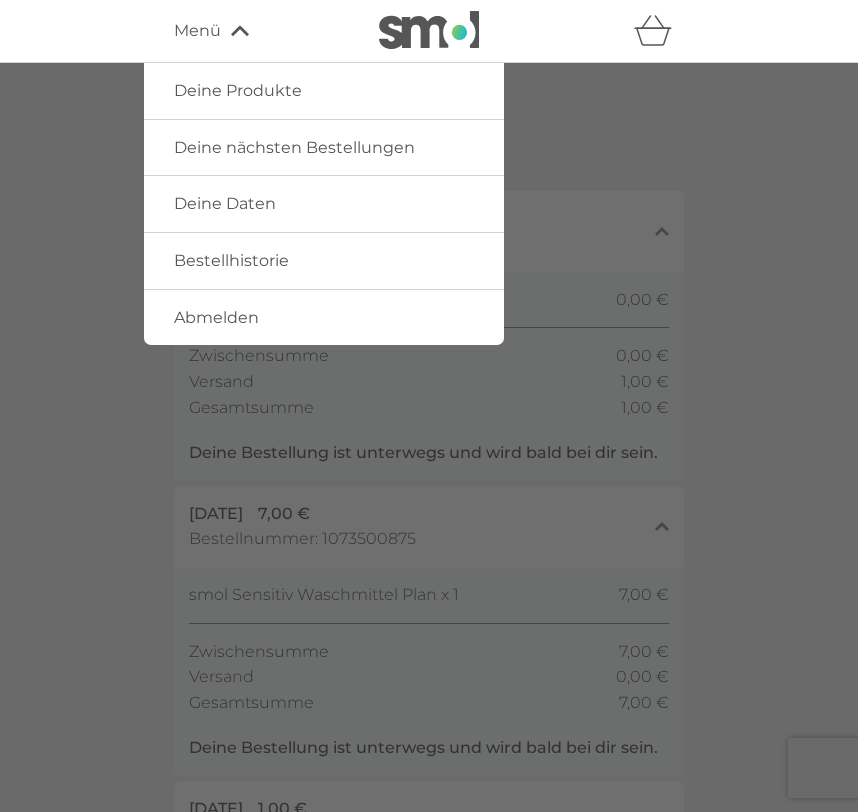click on "Deine Produkte" at bounding box center [238, 90] 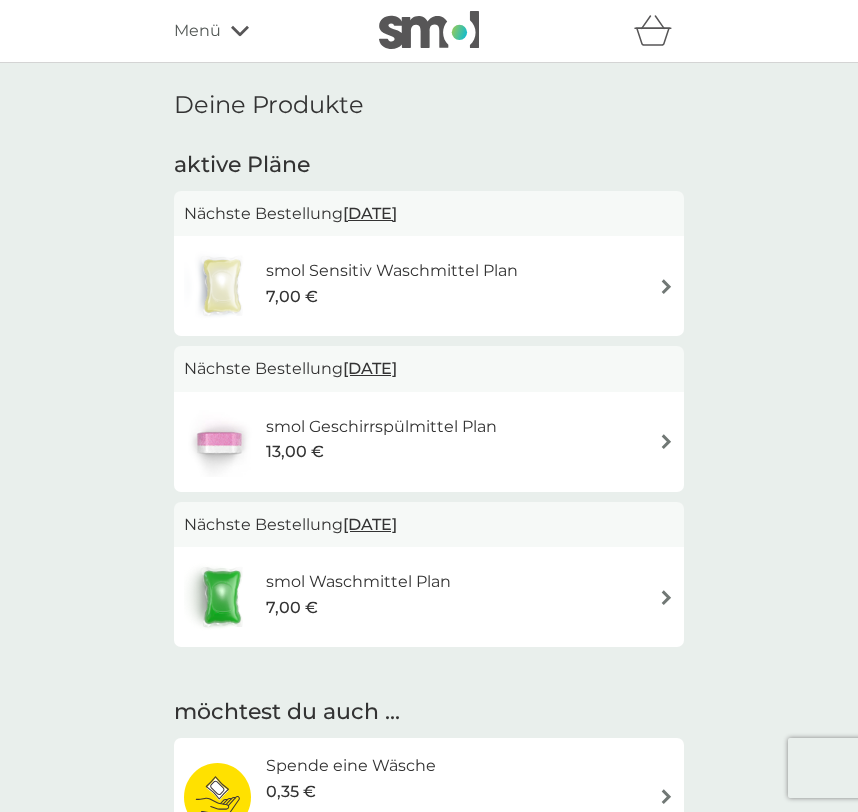 click on "Menü" at bounding box center (197, 31) 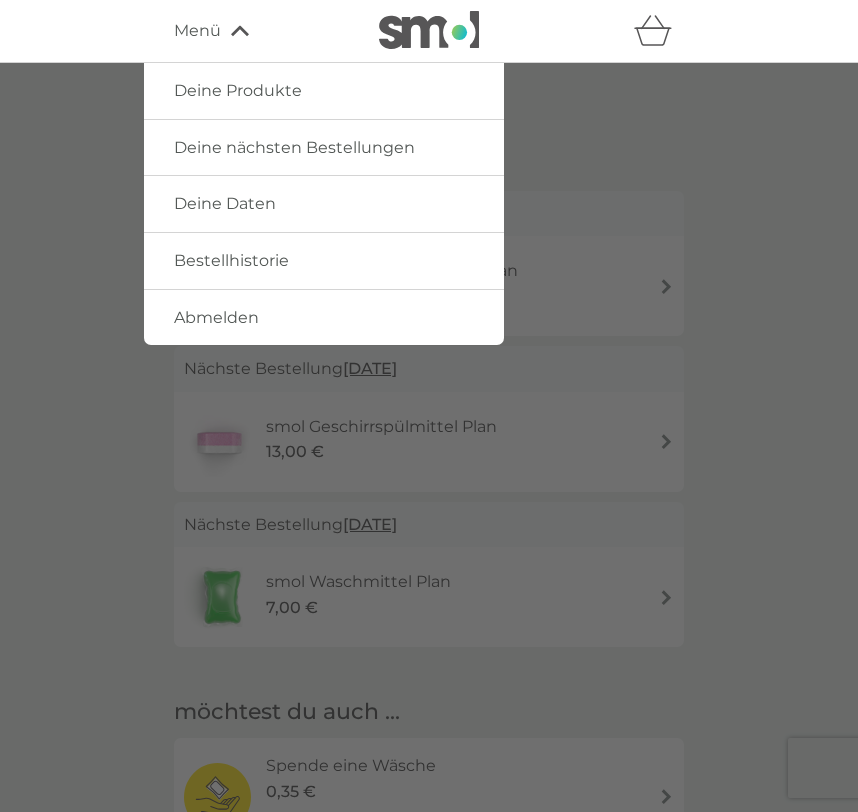 click on "Abmelden" at bounding box center (216, 317) 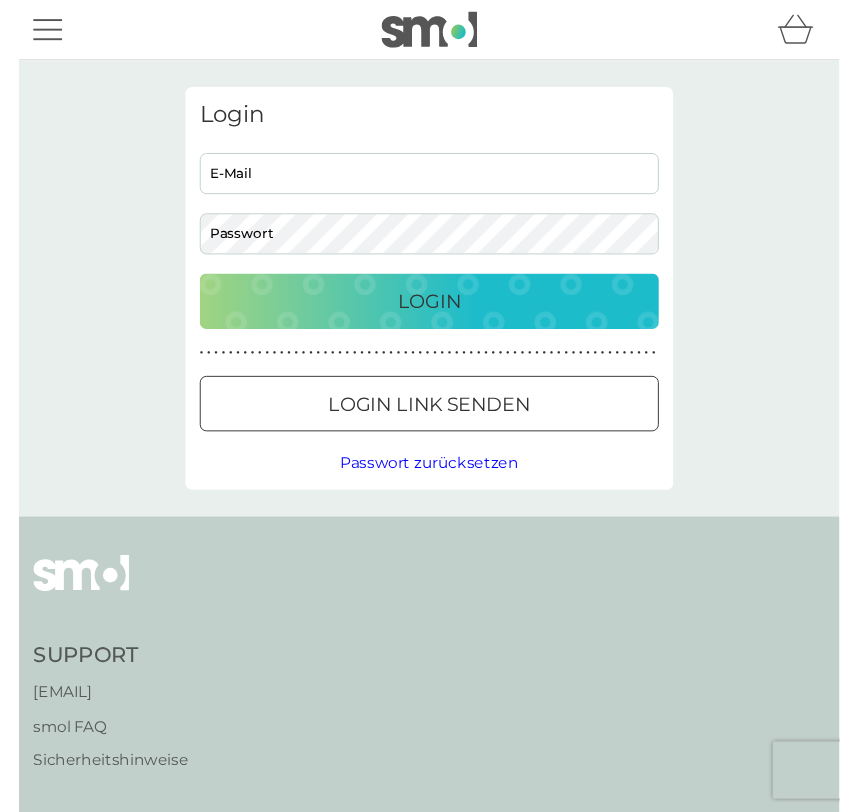scroll, scrollTop: 0, scrollLeft: 0, axis: both 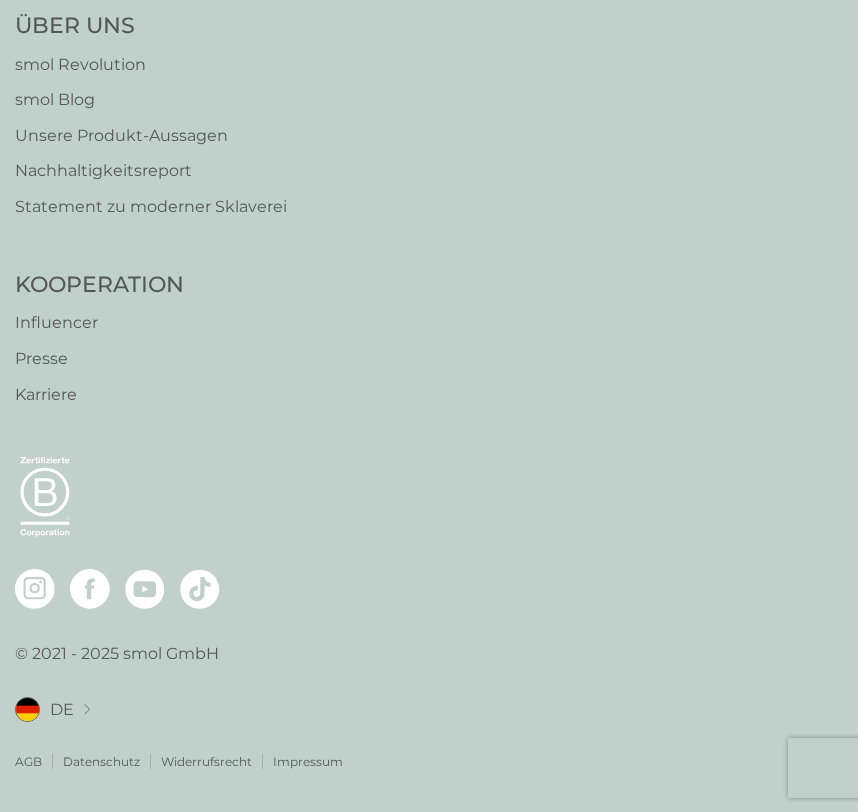 click on "DE" at bounding box center (62, 710) 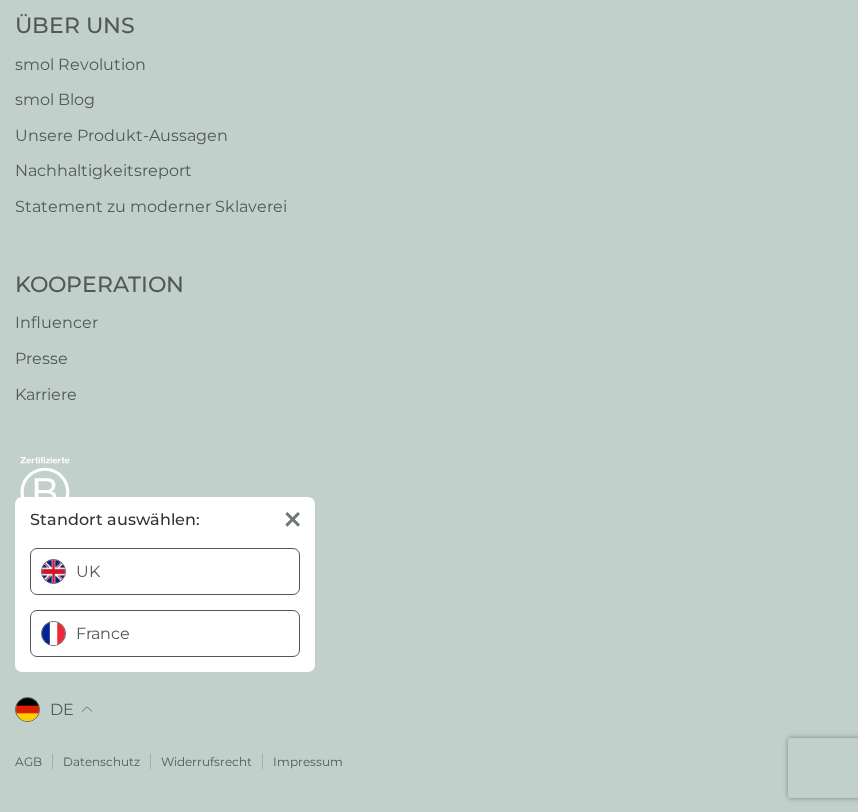 click on "France" at bounding box center (165, 633) 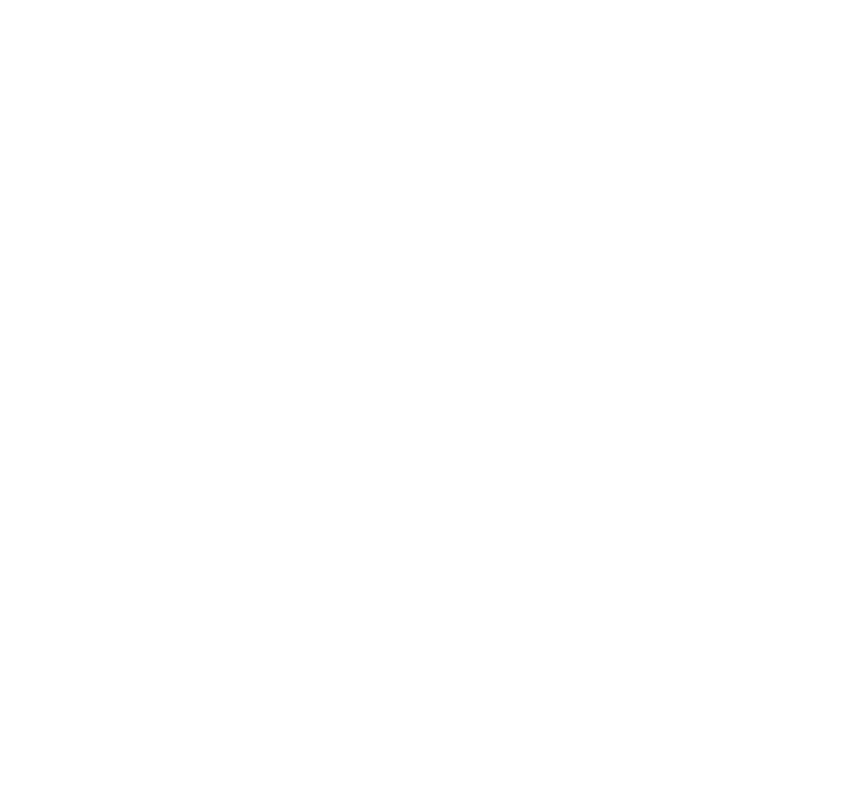 scroll, scrollTop: 0, scrollLeft: 0, axis: both 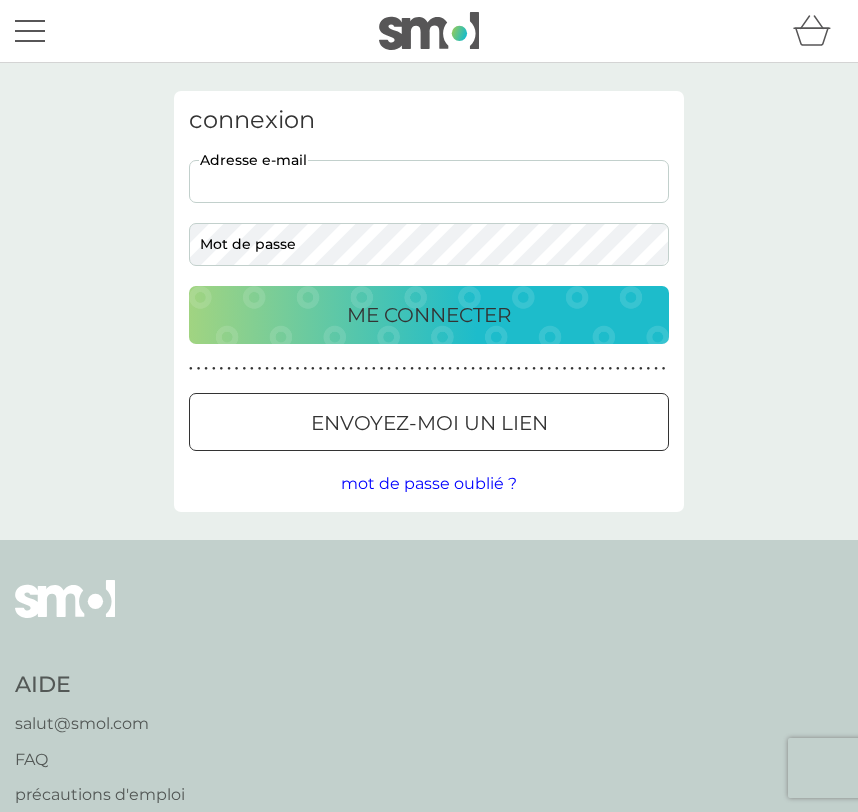 click on "adresse e-mail" at bounding box center [429, 181] 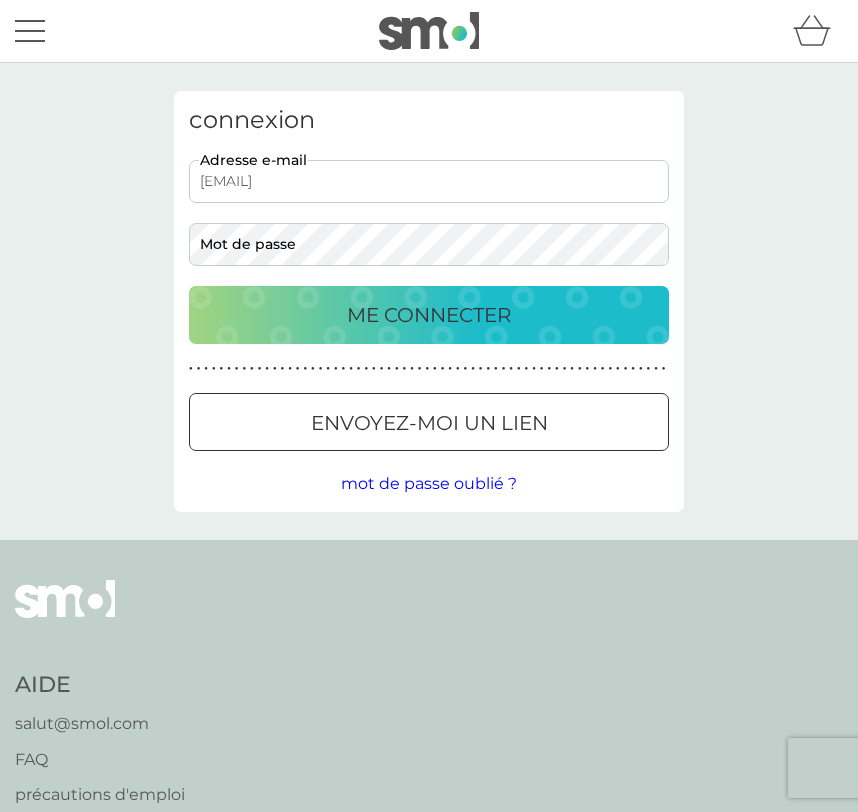 type on "[EMAIL]" 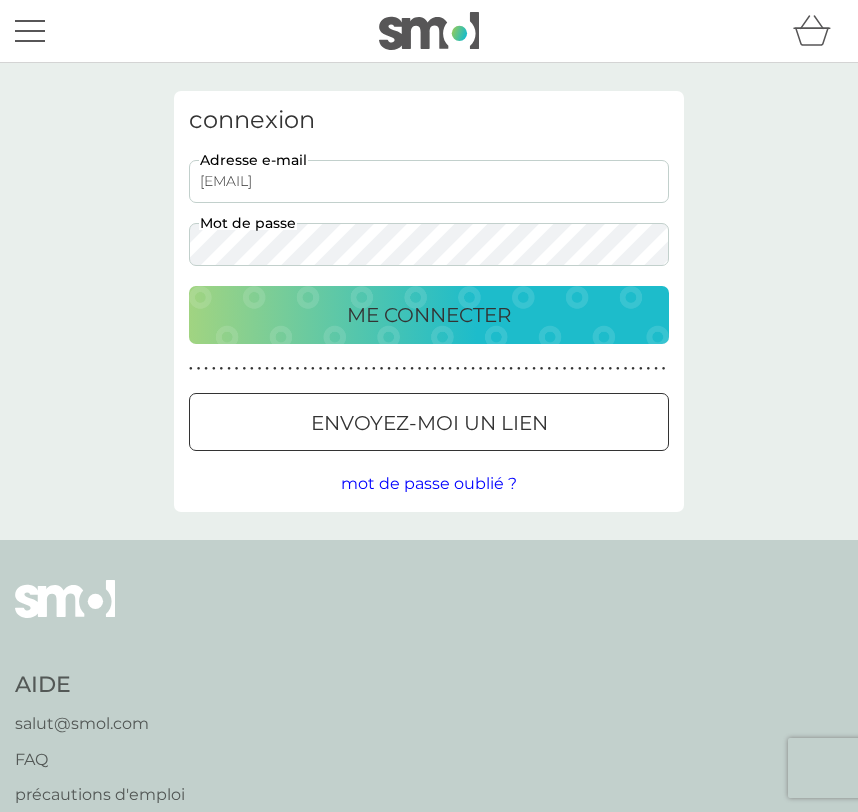 click on "ME CONNECTER" at bounding box center (429, 315) 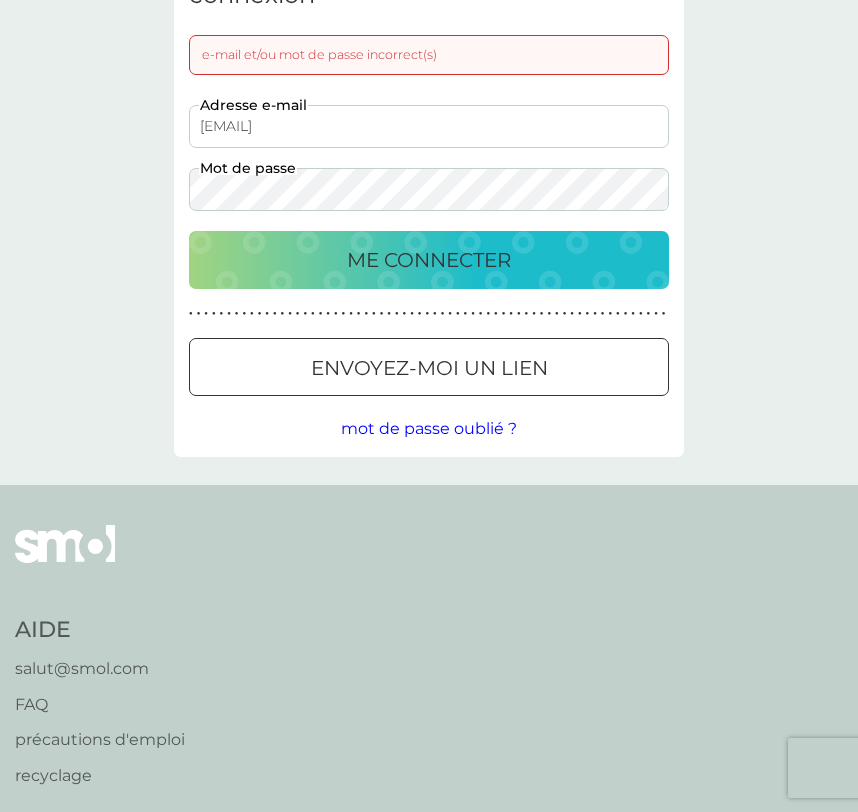scroll, scrollTop: 0, scrollLeft: 0, axis: both 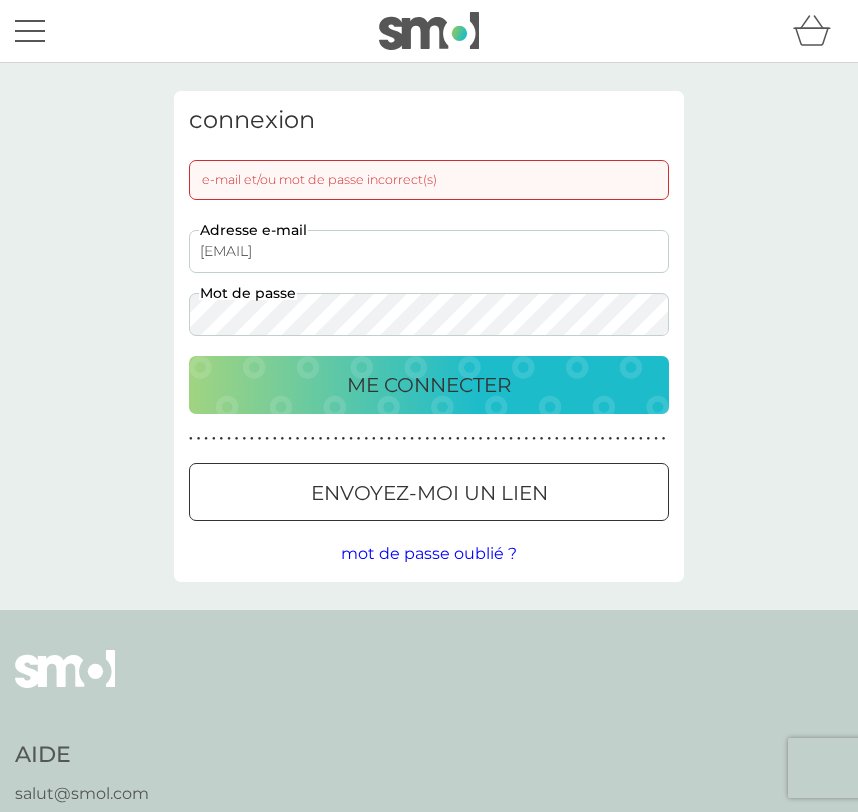 click on "ME CONNECTER" at bounding box center (429, 385) 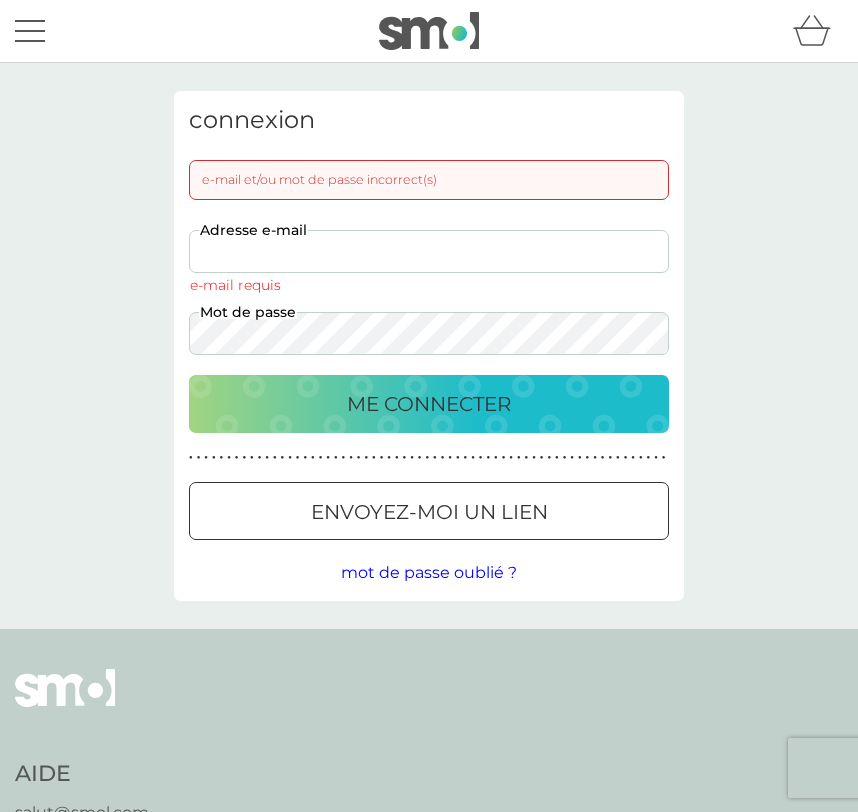 paste on "[EMAIL]" 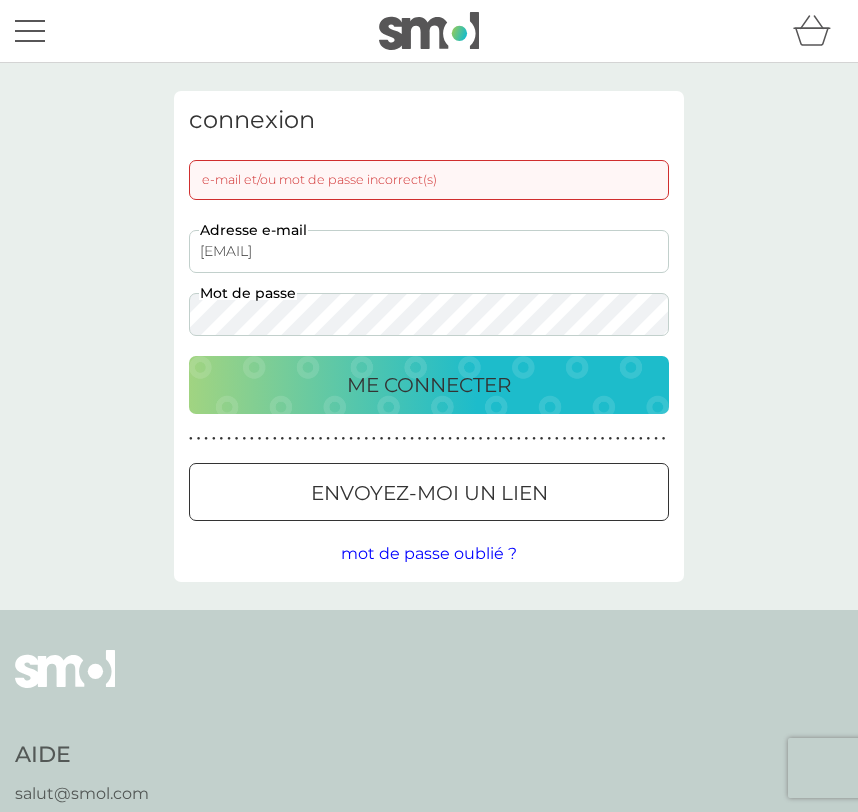 type on "[EMAIL]" 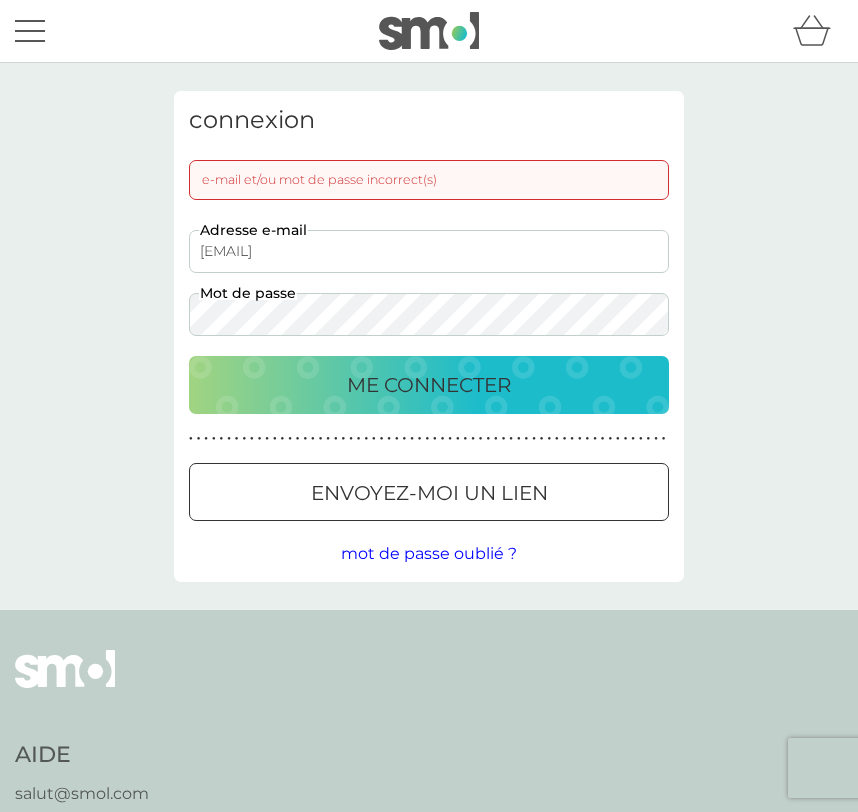 click on "ME CONNECTER" at bounding box center [429, 385] 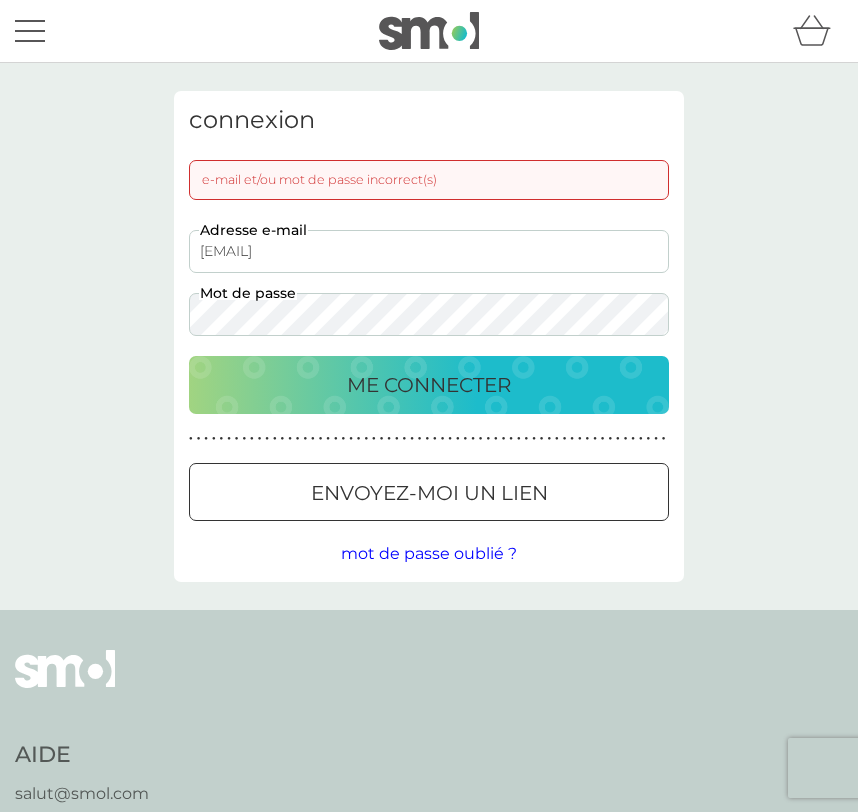 click on "démarrer la révolution smol journal FAQ compte connexion e-mail et/ou mot de passe incorrect(s) [EMAIL] adresse e-mail mot de passe ME CONNECTER ● ● ● ● ● ● ● ● ● ● ● ● ● ● ● ● ● ● ● ● ● ● ● ● ● ● ● ● ● ● ● ● ● ● ● ● ● ● ● ● ● ● ● ● ● ● ● ● ● ● ● ● ● ● ● ● ● ● ● ● ● ● ● ● ● ● ● ● ● ● envoyez-moi un lien mot de passe oublié ? AIDE [EMAIL] FAQ précautions d'emploi recyclage L'ENTREPRISE la révolution smol journal nos revendications notre rapport d'impact déclaration sur l’esclavage moderne NOUS REJOINDRE partenariats presse offres d'emploi B Corp. © 2021 - 2025 smol GmbH FR changer de pays : [COUNTRY] [COUNTRY] CGVU confidentialité" at bounding box center (429, 882) 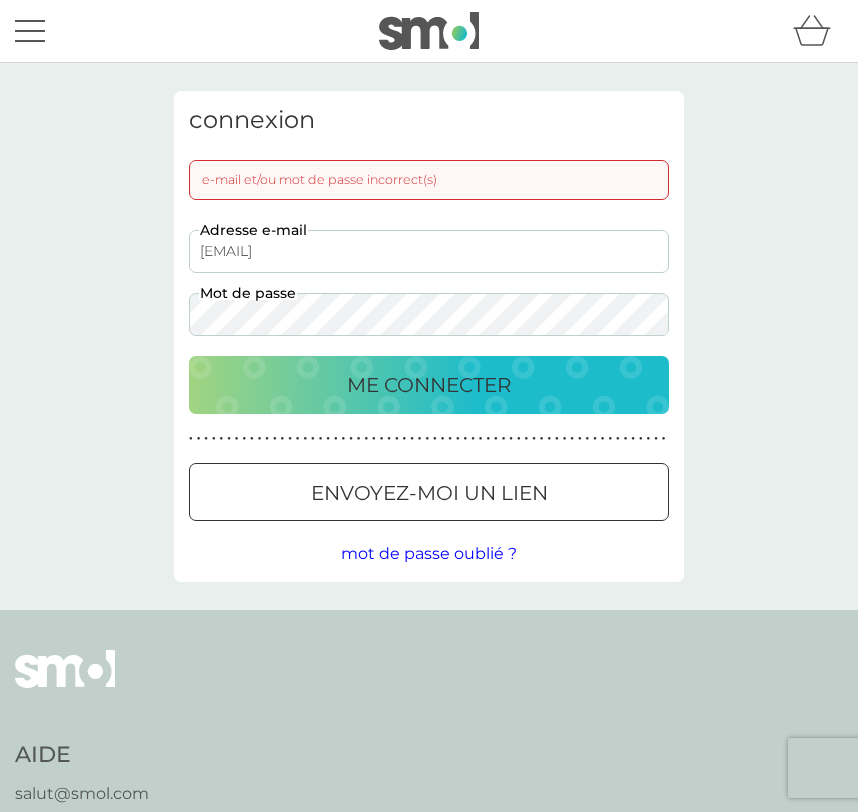 click on "ME CONNECTER" at bounding box center (429, 385) 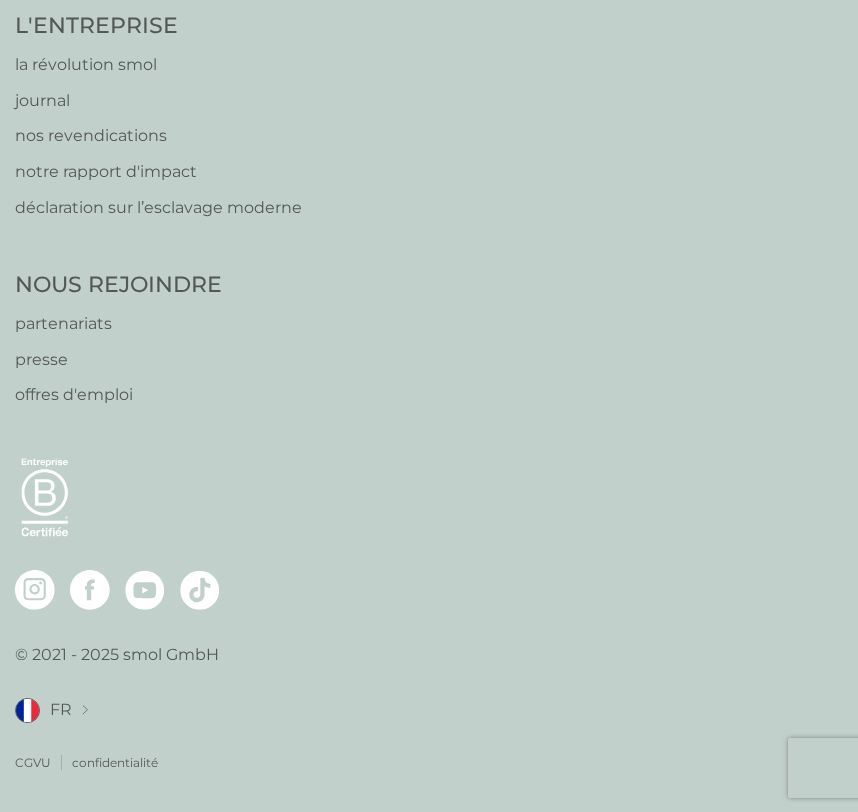 scroll, scrollTop: 0, scrollLeft: 0, axis: both 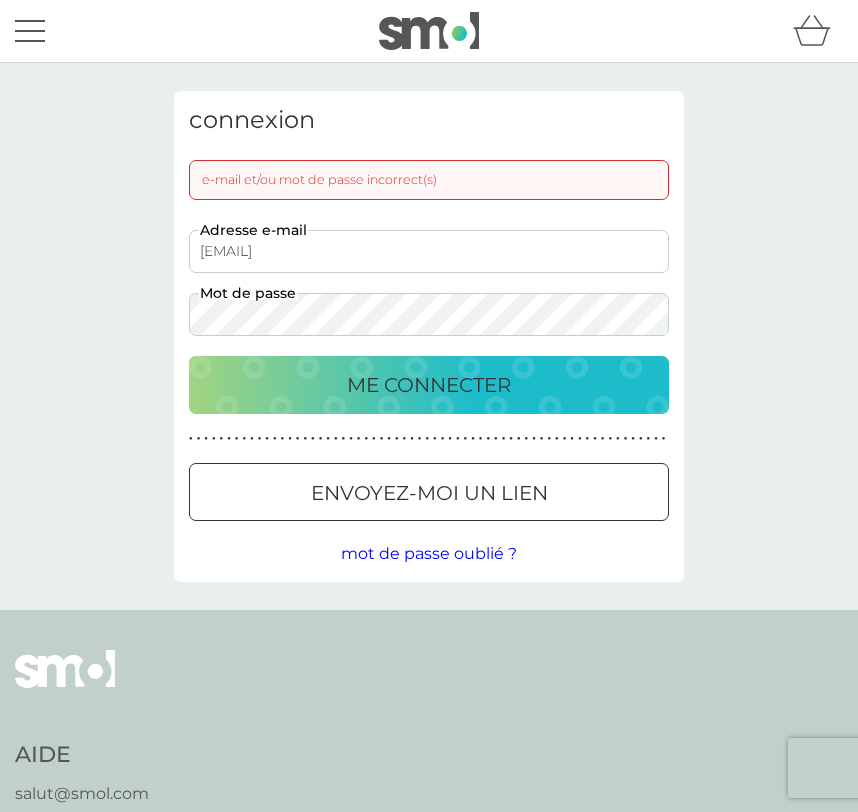 drag, startPoint x: 481, startPoint y: 246, endPoint x: 40, endPoint y: 256, distance: 441.11337 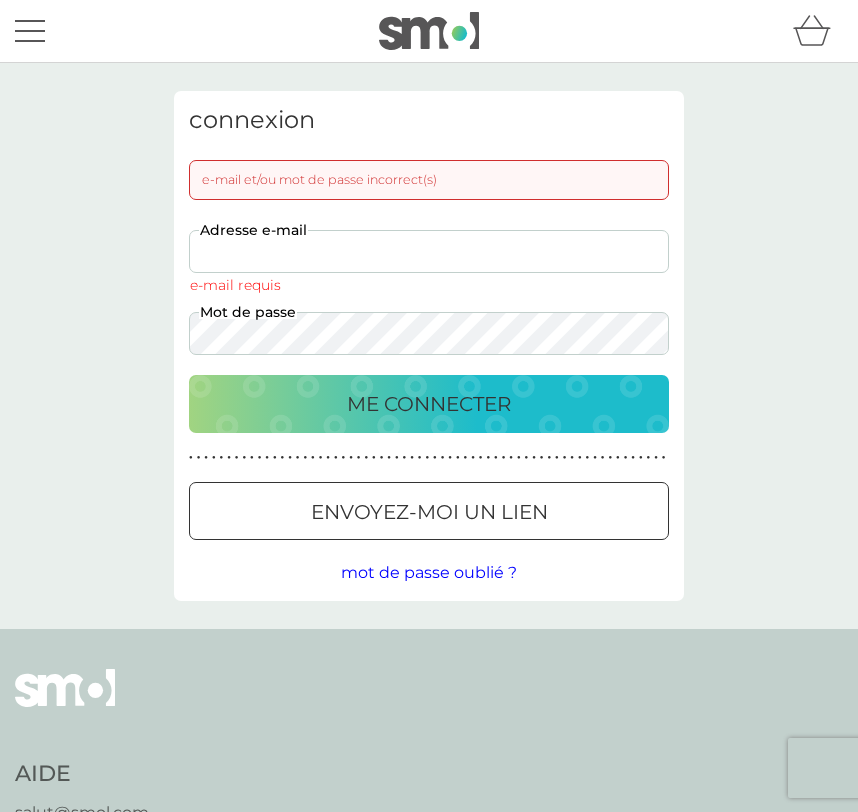 paste on "[EMAIL]" 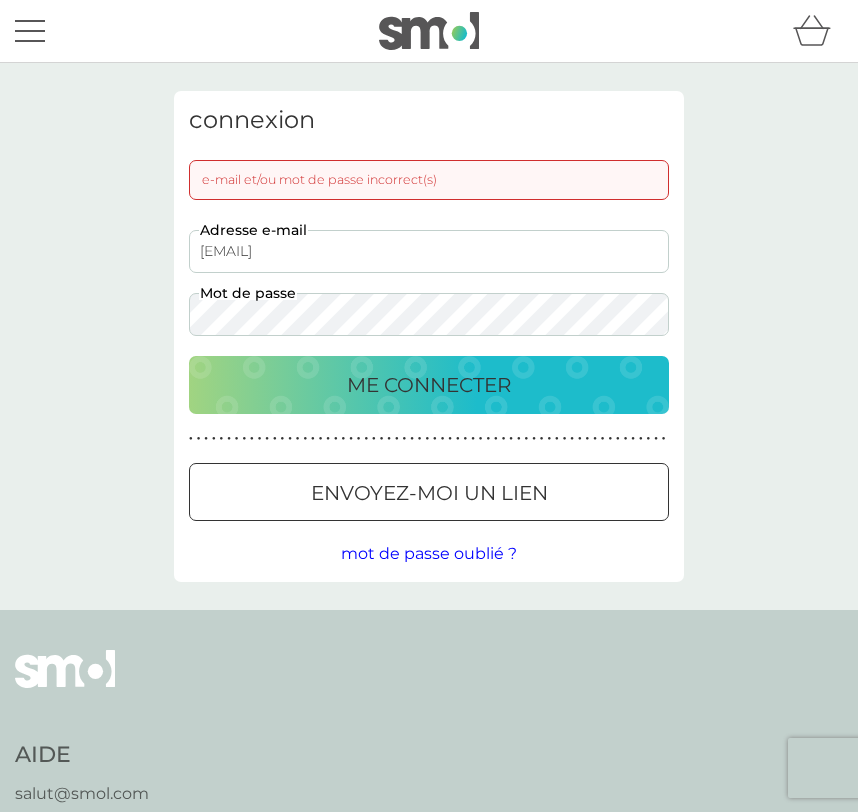 type on "[EMAIL]" 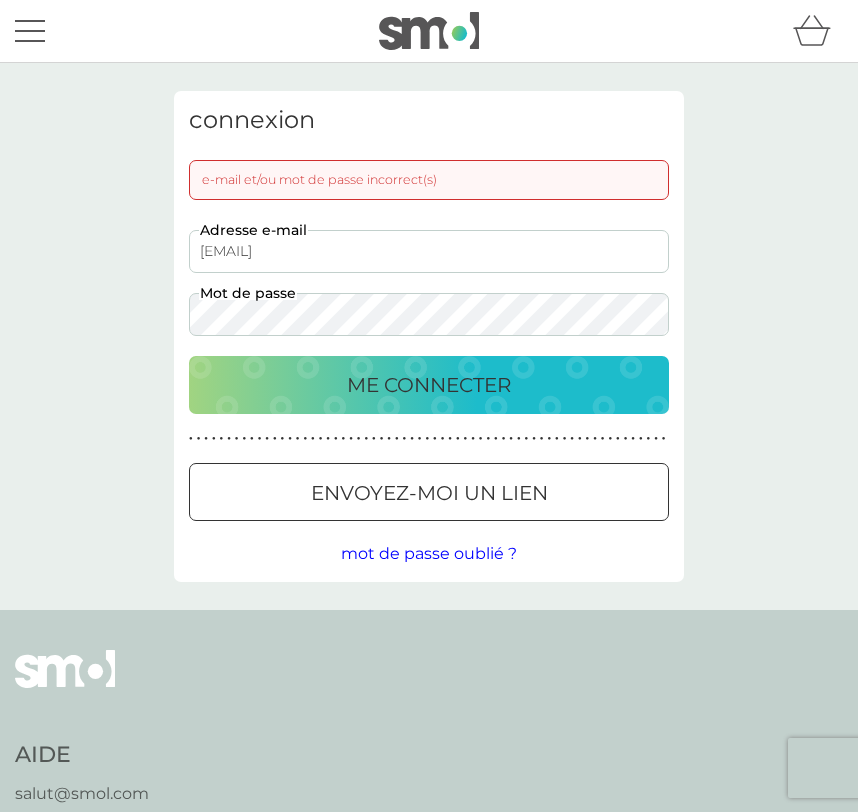 click on "ME CONNECTER" at bounding box center [429, 385] 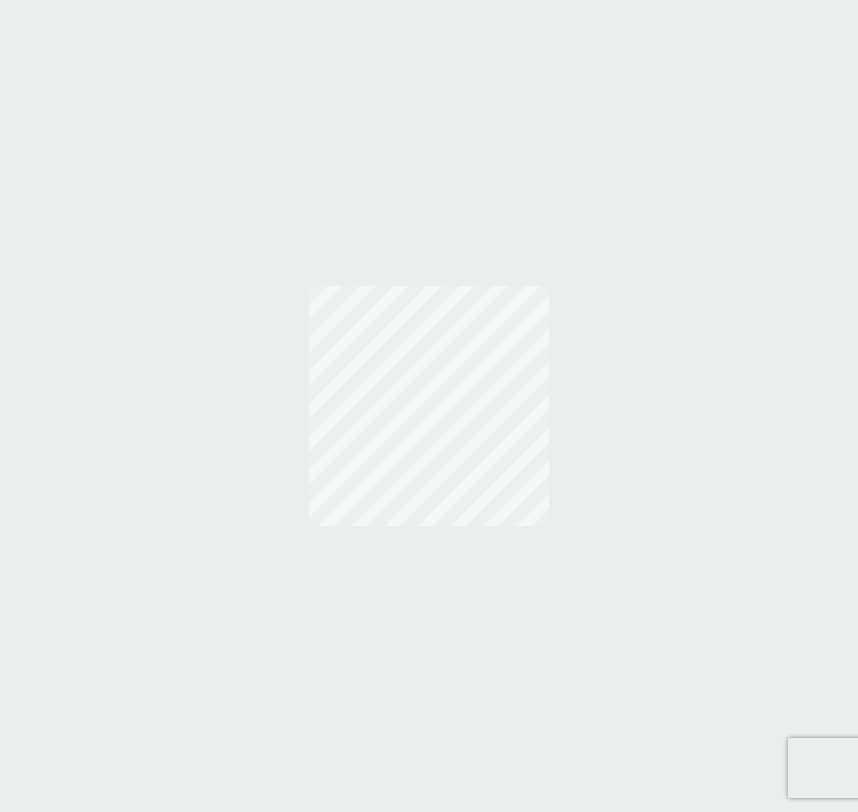 scroll, scrollTop: 0, scrollLeft: 0, axis: both 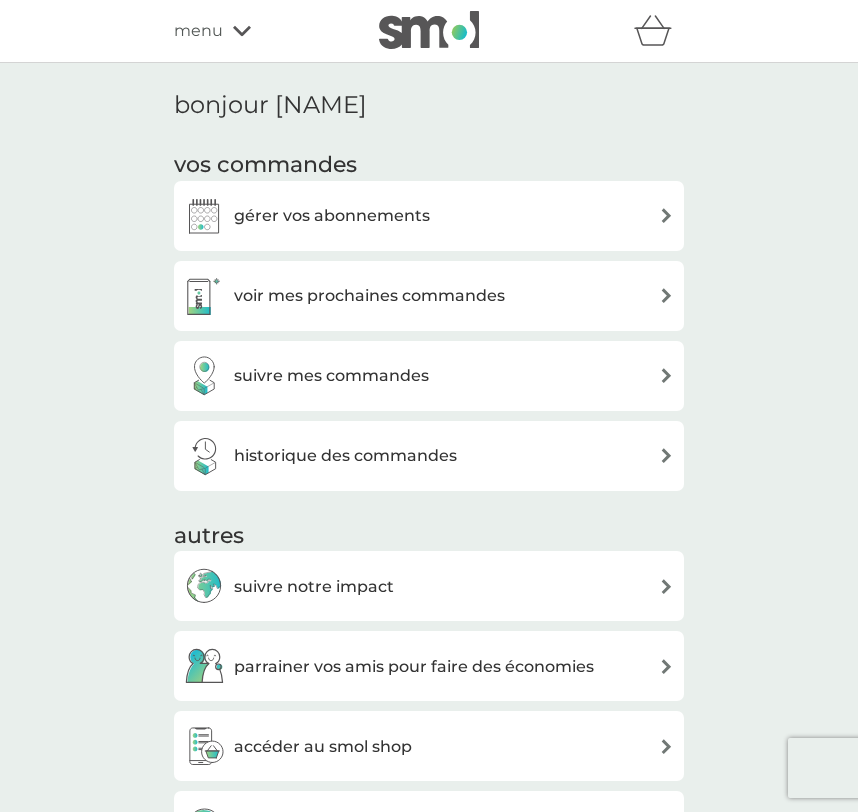 click on "menu" at bounding box center [198, 31] 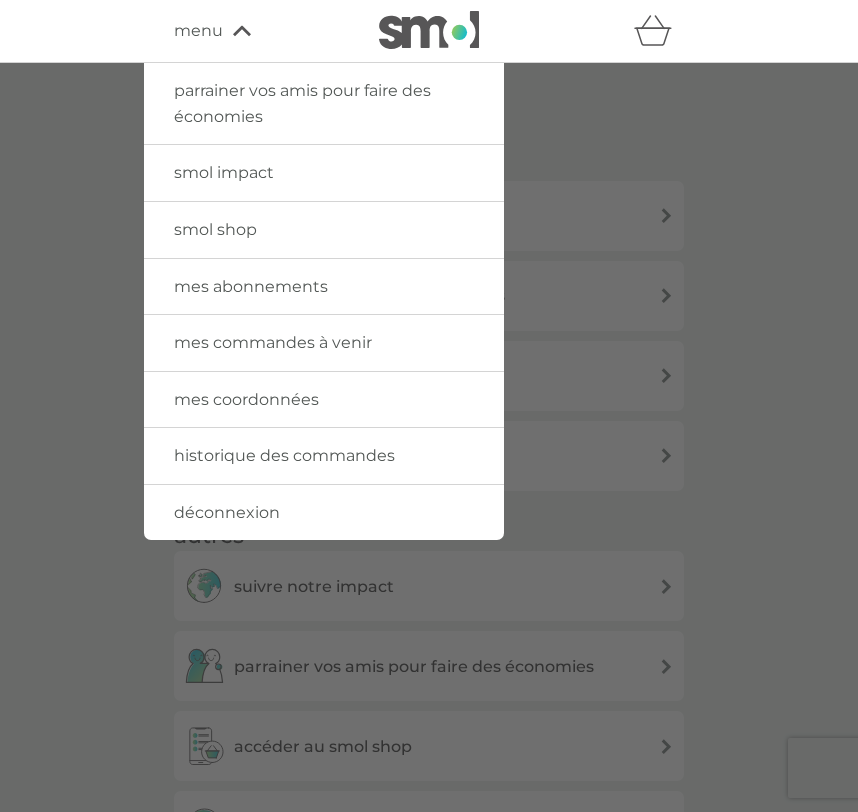 click on "historique des commandes" at bounding box center (284, 455) 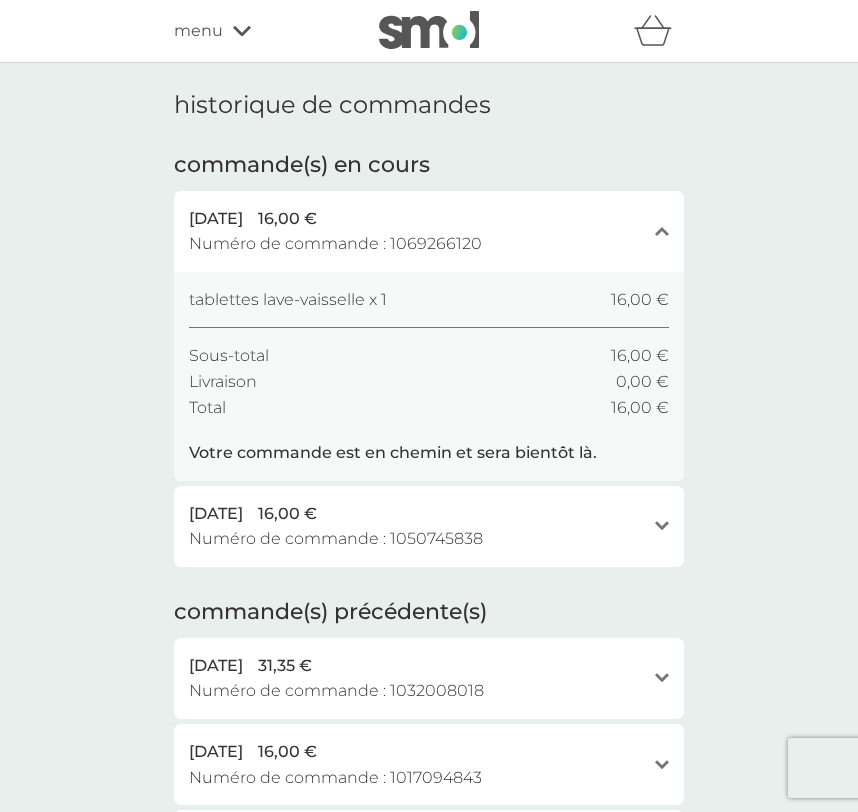 click on "historique de commandes commande(s) en cours [DATE] 16,00 € Numéro de commande :   [NUMBER] fermer tablettes lave-vaisselle x 1 16,00 € Sous-total 16,00 € Livraison 0,00 € Total 16,00 € Votre commande est en chemin et sera bientôt là. [DATE] 16,00 € Numéro de commande :   [NUMBER] révéler tablettes lave-vaisselle x 1 16,00 € Sous-total 16,00 € Livraison 0,00 € Total 16,00 € Votre commande est en chemin et sera bientôt là. commande(s) précédente(s) [DATE] 31,35 € Numéro de commande :   [NUMBER] révéler tablettes lave-vaisselle x 1 16,00 € capsules lessive active x 1 15,00 € faire don d'une lessive x 1 0,35 € Sous-total 31,35 € Livraison 0,00 € Total 31,35 € [DATE] 16,00 € Numéro de commande :   [NUMBER] révéler tablettes lave-vaisselle x 1" at bounding box center (429, 721) 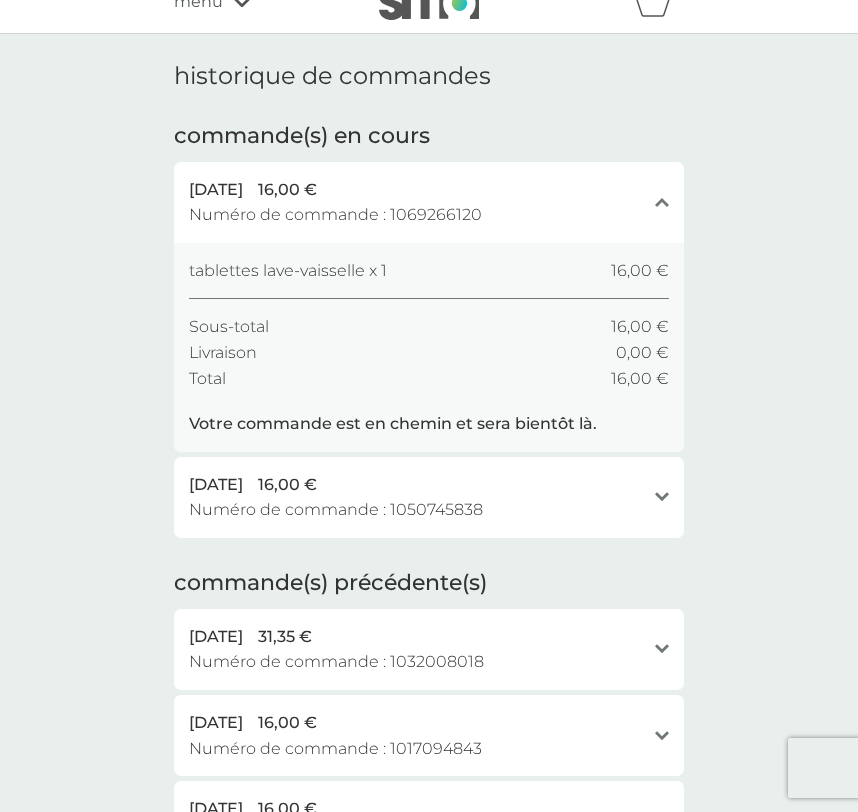 scroll, scrollTop: 0, scrollLeft: 0, axis: both 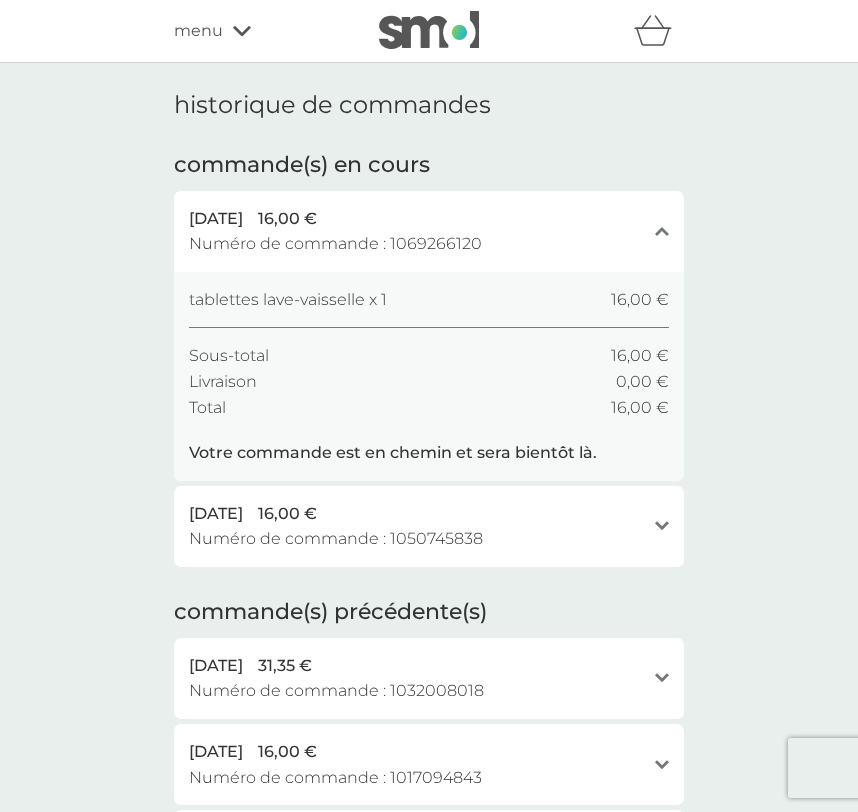 click on "historique de commandes commande(s) en cours [DATE] 16,00 € Numéro de commande :   [NUMBER] fermer tablettes lave-vaisselle x 1 16,00 € Sous-total 16,00 € Livraison 0,00 € Total 16,00 € Votre commande est en chemin et sera bientôt là. [DATE] 16,00 € Numéro de commande :   [NUMBER] révéler tablettes lave-vaisselle x 1 16,00 € Sous-total 16,00 € Livraison 0,00 € Total 16,00 € Votre commande est en chemin et sera bientôt là. commande(s) précédente(s) [DATE] 31,35 € Numéro de commande :   [NUMBER] révéler tablettes lave-vaisselle x 1 16,00 € capsules lessive active x 1 15,00 € faire don d'une lessive x 1 0,35 € Sous-total 31,35 € Livraison 0,00 € Total 31,35 € [DATE] 16,00 € Numéro de commande :   [NUMBER] révéler tablettes lave-vaisselle x 1" at bounding box center [429, 721] 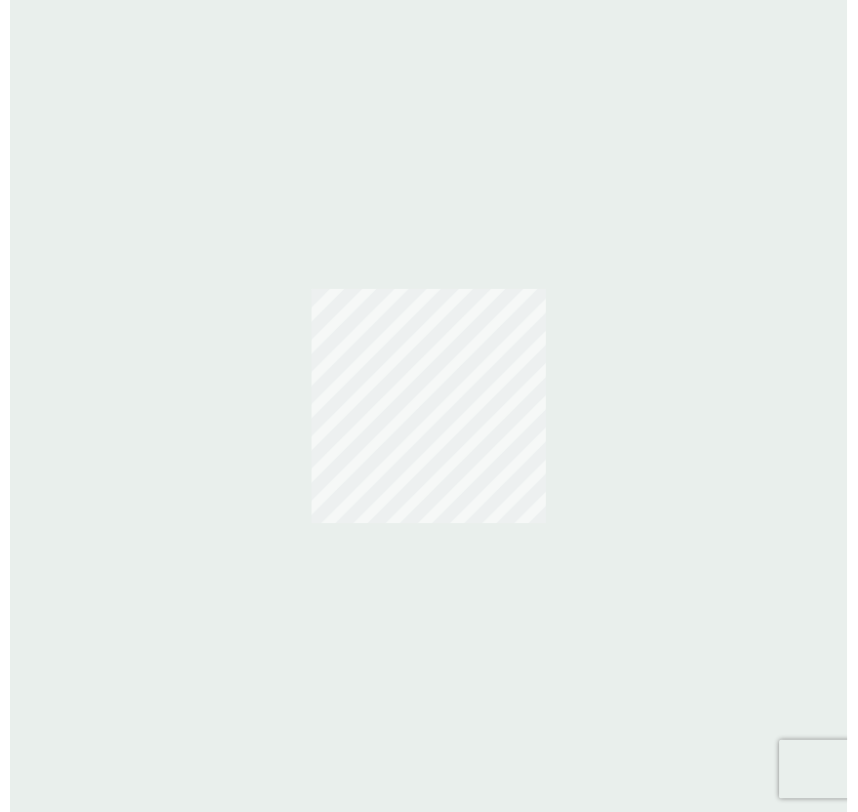 scroll, scrollTop: 0, scrollLeft: 0, axis: both 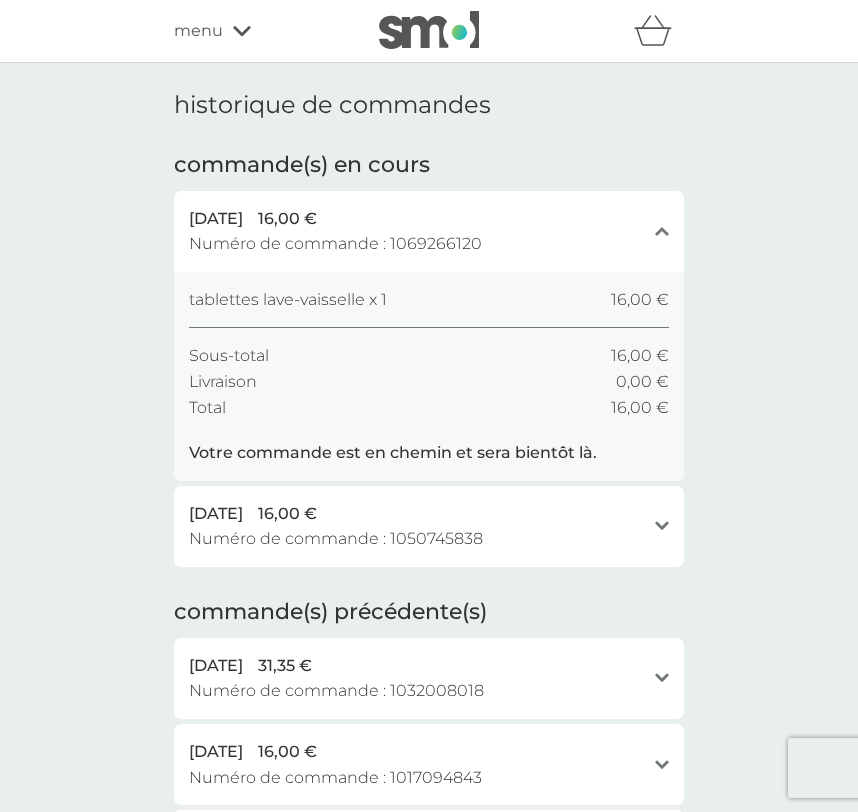 click at bounding box center (429, 30) 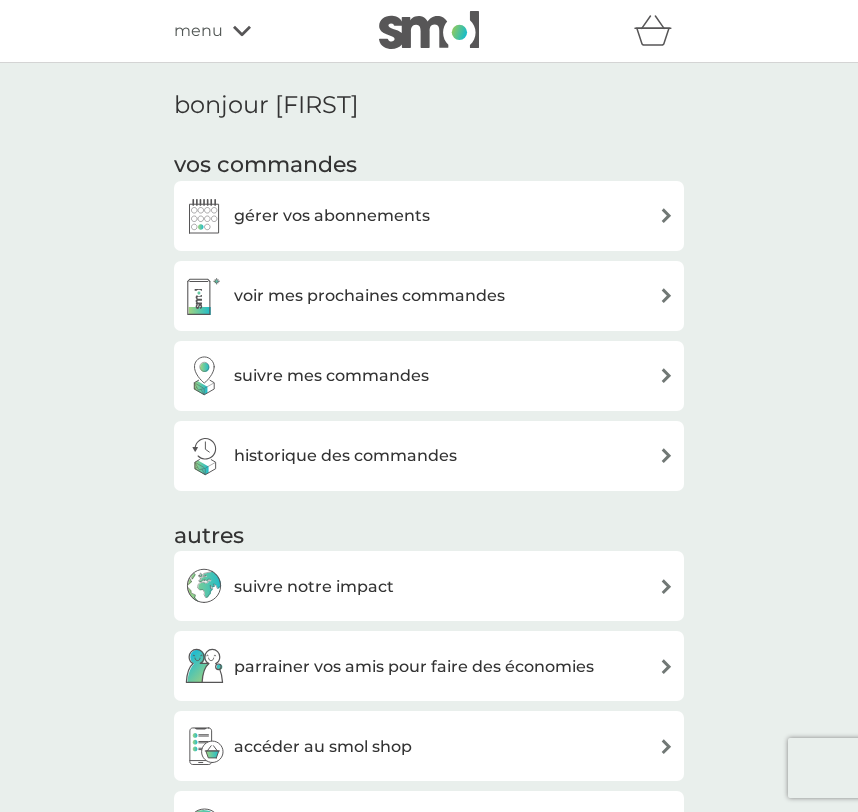 click on "menu" at bounding box center [198, 31] 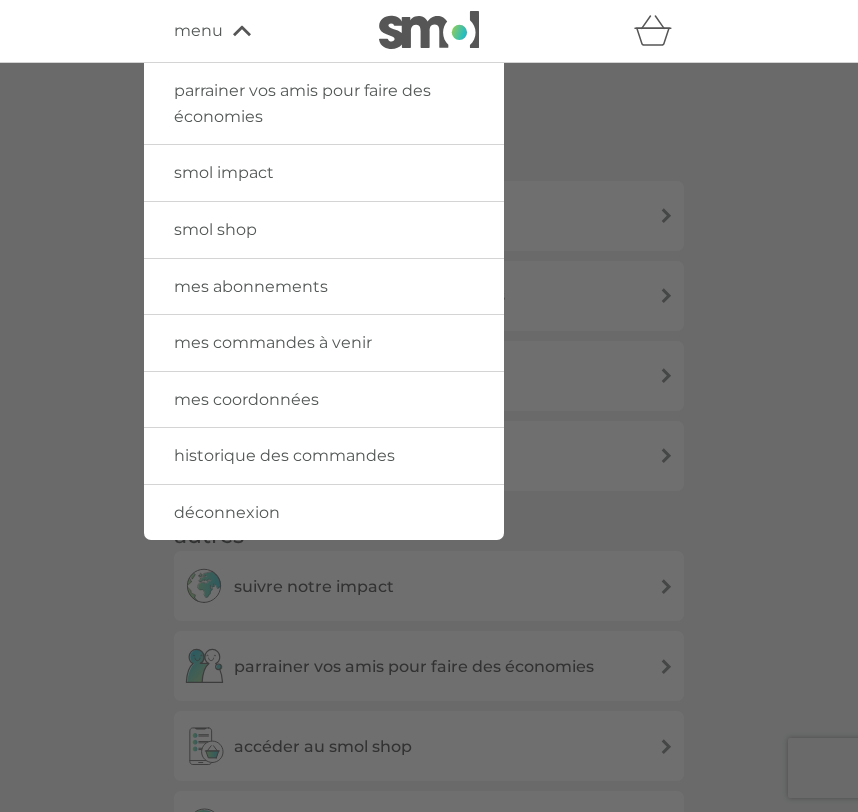 click on "historique des commandes" at bounding box center (284, 455) 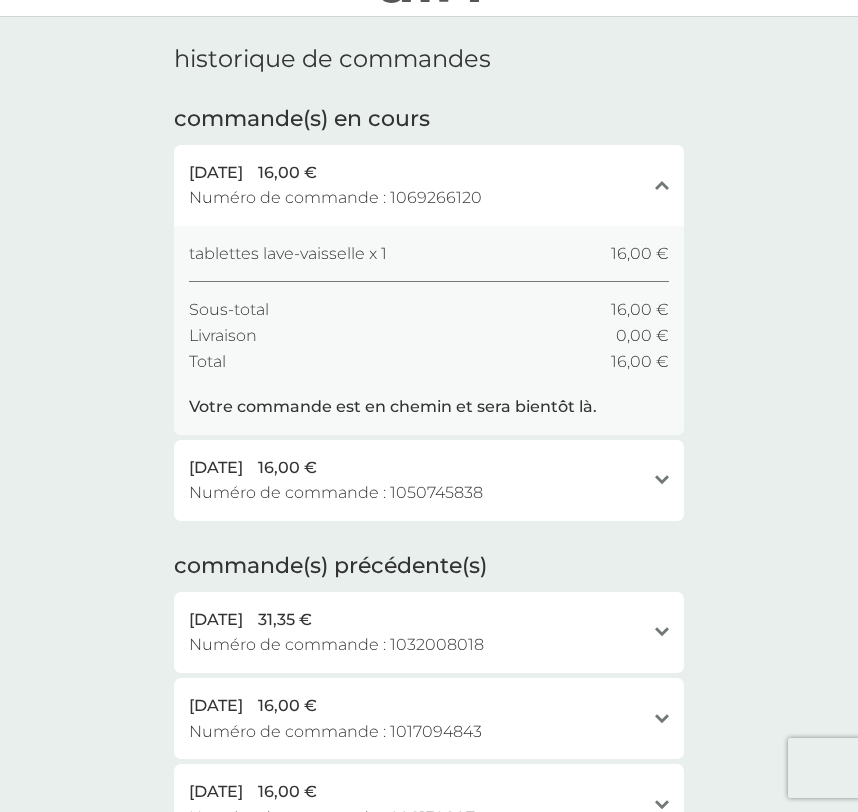 scroll, scrollTop: 0, scrollLeft: 0, axis: both 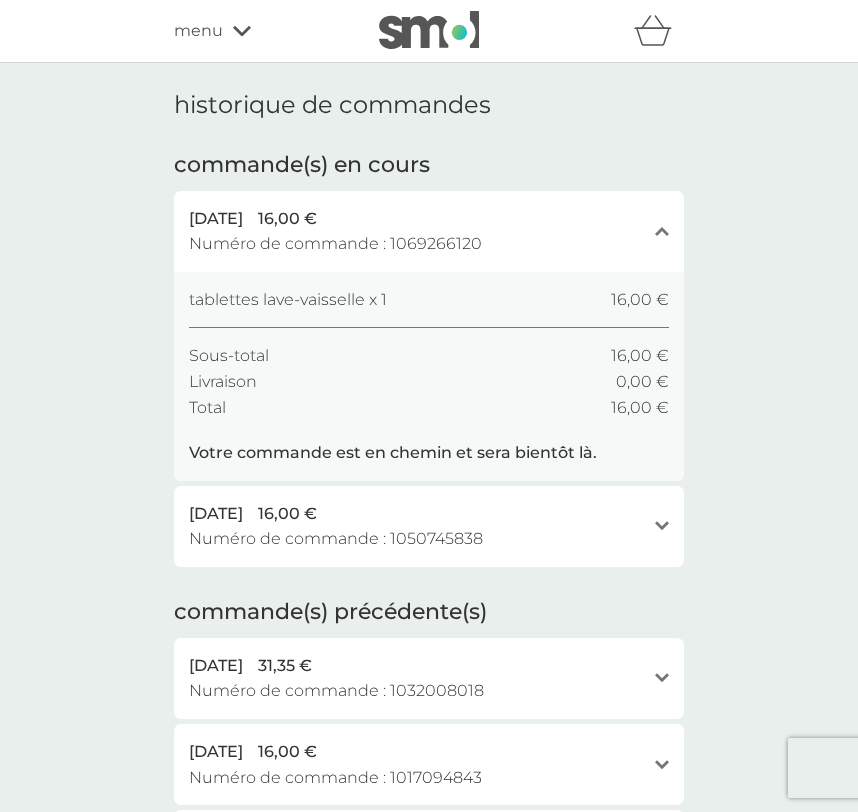 click on "menu" at bounding box center [198, 31] 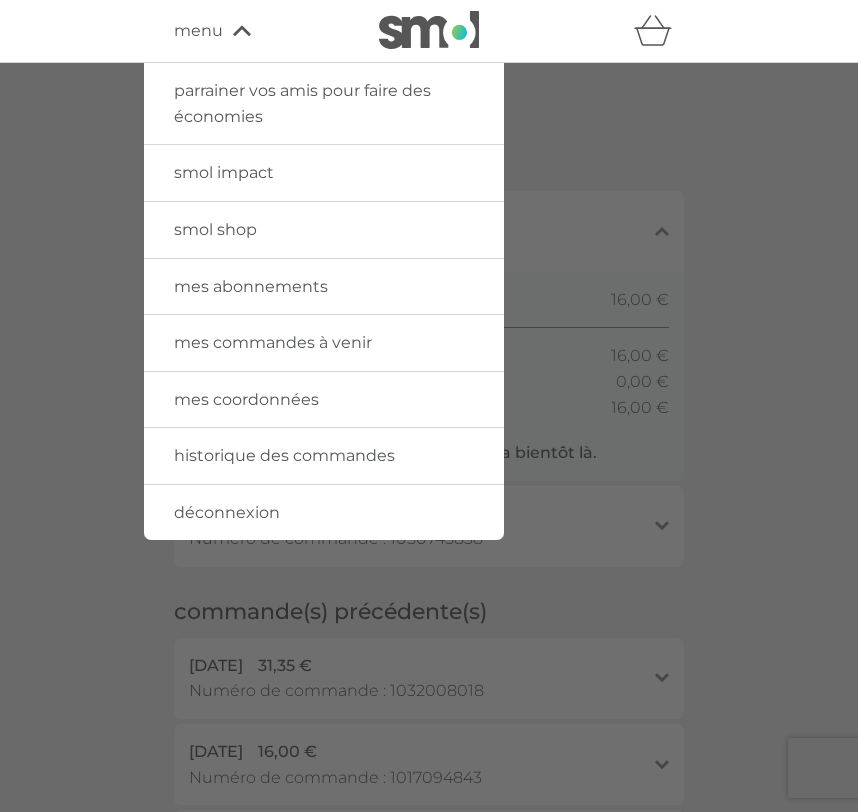 click on "smol shop" at bounding box center (215, 229) 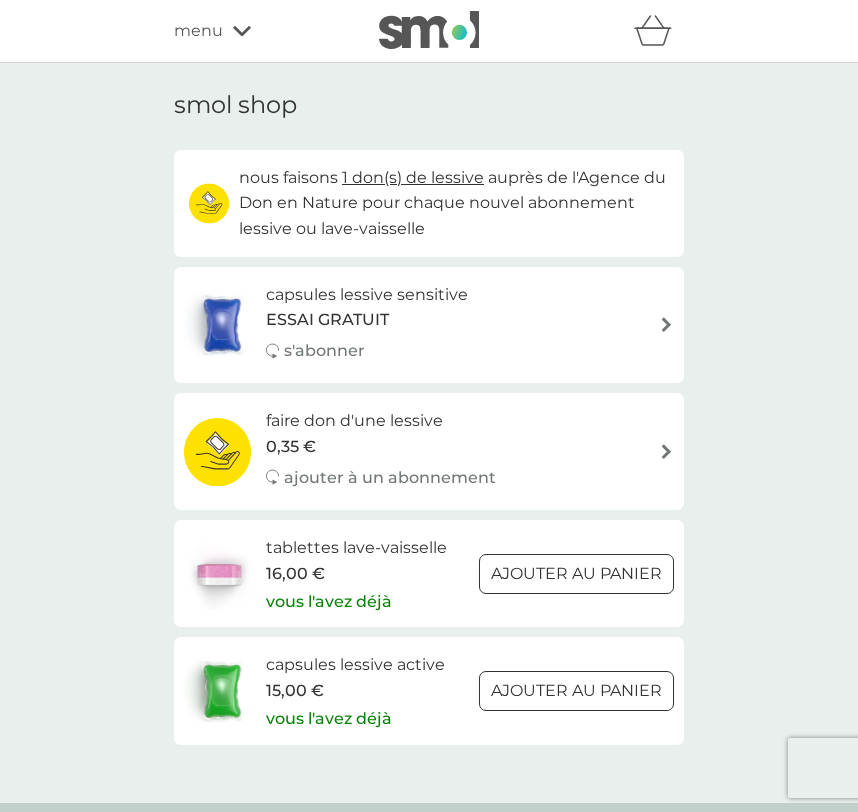 click on "ESSAI GRATUIT" at bounding box center (327, 320) 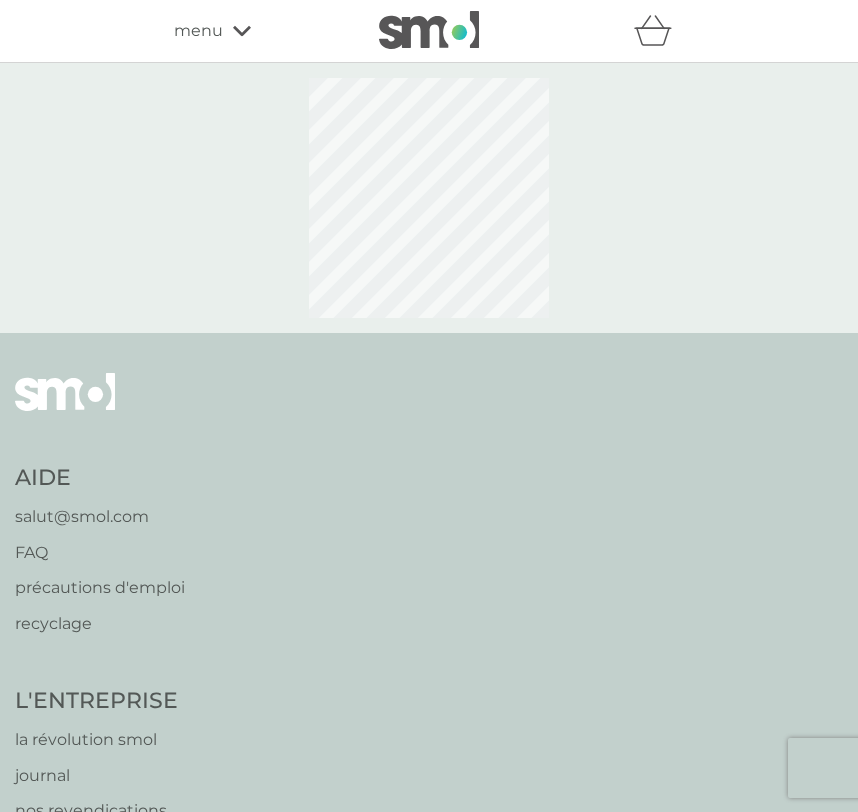 select on "84" 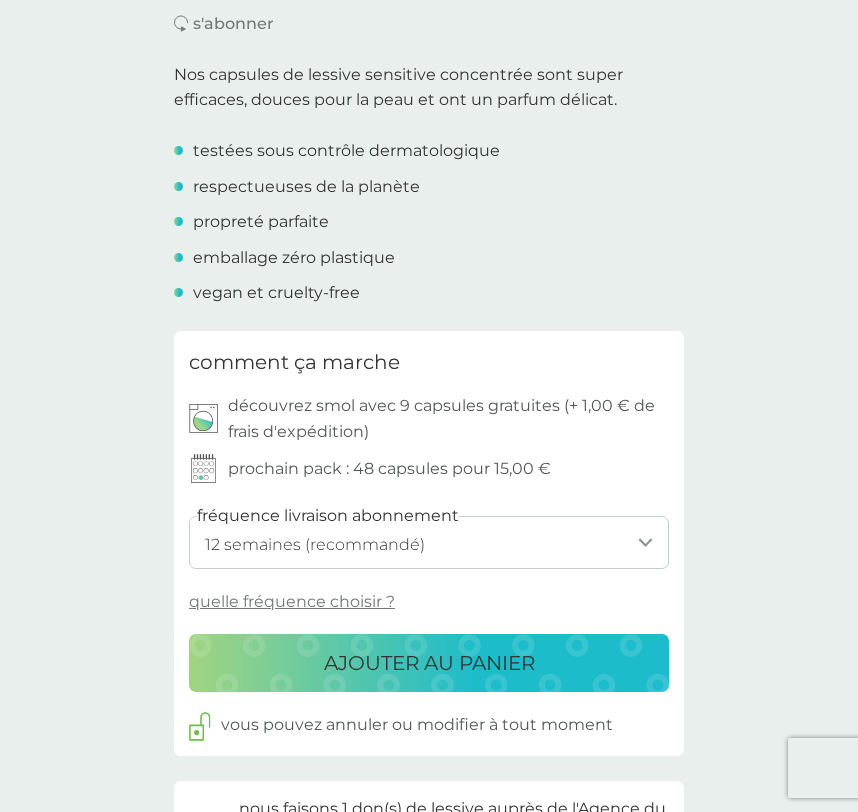 scroll, scrollTop: 610, scrollLeft: 0, axis: vertical 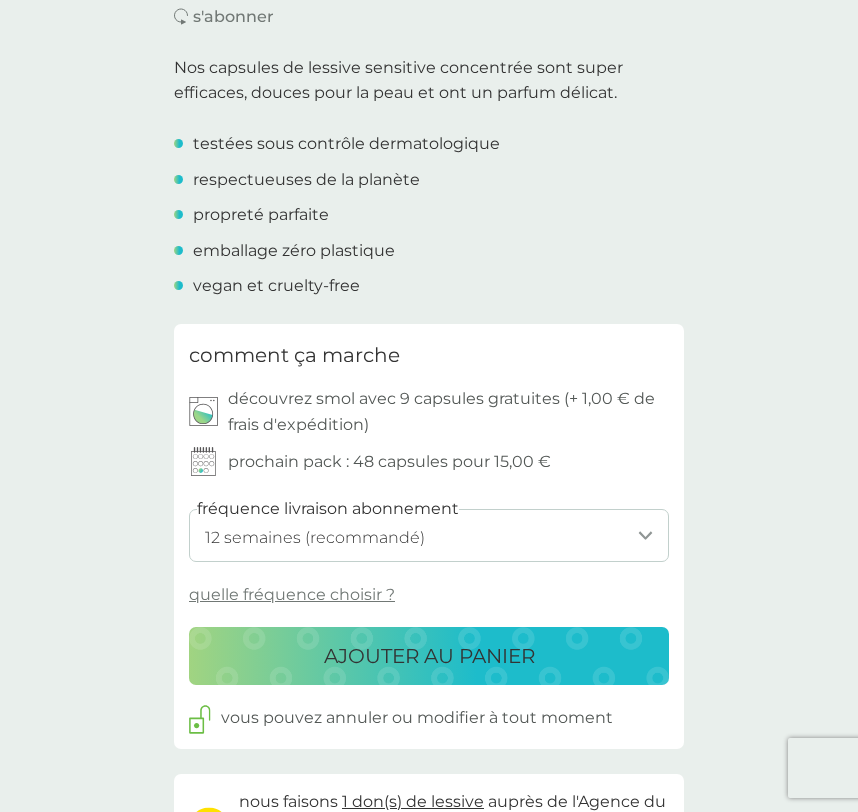 click on "AJOUTER AU PANIER" at bounding box center (429, 656) 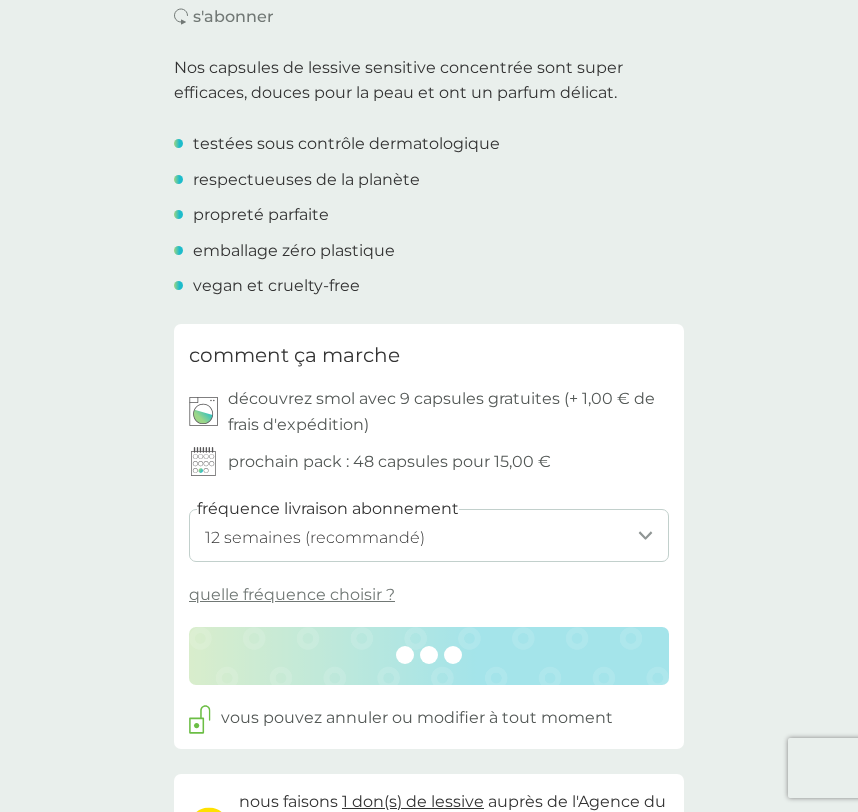 scroll, scrollTop: 0, scrollLeft: 0, axis: both 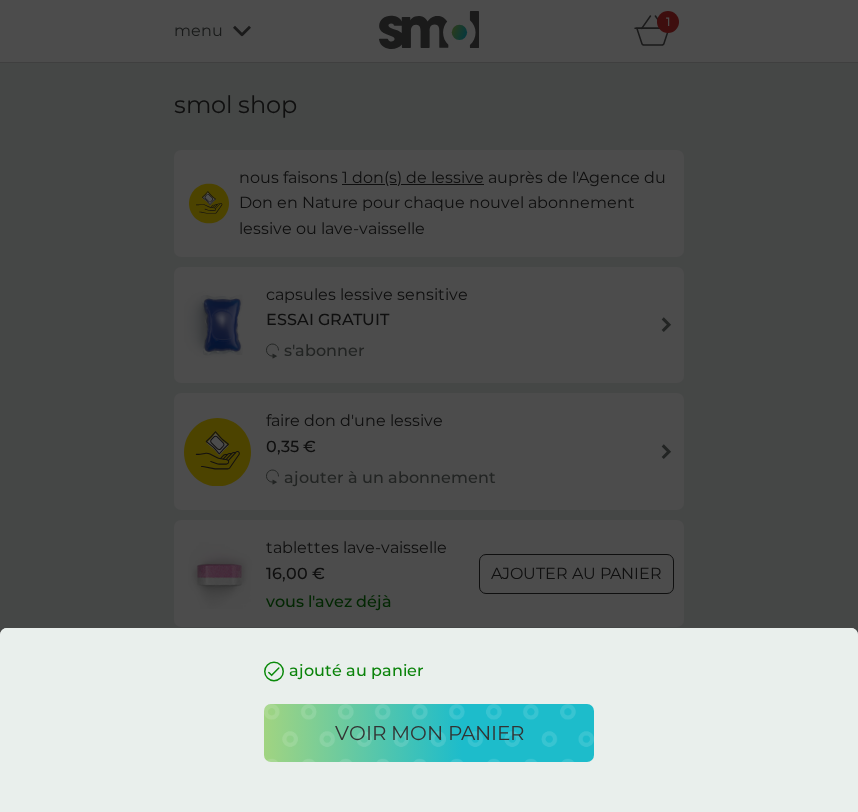 click on "voir mon panier" at bounding box center [429, 733] 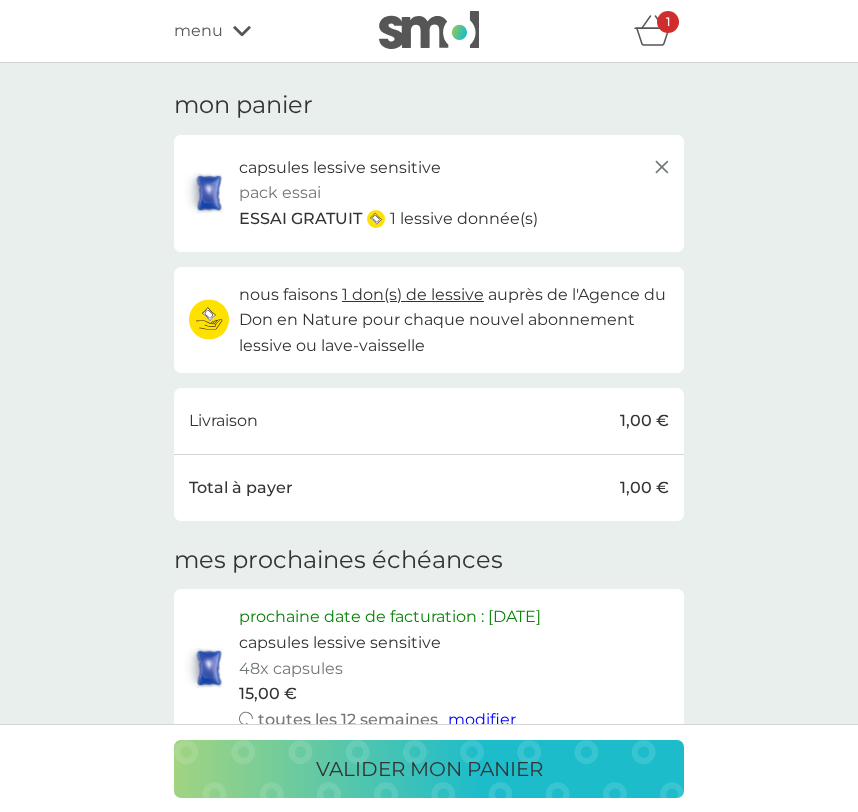 click on "valider mon panier" at bounding box center (429, 769) 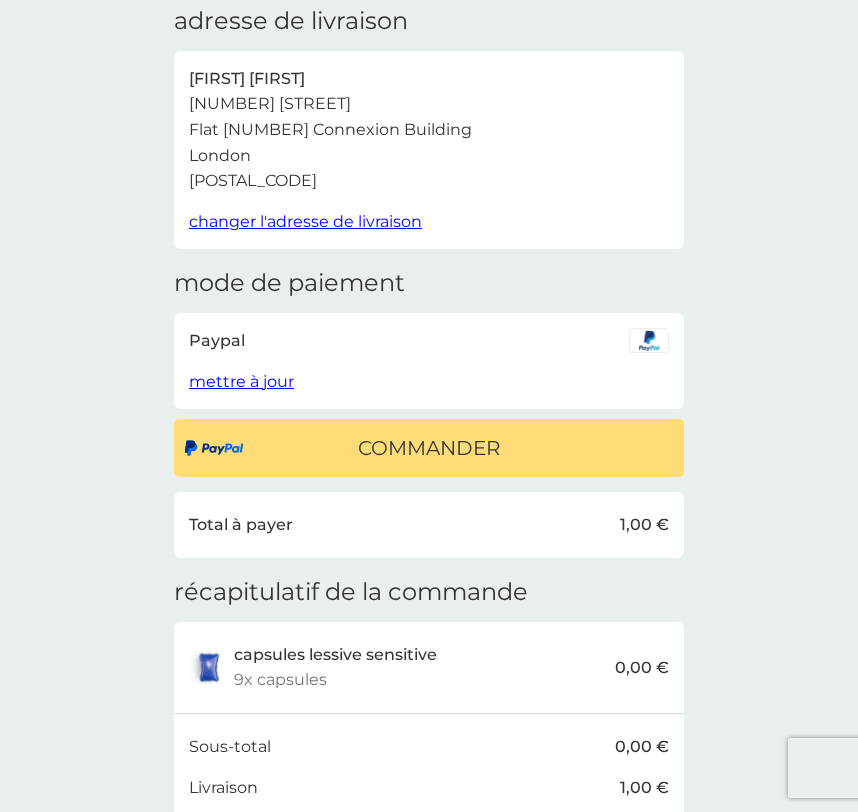 scroll, scrollTop: 0, scrollLeft: 0, axis: both 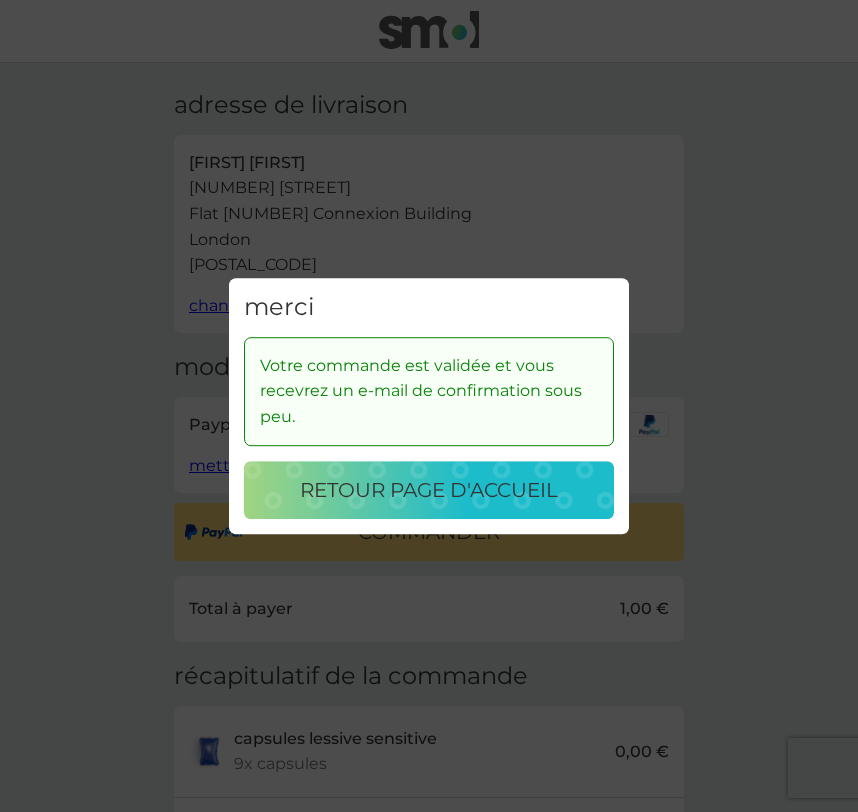 click on "retour page d'accueil" at bounding box center (429, 490) 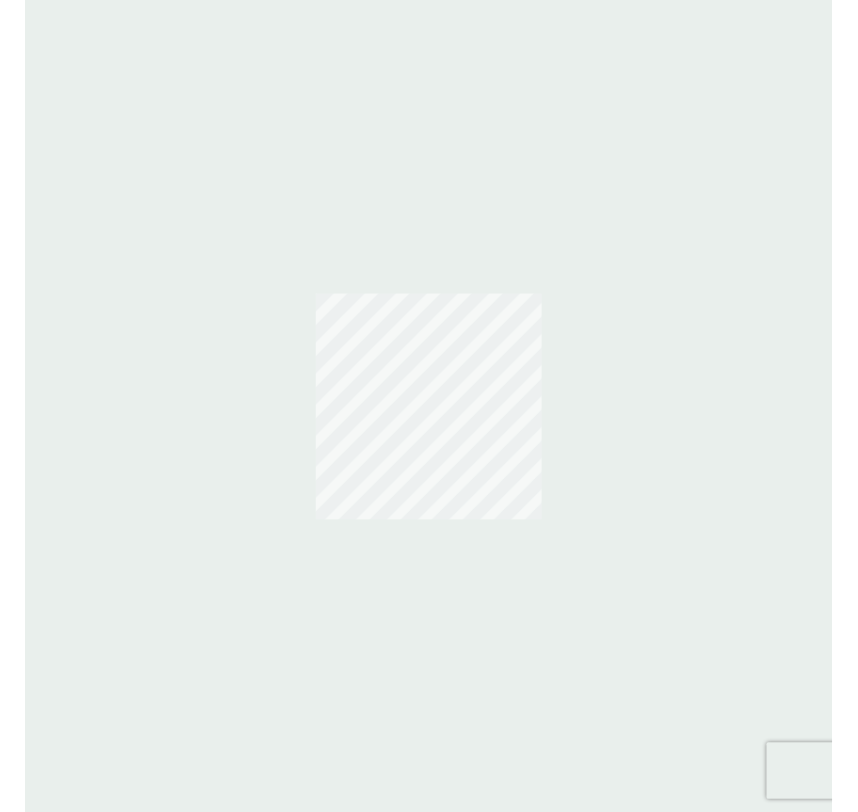 scroll, scrollTop: 0, scrollLeft: 0, axis: both 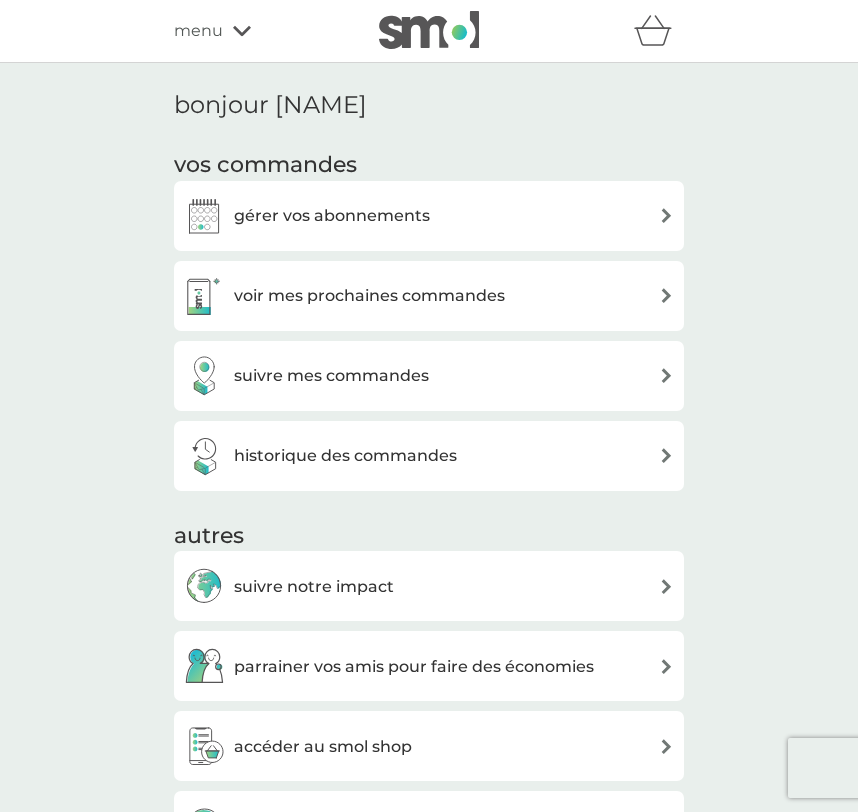 click on "menu" at bounding box center [198, 31] 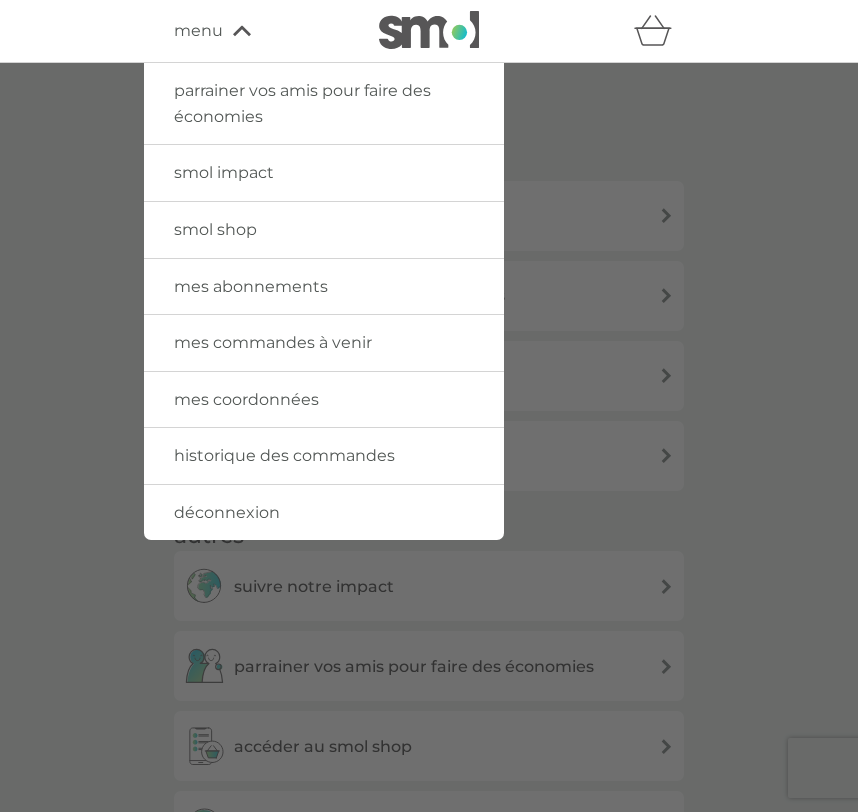 click on "historique des commandes" at bounding box center (284, 455) 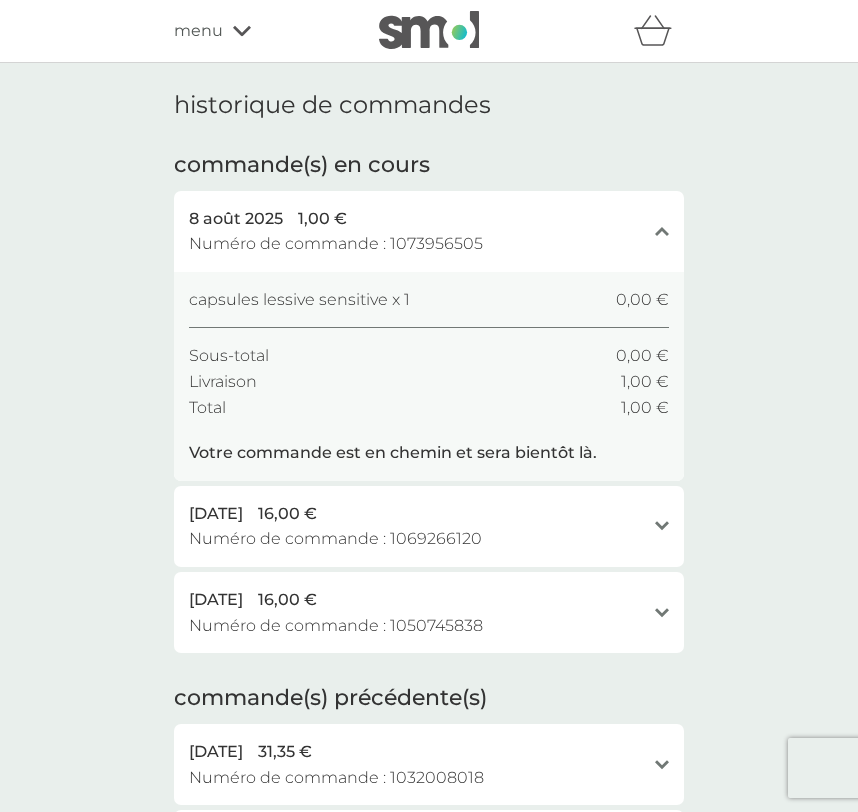 click on "historique de commandes commande(s) en cours [DATE] 1,00 € Numéro de commande :   1073956505 fermer capsules lessive sensitive x 1 0,00 € Sous-total 0,00 € Livraison 1,00 € Total 1,00 € Votre commande est en chemin et sera bientôt là. [DATE] 16,00 € Numéro de commande :   1069266120 révéler tablettes lave-vaisselle x 1 16,00 € Sous-total 16,00 € Livraison 0,00 € Total 16,00 € Votre commande est en chemin et sera bientôt là. [DATE] 16,00 € Numéro de commande :   1050745838 révéler tablettes lave-vaisselle x 1 16,00 € Sous-total 16,00 € Livraison 0,00 € Total 16,00 € Votre commande est en chemin et sera bientôt là. commande(s) précédente(s) [DATE] 31,35 € Numéro de commande :   1032008018 révéler tablettes lave-vaisselle x 1 16,00 € capsules lessive active x 1 15,00 € faire don d'une lessive x 1 0,35 € Sous-total 31,35 € Livraison 0,00 € Total 31,35 € [DATE] 16,00 € Numéro de commande :" at bounding box center (429, 742) 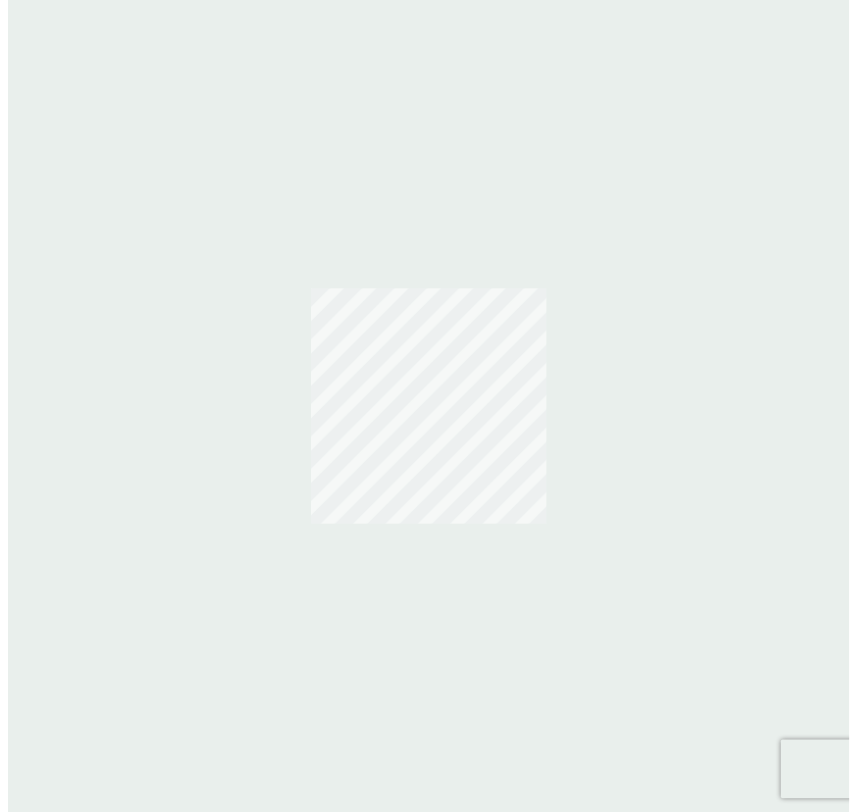 scroll, scrollTop: 0, scrollLeft: 0, axis: both 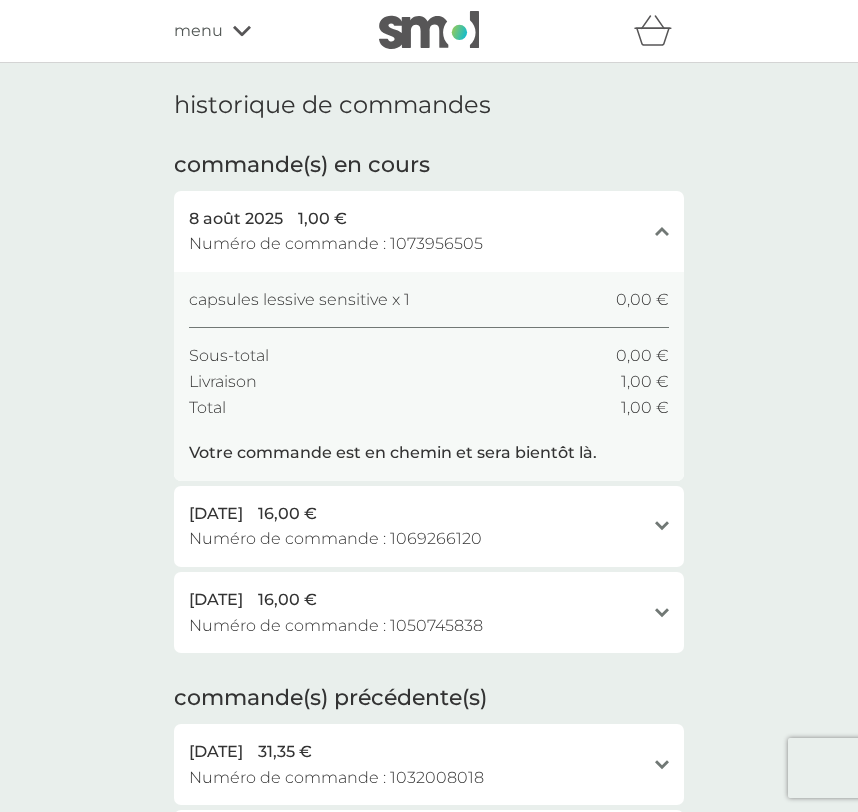 click on "historique de commandes commande(s) en cours [DATE] 1,00 € Numéro de commande: [ORDER_NUMBER] fermer capsules lessive sensitive x 1 0,00 € Sous-total 0,00 € Livraison 1,00 € Total 1,00 € Votre commande est en chemin et sera bientôt là. [DATE] 16,00 € Numéro de commande: [ORDER_NUMBER] révéler tablettes lave-vaisselle x 1 16,00 € Sous-total 16,00 € Livraison 0,00 € Total 16,00 € Votre commande est en chemin et sera bientôt là. [DATE] 16,00 € Numéro de commande: [ORDER_NUMBER] révéler tablettes lave-vaisselle x 1 16,00 € Sous-total 16,00 € Livraison 0,00 € Total 16,00 € Votre commande est en chemin et sera bientôt là. commande(s) précédente(s) [DATE] 31,35 € Numéro de commande: [ORDER_NUMBER] révéler tablettes lave-vaisselle x 1 16,00 € capsules lessive active x 1 15,00 € faire don d'une lessive x 1 0,35 € Sous-total 31,35 € Livraison 0,00 € Total 31,35 € [DATE] 16,00 € Numéro de commande: [ORDER_NUMBER]" at bounding box center [429, 742] 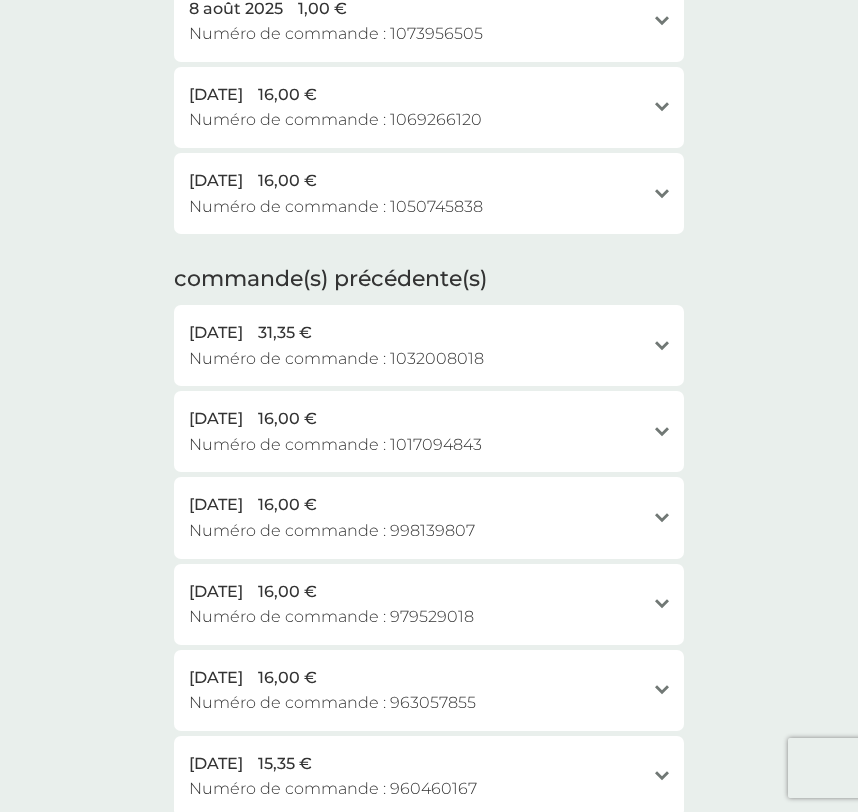 scroll, scrollTop: 0, scrollLeft: 0, axis: both 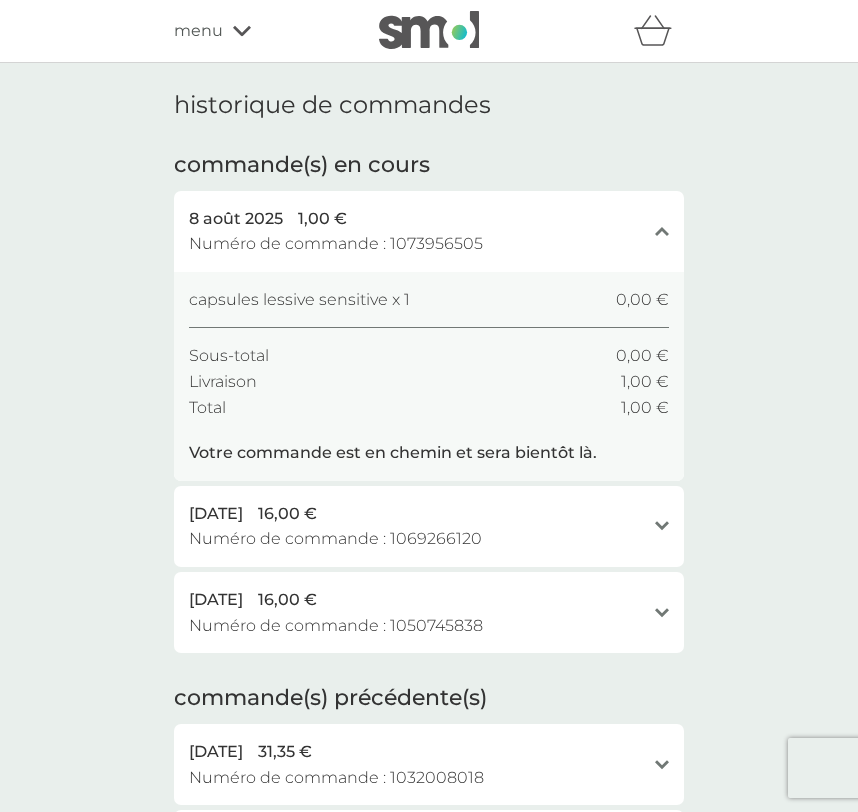 click on "menu" at bounding box center (198, 31) 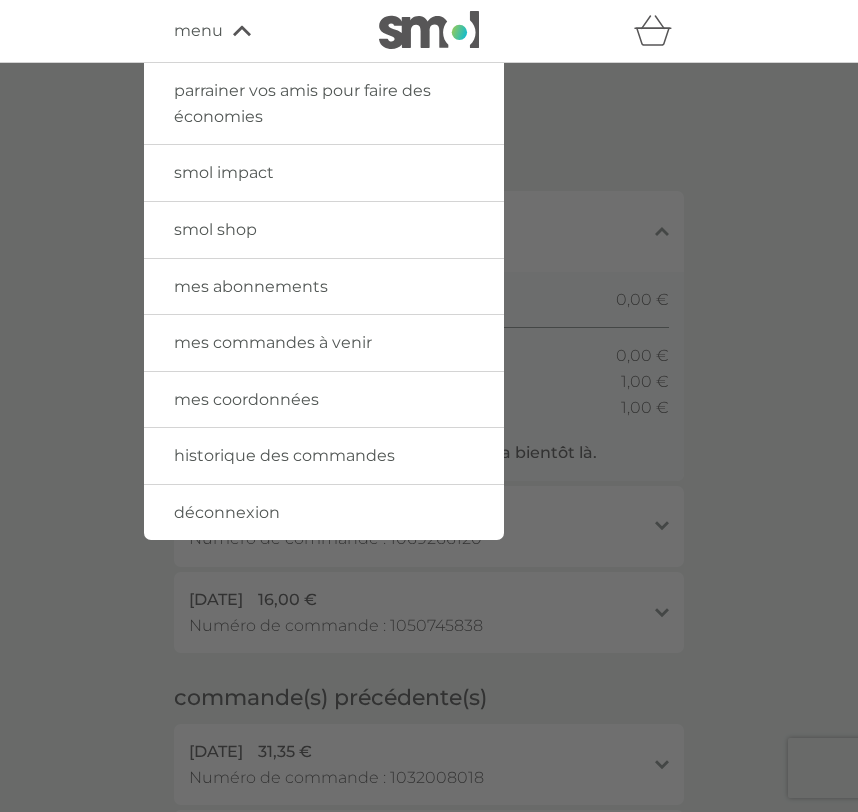 click on "mes abonnements" at bounding box center (251, 286) 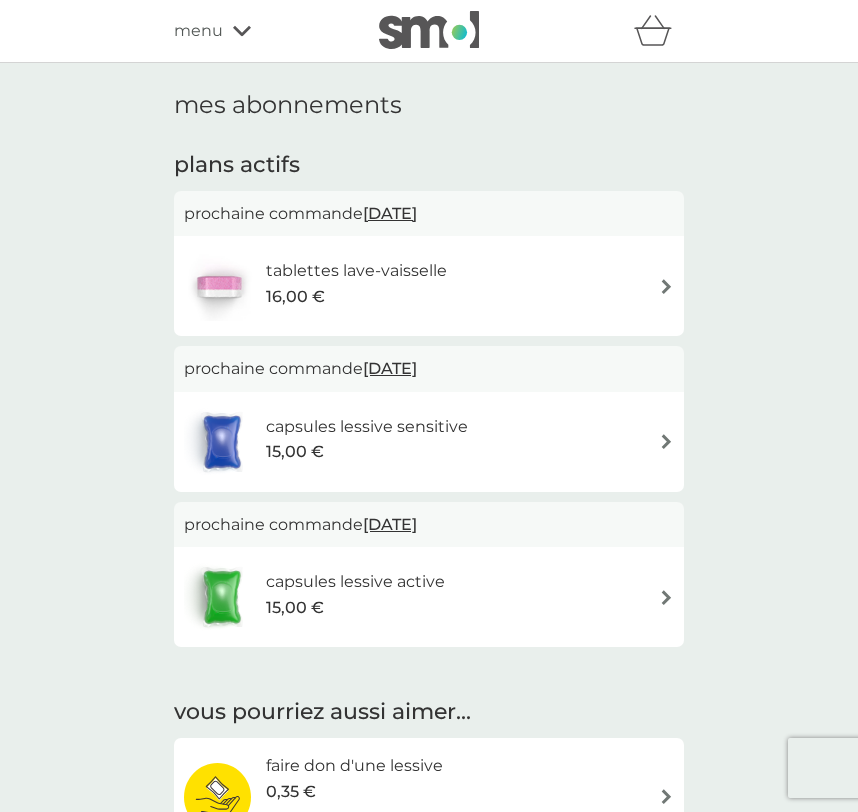 click on "mes abonnements plans actifs prochaine commande  24 août 2025 tablettes lave-vaisselle 16,00 € prochaine commande  27 août 2025 capsules lessive sensitive 15,00 € prochaine commande  13 sept. 2025 capsules lessive active 15,00 € vous pourriez aussi aimer... faire don d'une lessive 0,35 € ajouter à un abonnement" at bounding box center (429, 478) 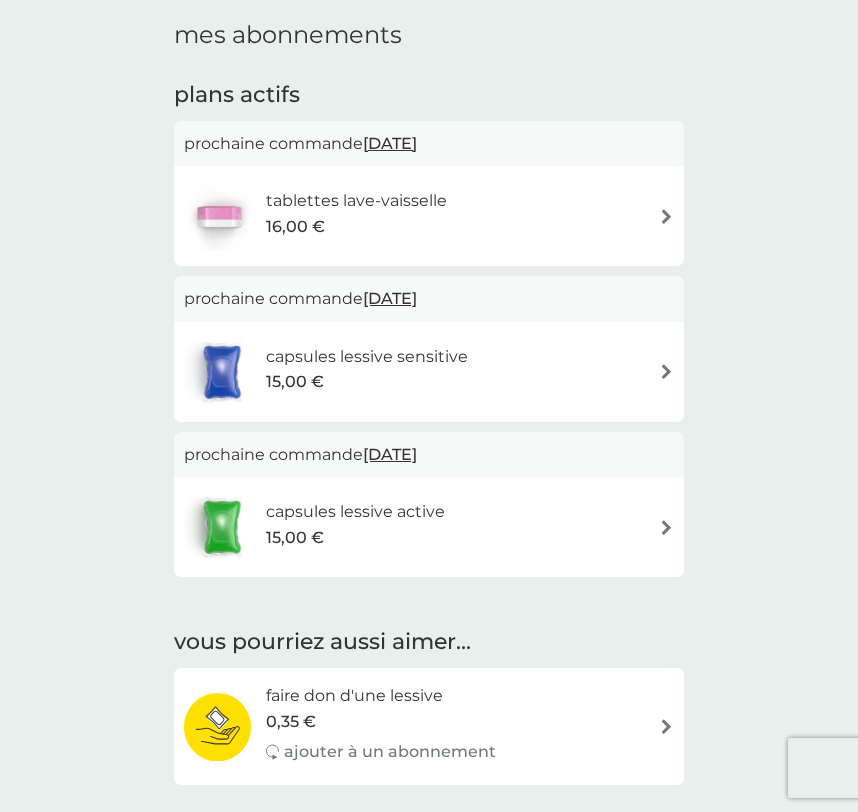 scroll, scrollTop: 0, scrollLeft: 0, axis: both 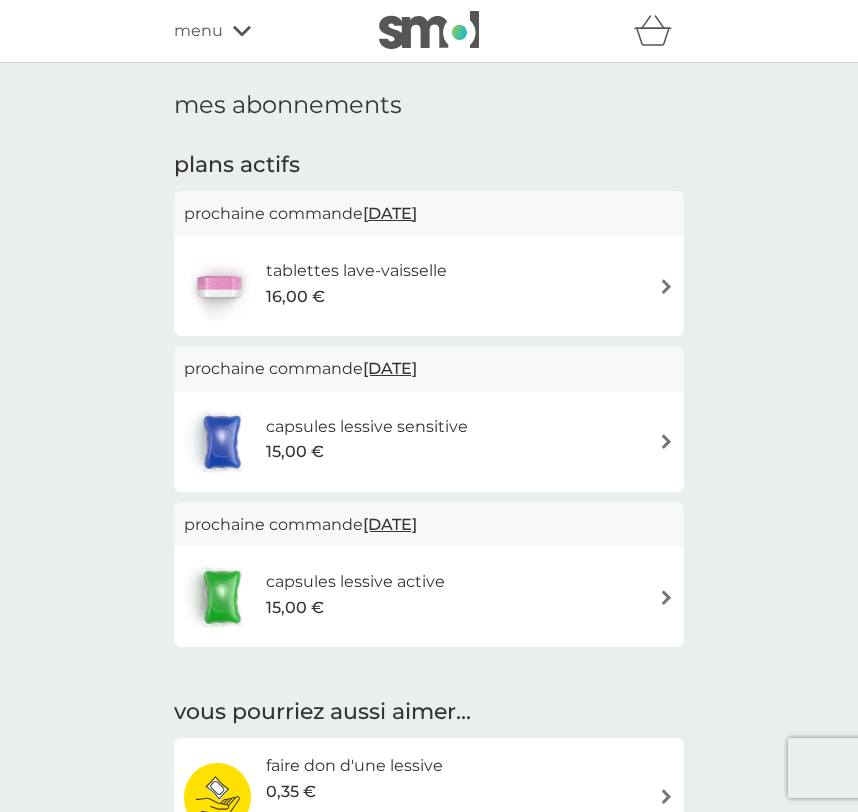 click on "mes abonnements plans actifs prochaine commande  24 août 2025 tablettes lave-vaisselle 16,00 € prochaine commande  27 août 2025 capsules lessive sensitive 15,00 € prochaine commande  13 sept. 2025 capsules lessive active 15,00 € vous pourriez aussi aimer... faire don d'une lessive 0,35 € ajouter à un abonnement" at bounding box center (429, 478) 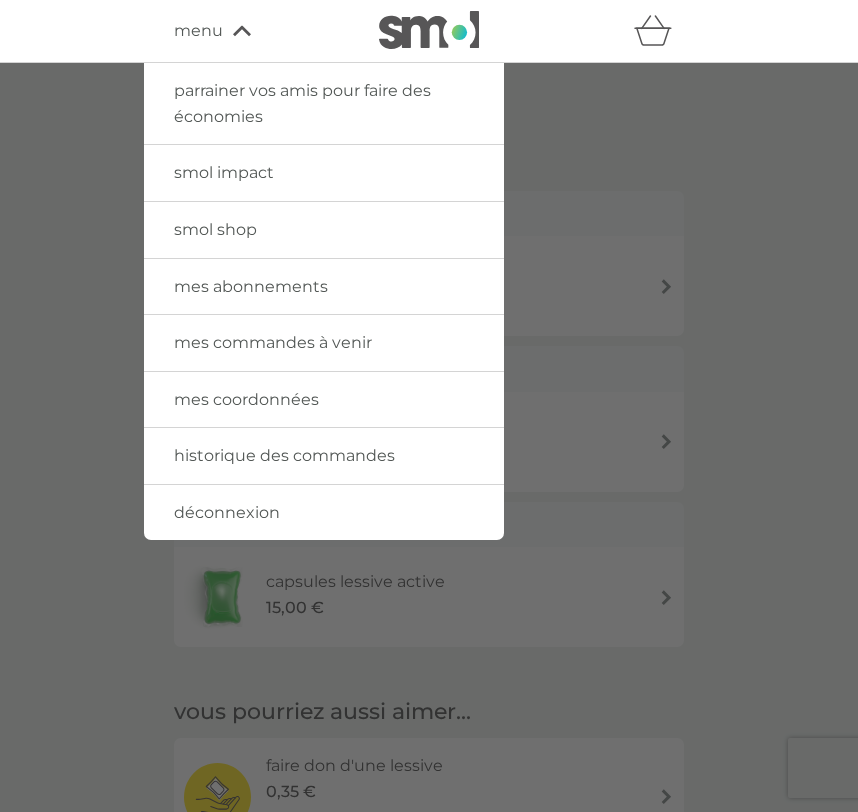 click on "mes coordonnées" at bounding box center (246, 399) 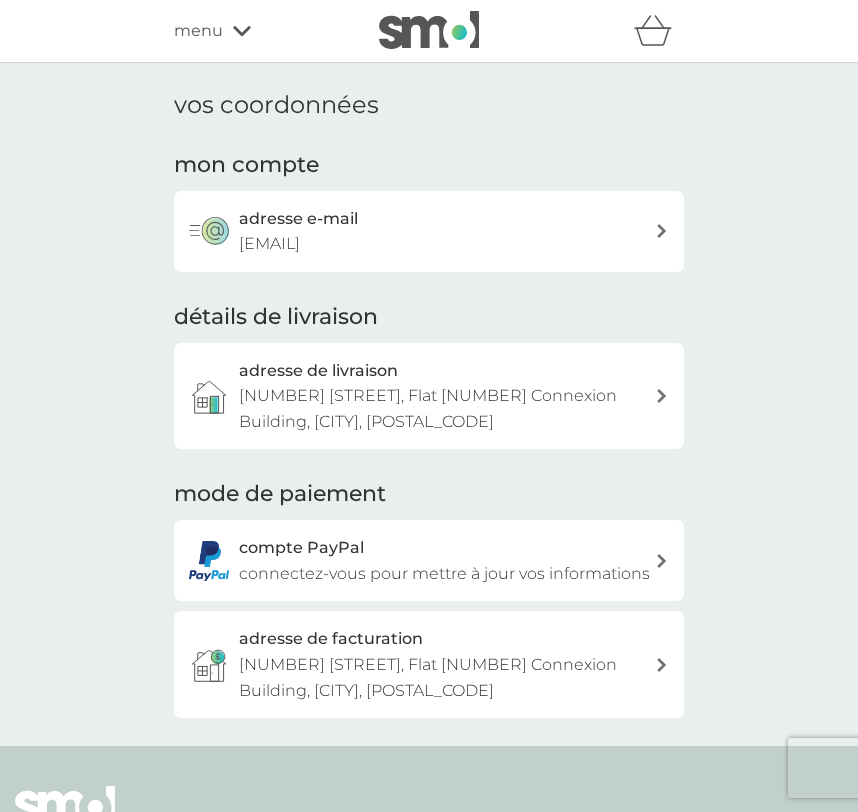 click on "menu" at bounding box center (198, 31) 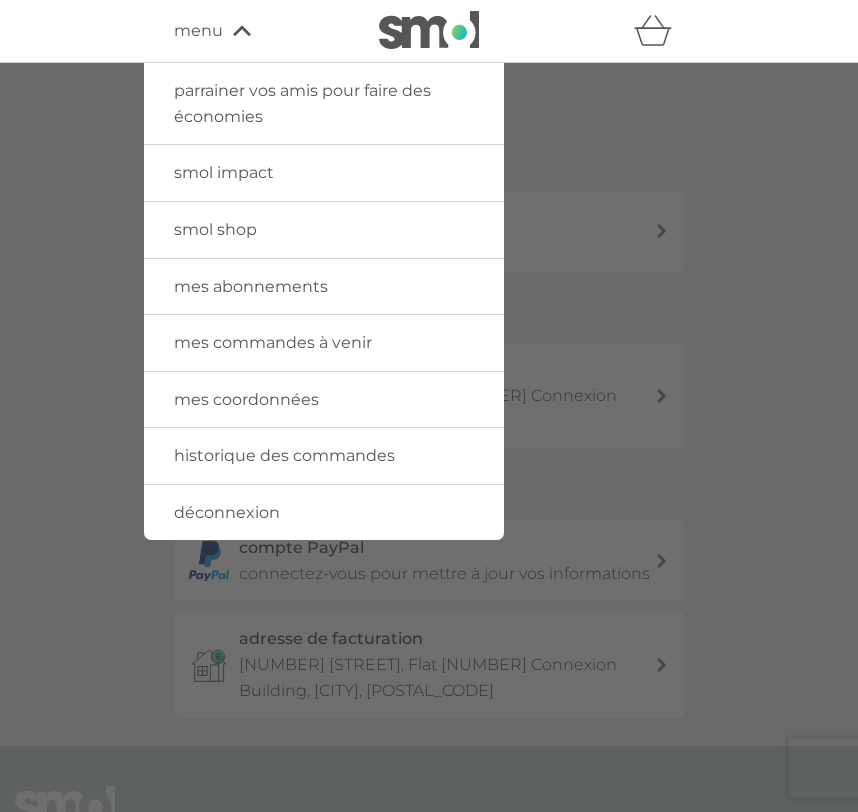 click on "historique des commandes" at bounding box center (324, 456) 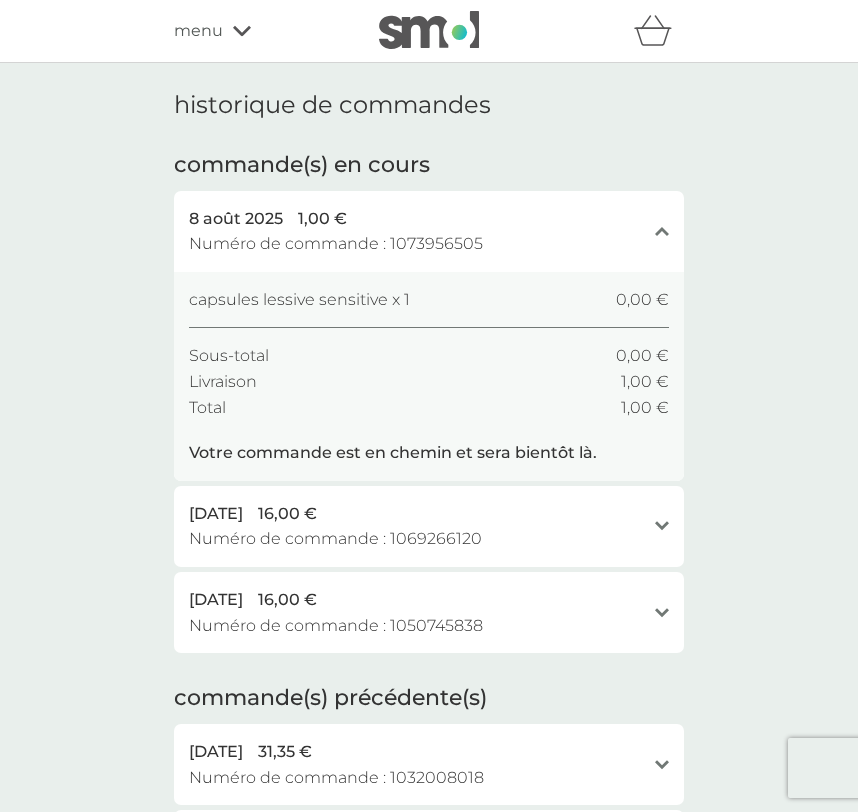 click at bounding box center (429, 30) 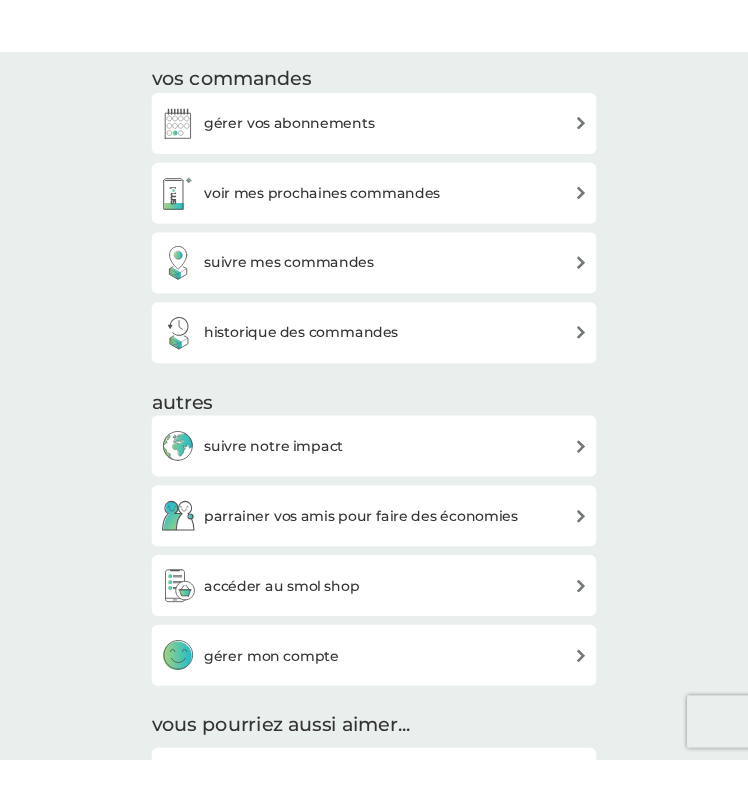 scroll, scrollTop: 0, scrollLeft: 0, axis: both 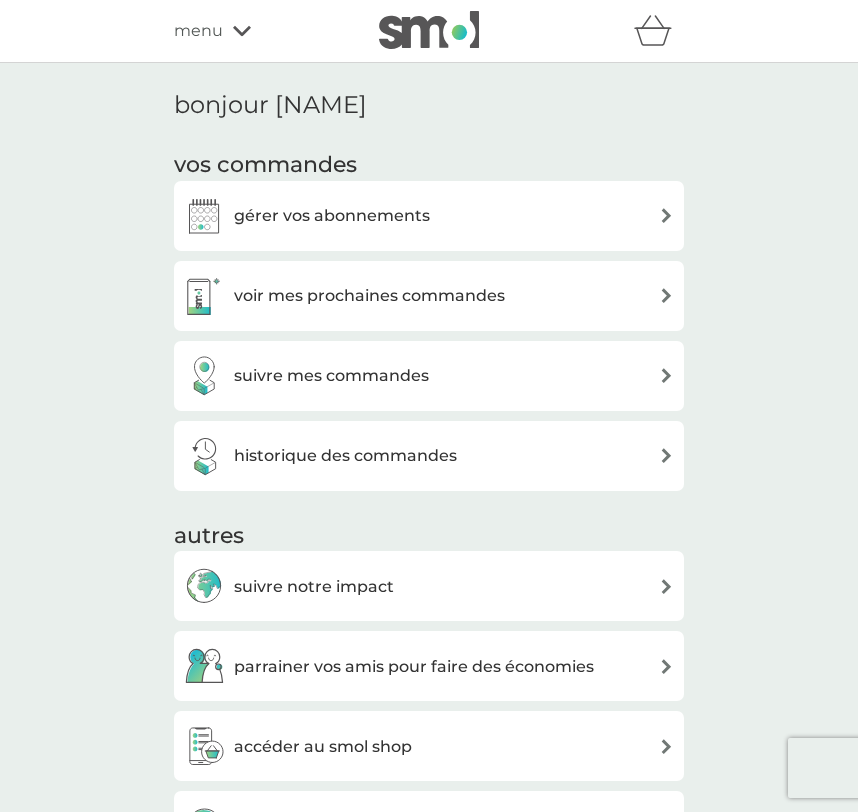 click on "menu" at bounding box center [259, 31] 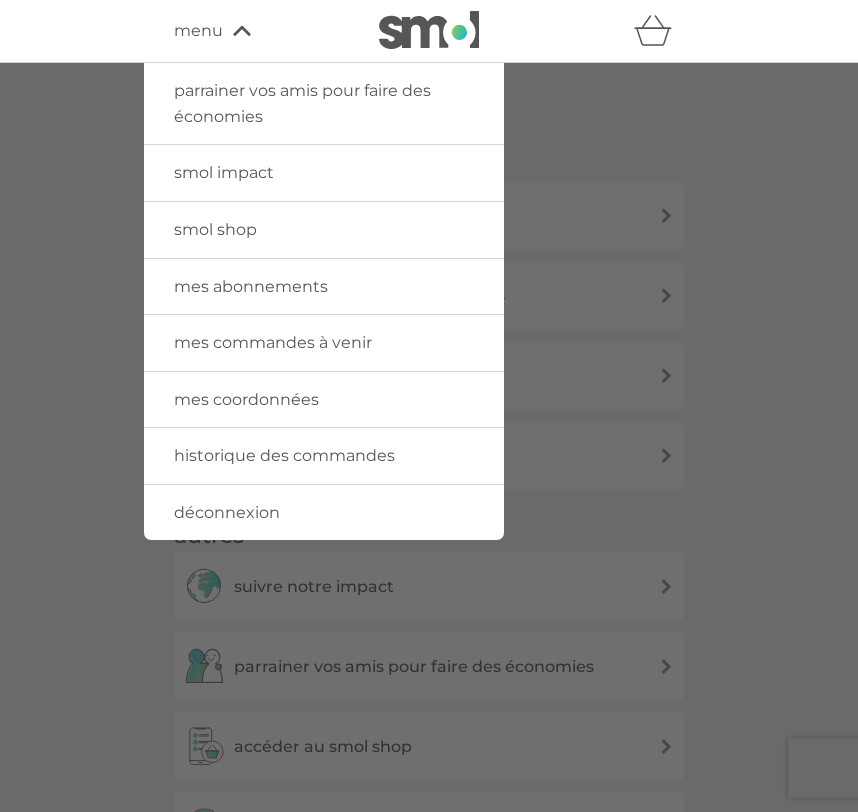 click on "historique des commandes" at bounding box center [284, 455] 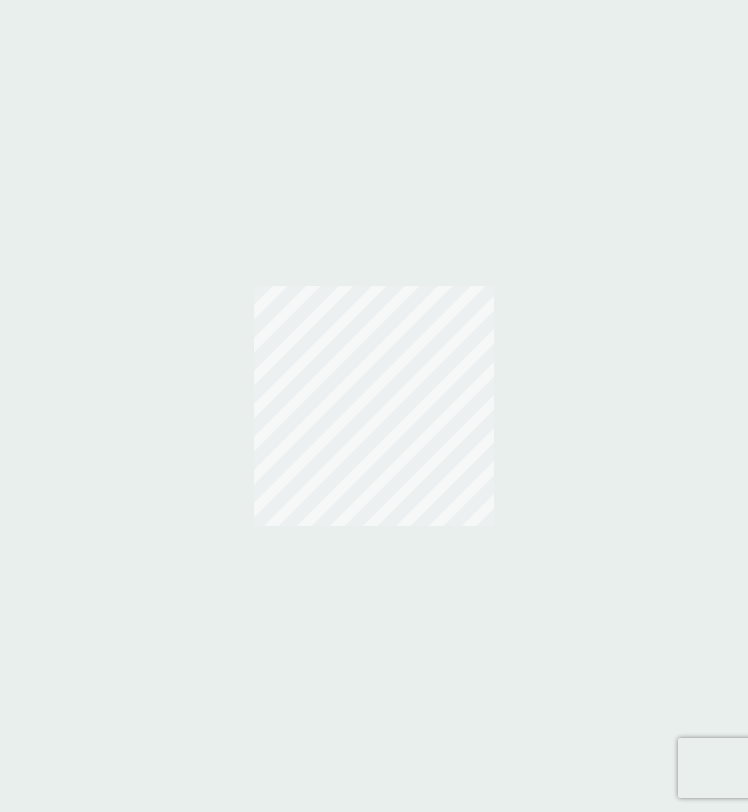 scroll, scrollTop: 0, scrollLeft: 0, axis: both 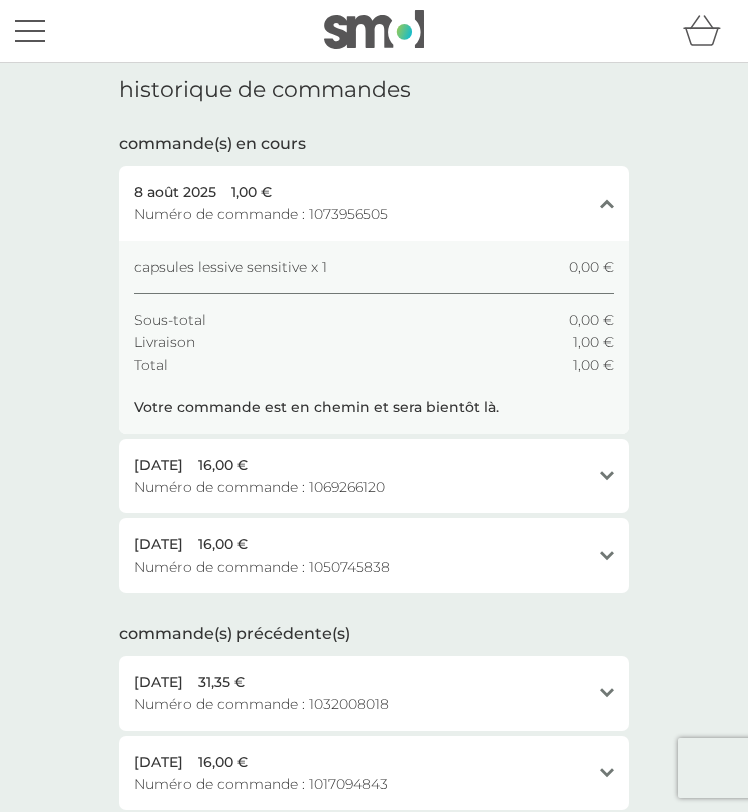click at bounding box center (30, 31) 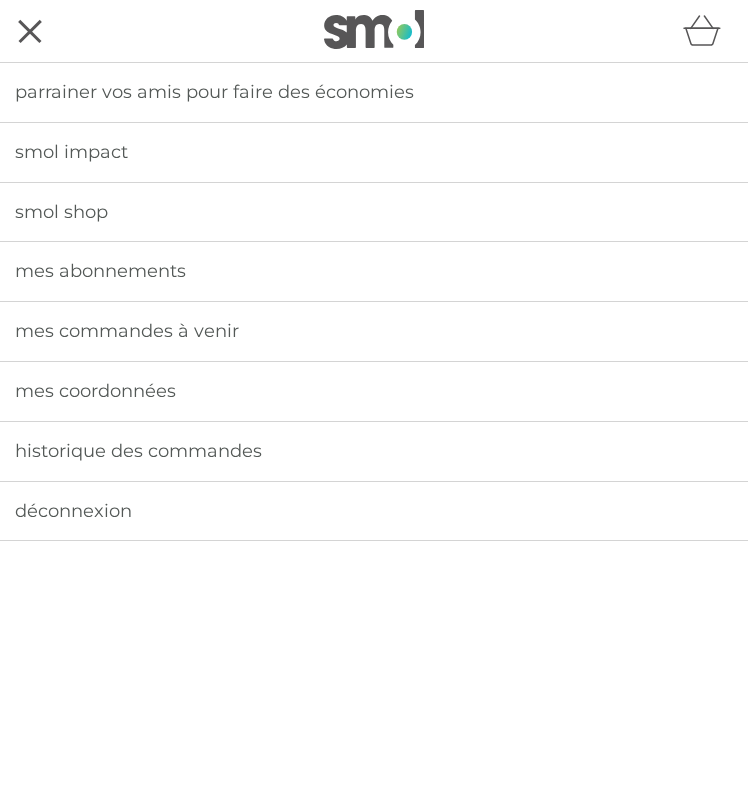 click on "déconnexion" at bounding box center (73, 511) 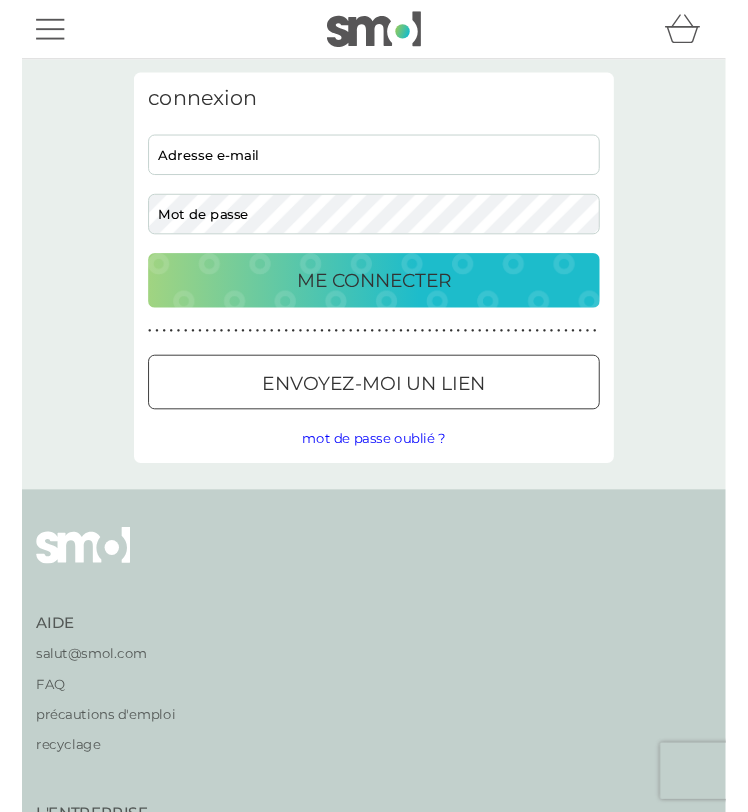scroll, scrollTop: 0, scrollLeft: 0, axis: both 